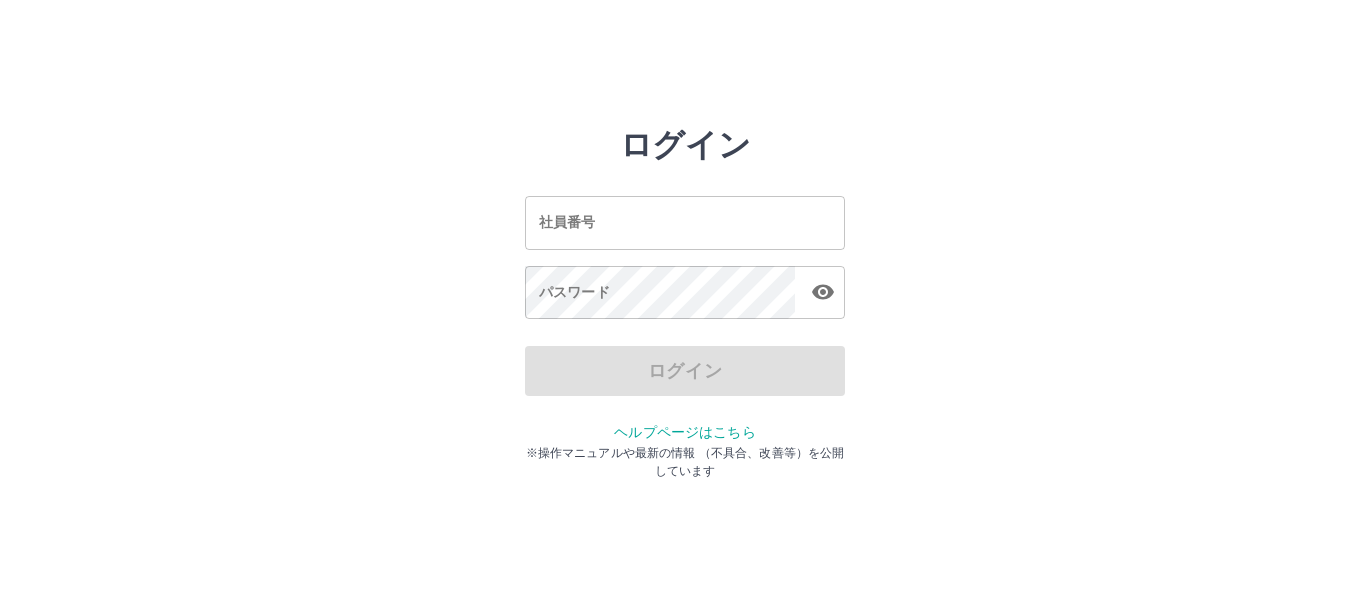 scroll, scrollTop: 0, scrollLeft: 0, axis: both 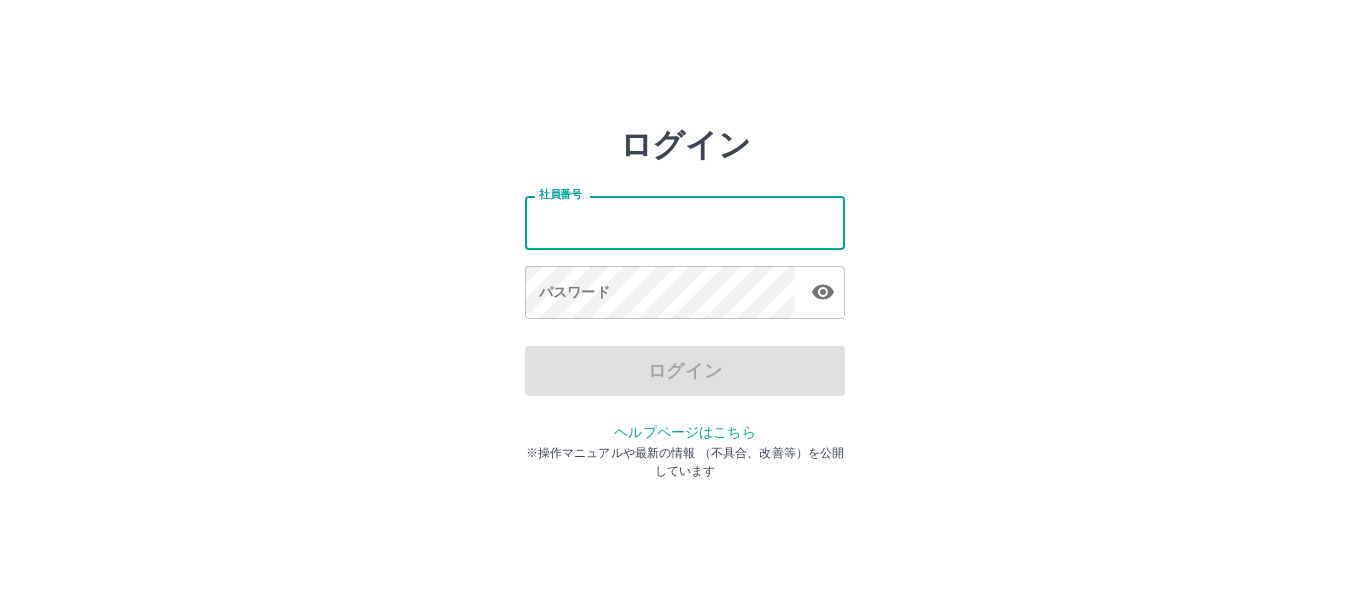 click on "社員番号" at bounding box center (685, 222) 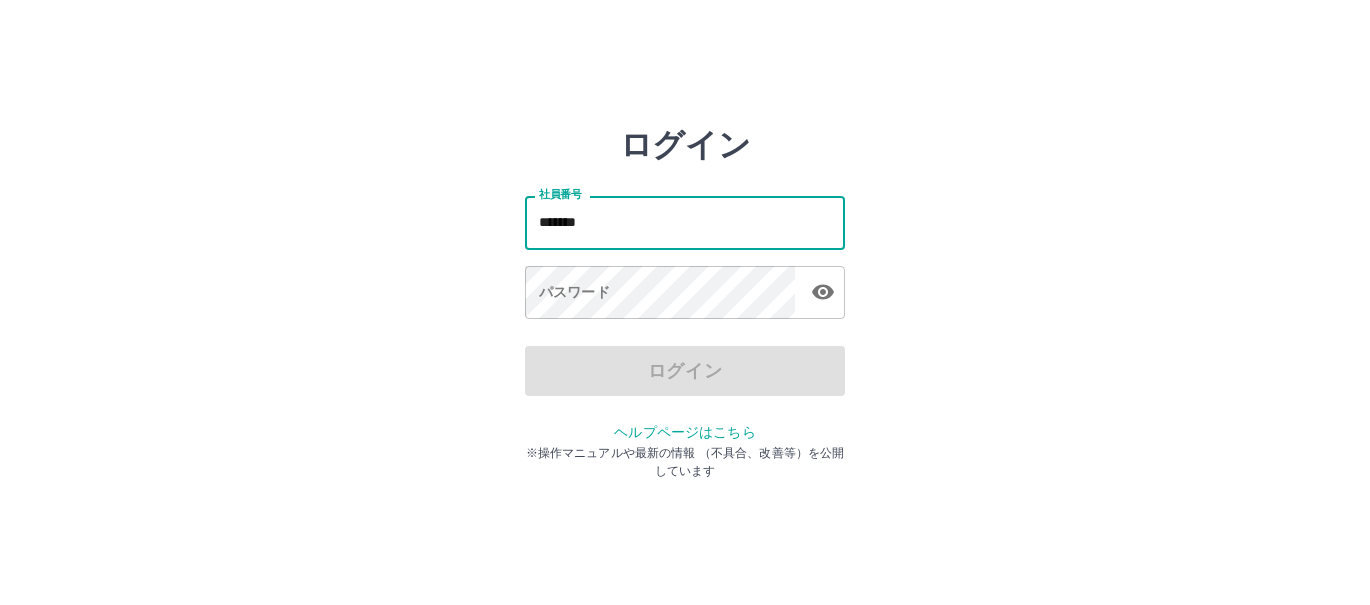 type on "*******" 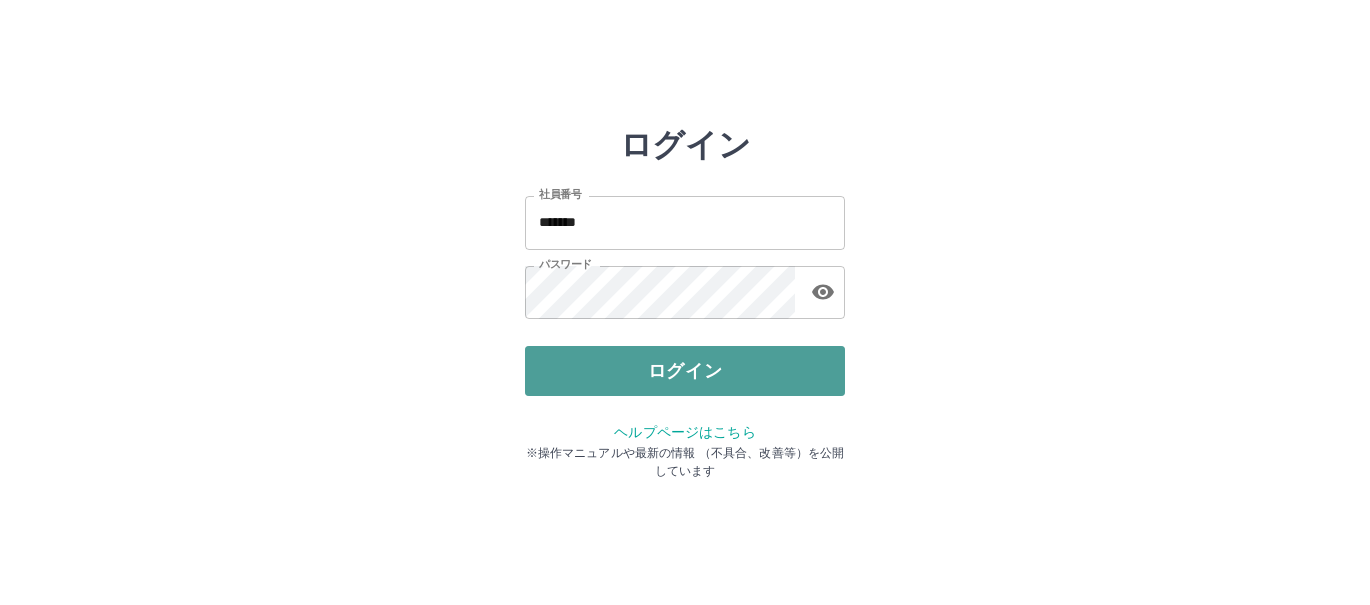 click on "ログイン" at bounding box center (685, 371) 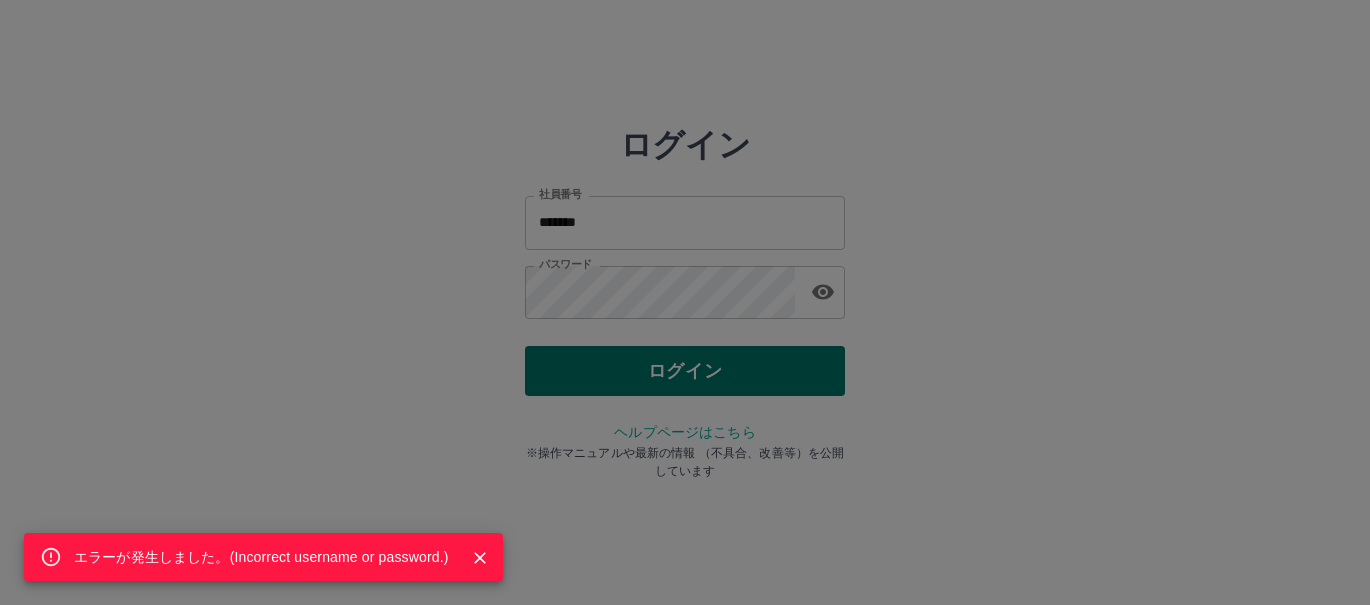 click on "エラーが発生しました。( Incorrect username or password. )" at bounding box center (685, 302) 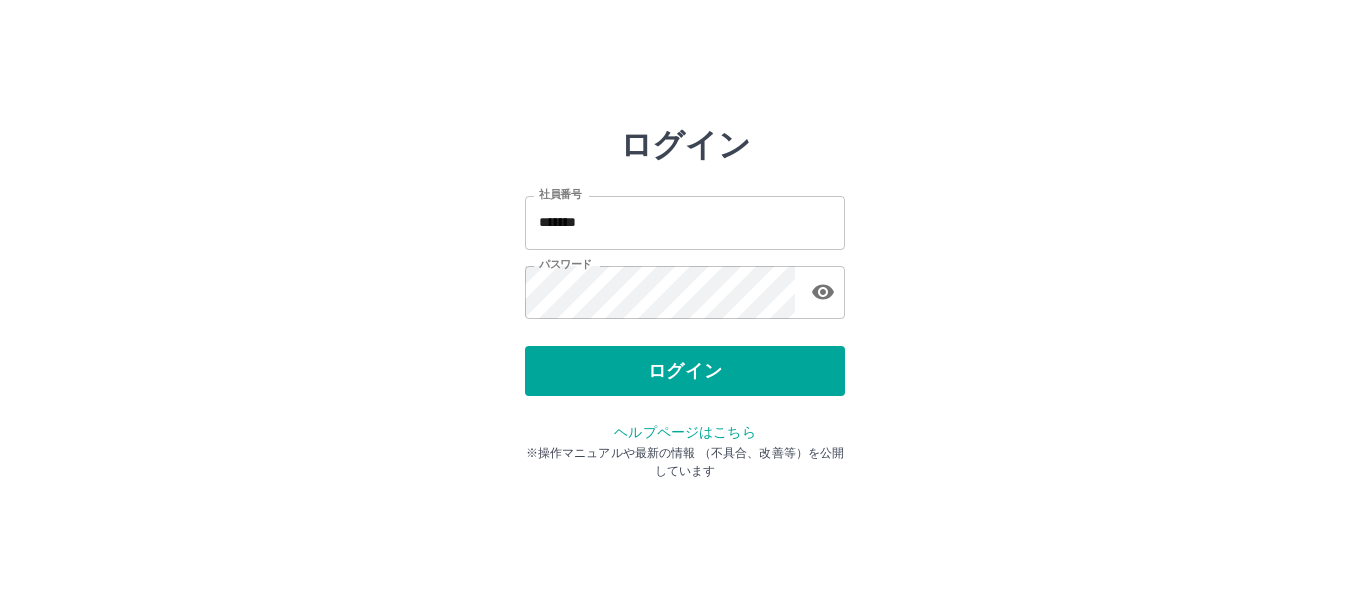 click on "ログイン 社員番号 ******* 社員番号 パスワード パスワード ログイン ヘルプページはこちら ※操作マニュアルや最新の情報 （不具合、改善等）を公開しています" at bounding box center (685, 286) 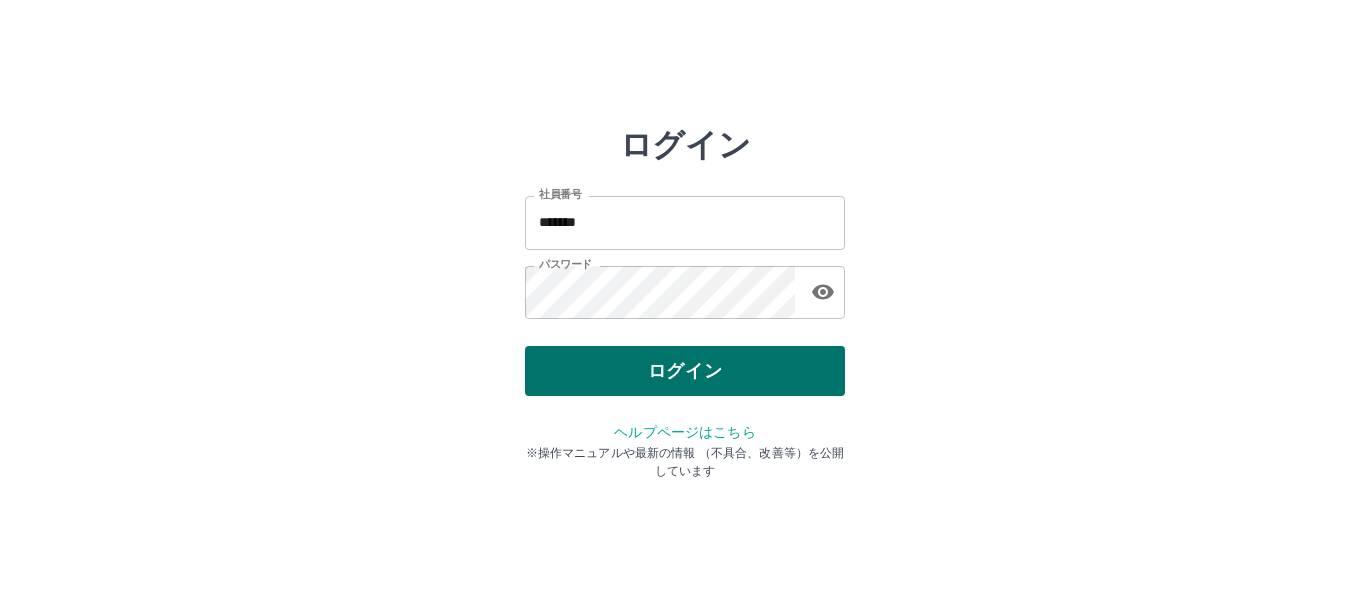 click on "ログイン" at bounding box center (685, 371) 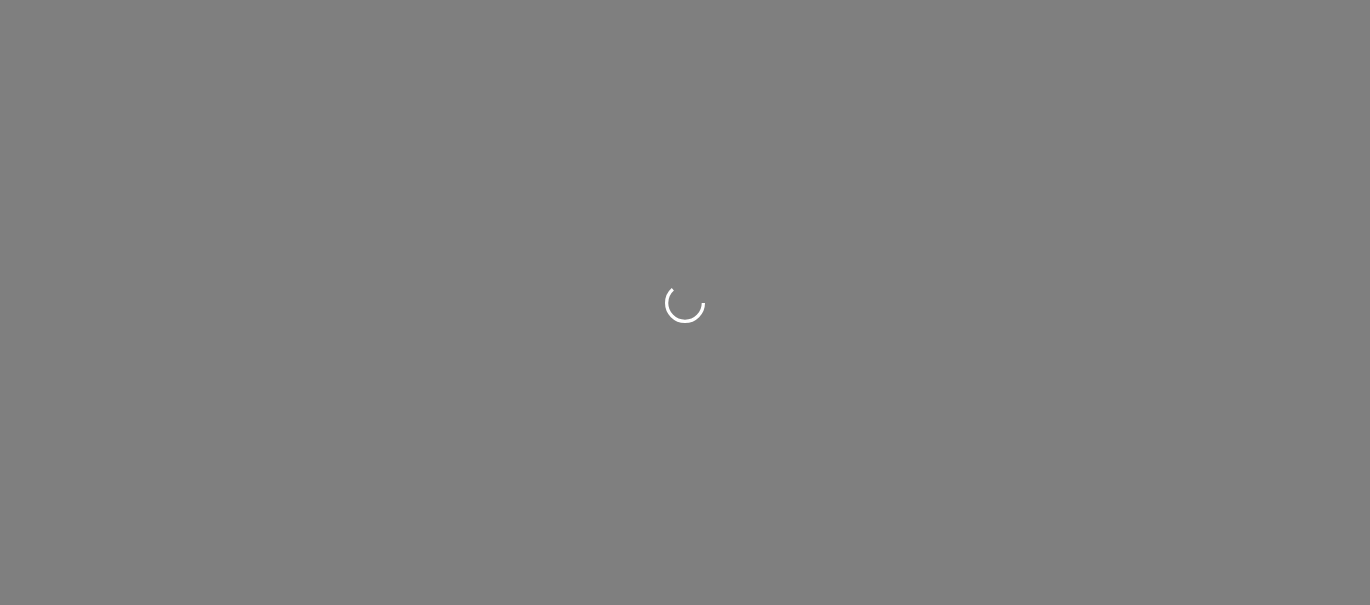 scroll, scrollTop: 0, scrollLeft: 0, axis: both 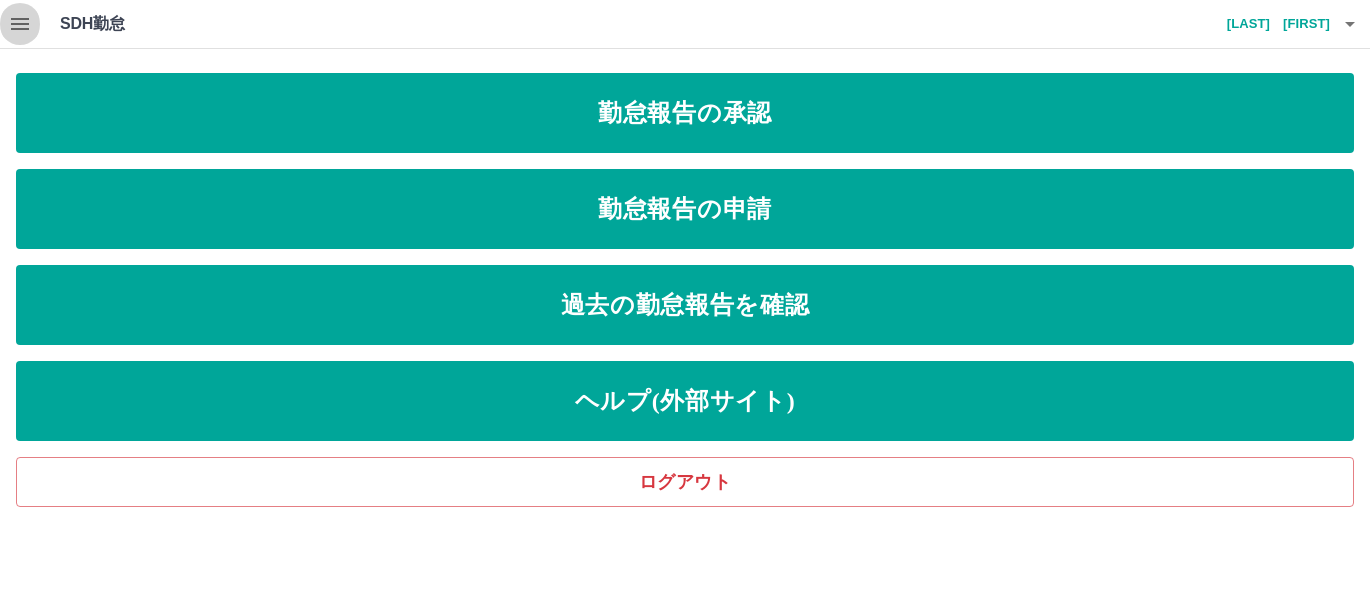 click 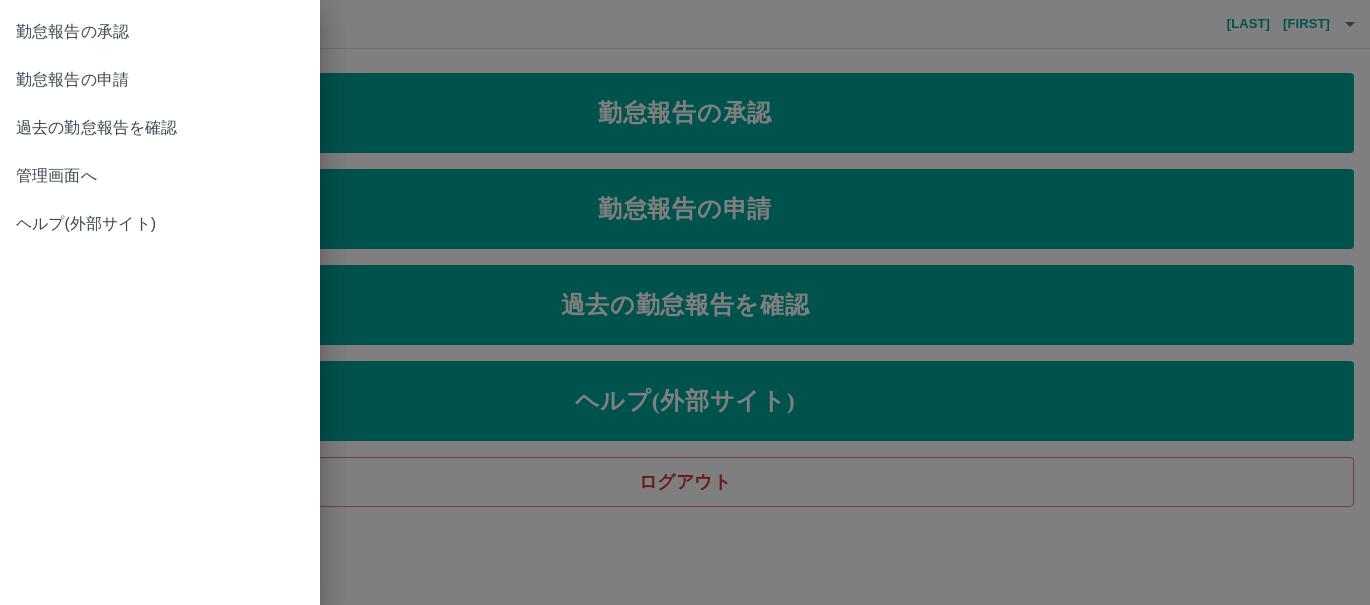 click on "管理画面へ" at bounding box center (160, 176) 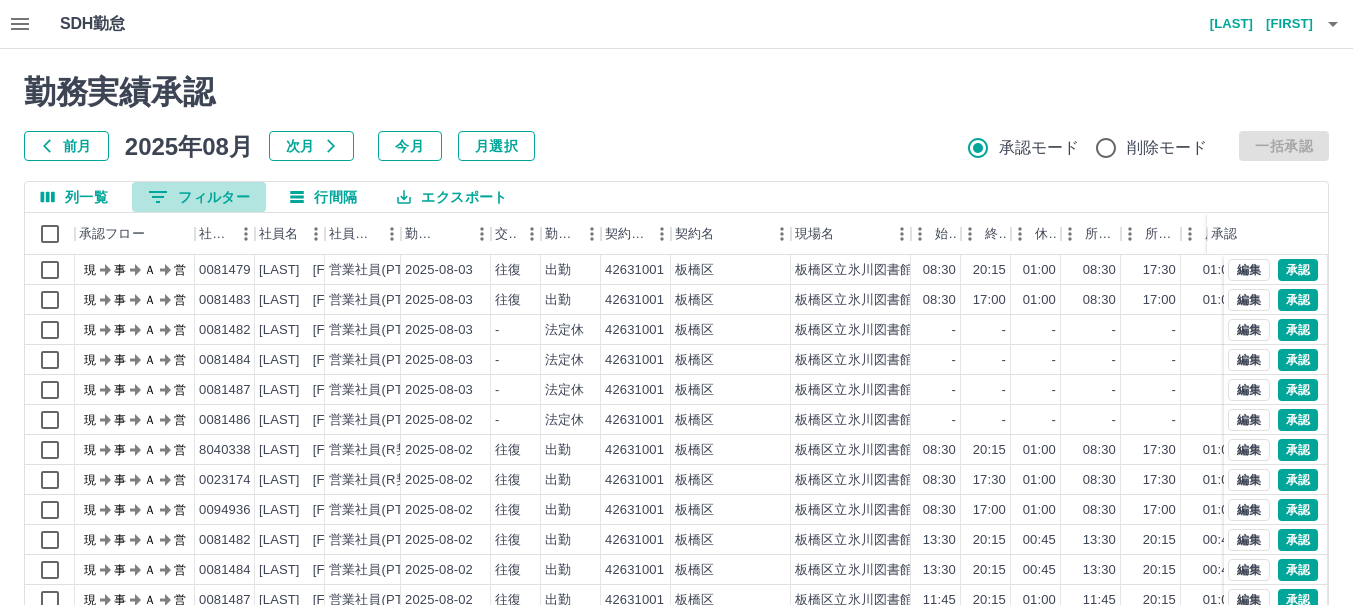 click on "0 フィルター" at bounding box center (199, 197) 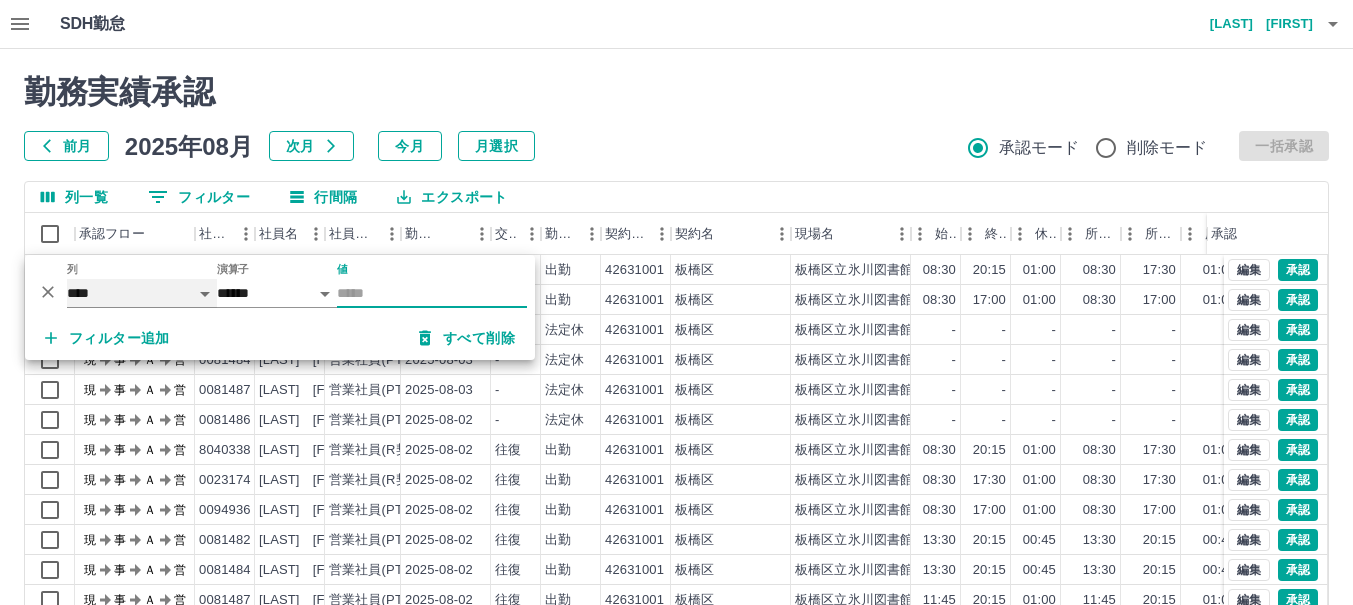 click on "**** *** **** *** *** **** ***** *** *** ** ** ** **** **** **** ** ** *** **** *****" at bounding box center (142, 293) 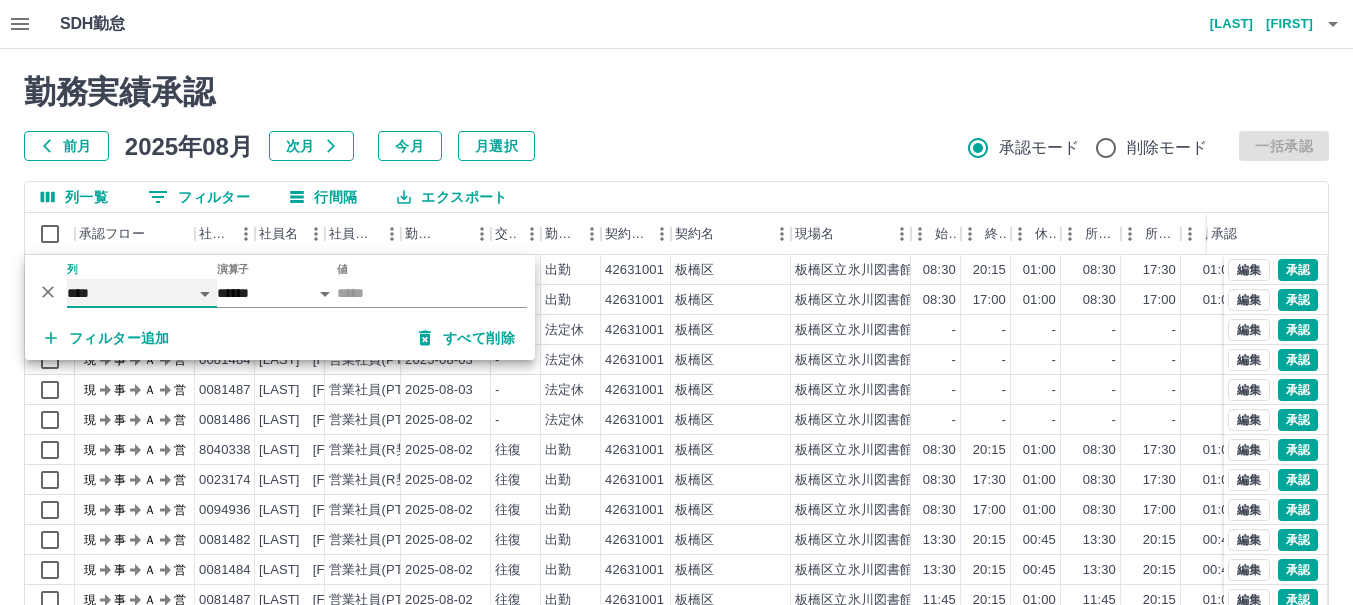 click on "**** *** **** *** *** **** ***** *** *** ** ** ** **** **** **** ** ** *** **** *****" at bounding box center (142, 293) 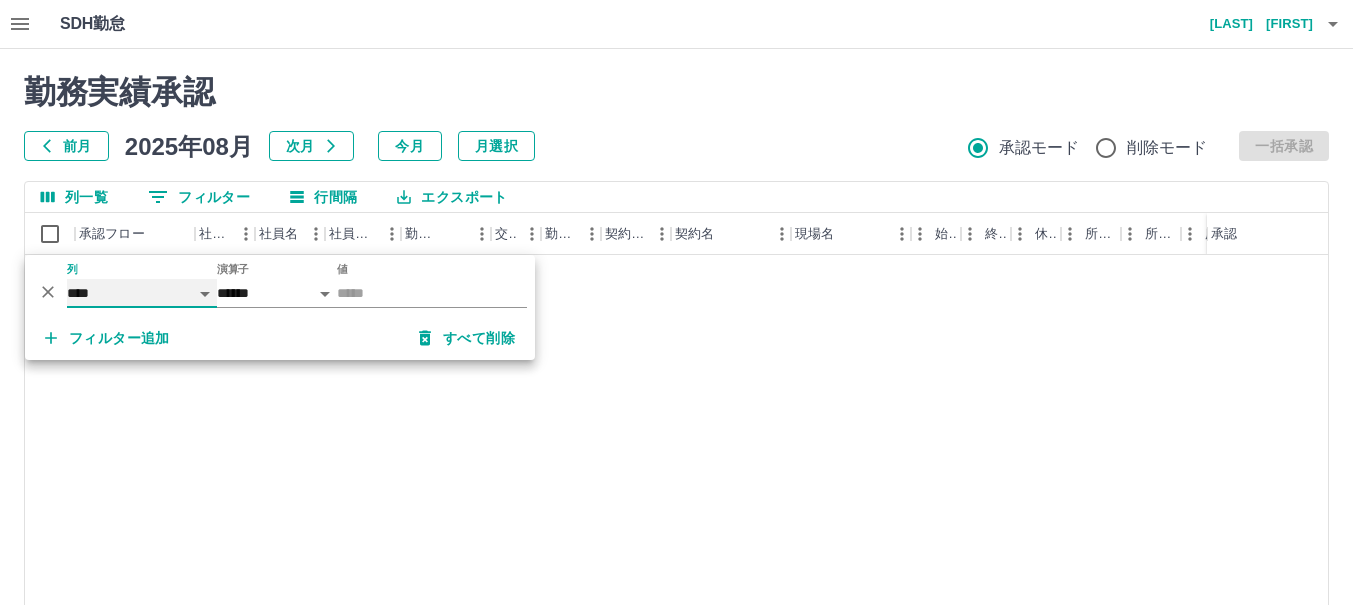 select on "**********" 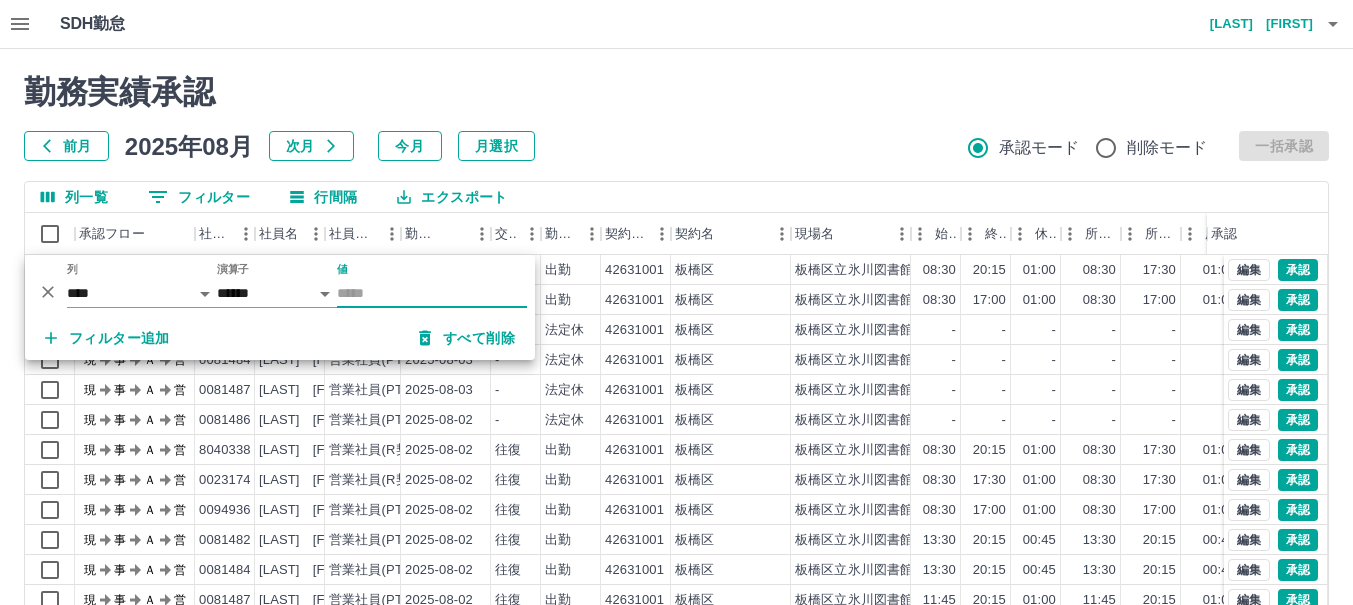 click on "値" at bounding box center [432, 293] 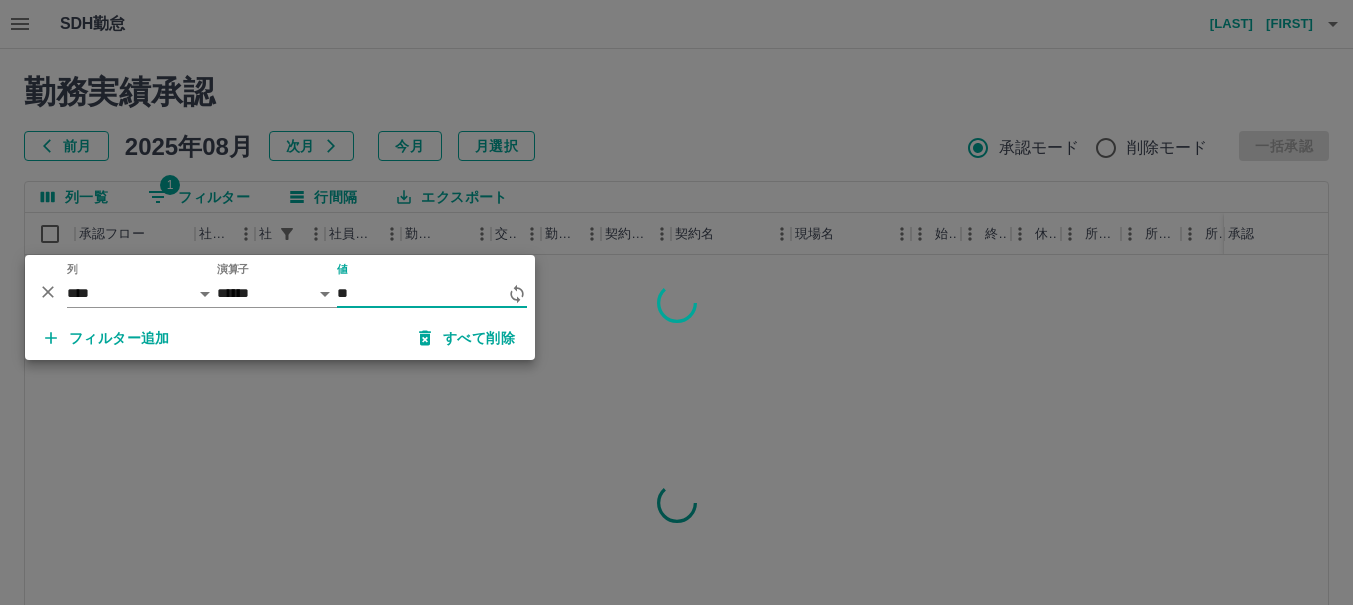 type on "*" 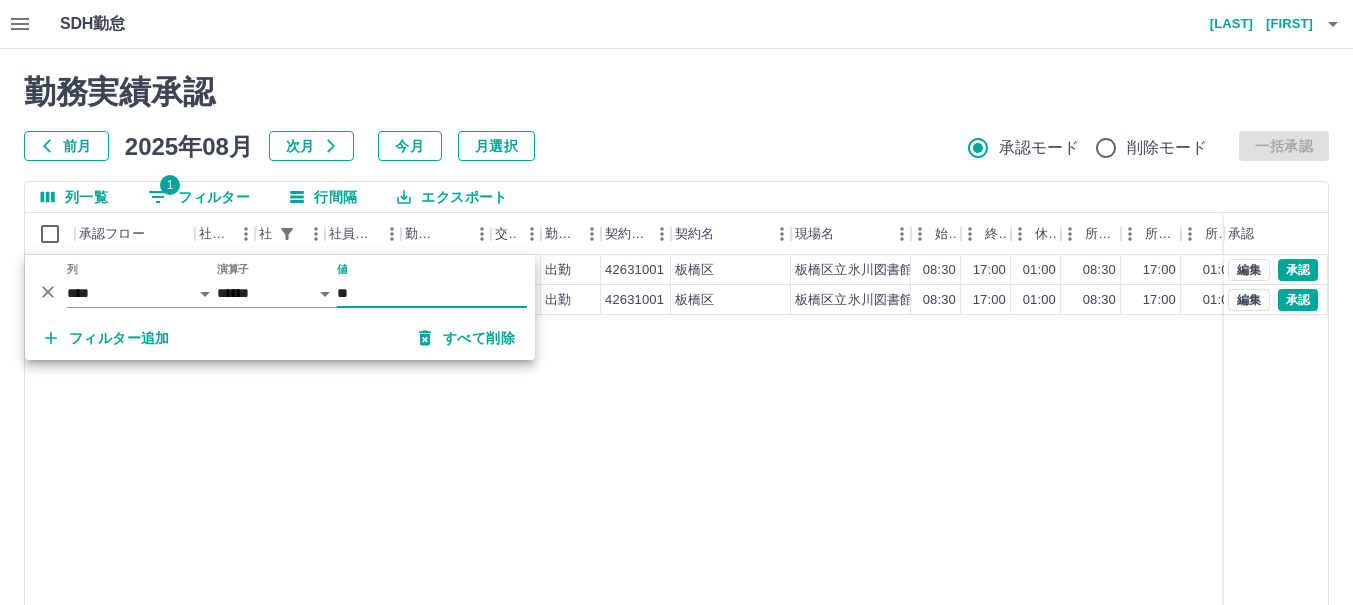 type on "**" 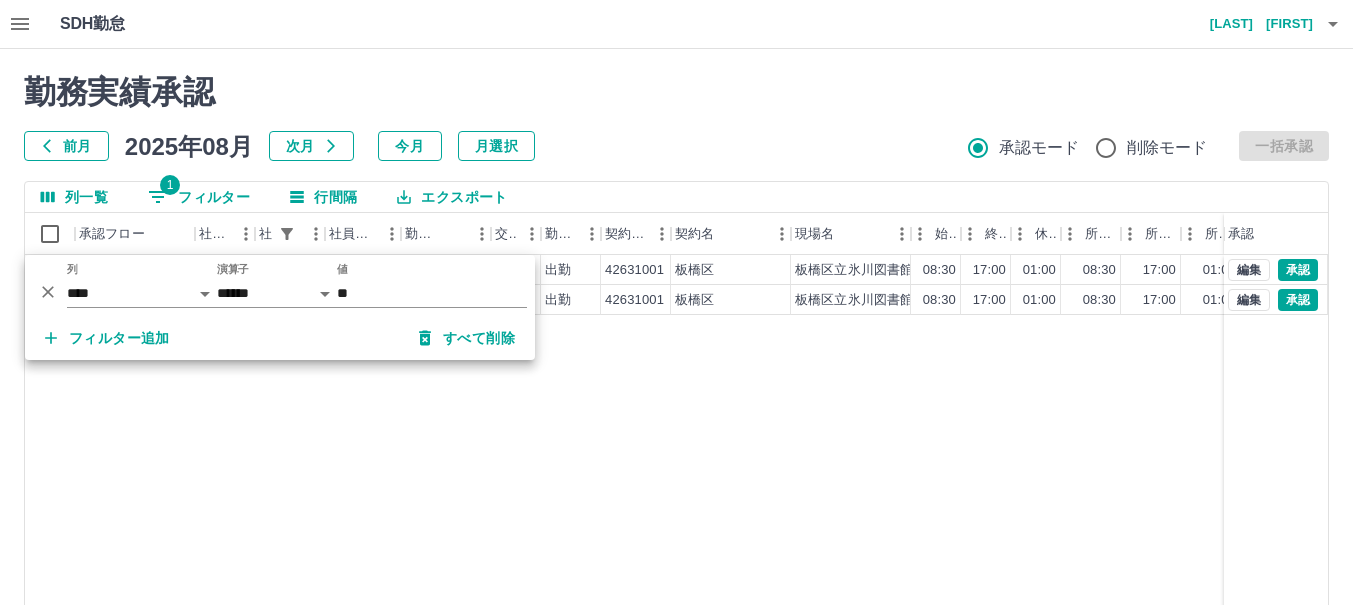 click on "勤務実績承認" at bounding box center (676, 92) 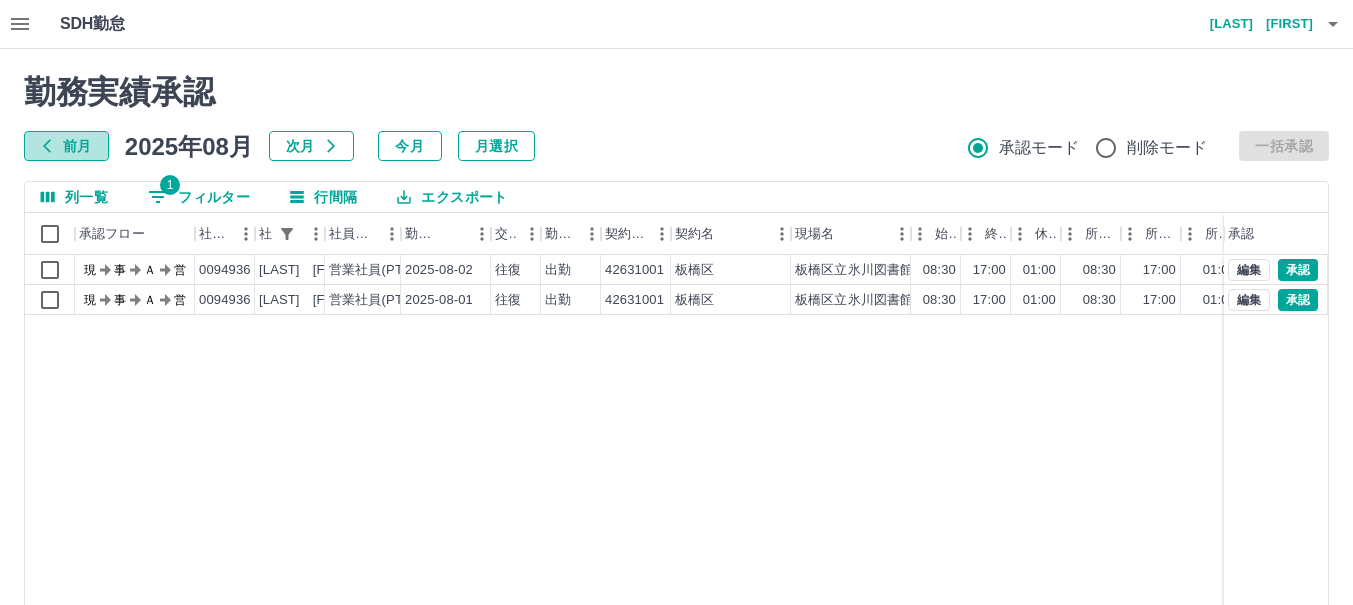 click on "前月" at bounding box center [66, 146] 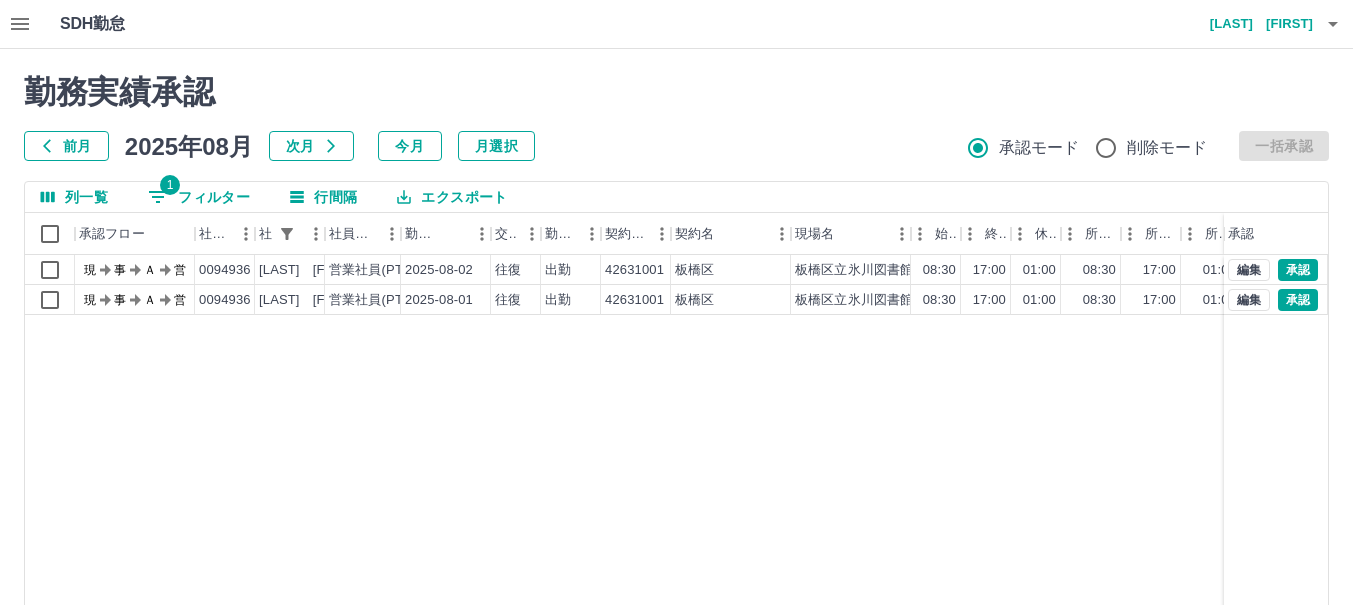 drag, startPoint x: 20, startPoint y: 11, endPoint x: 23, endPoint y: 26, distance: 15.297058 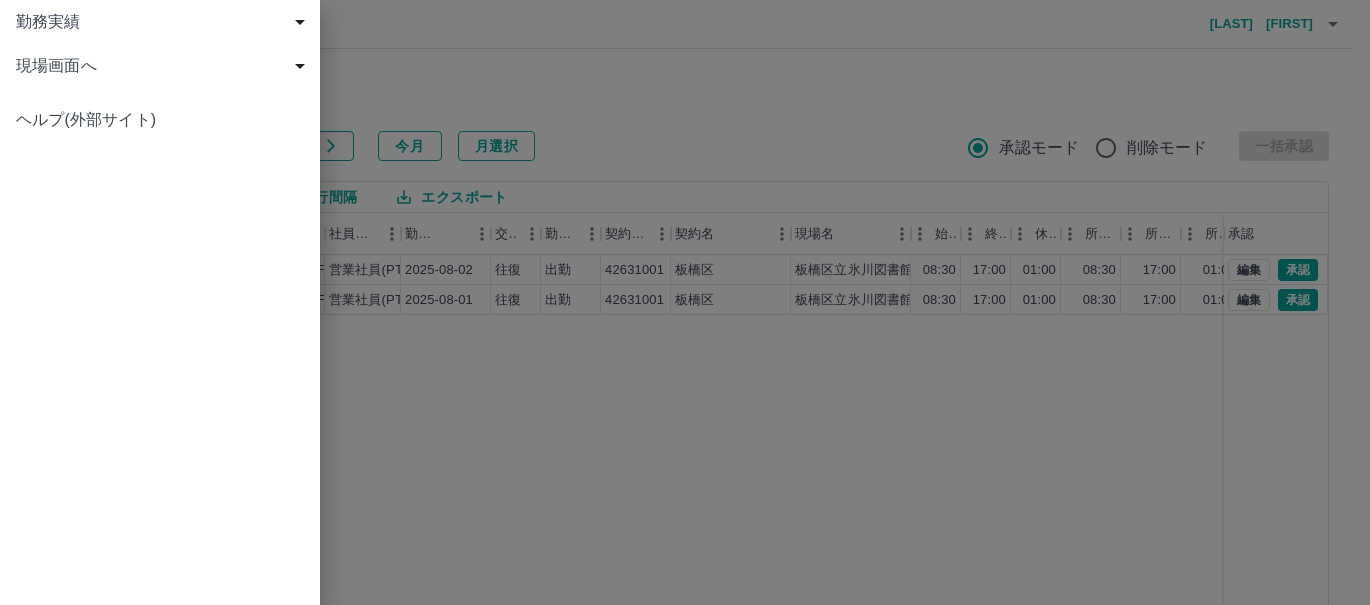 click on "現場画面へ" at bounding box center [164, 66] 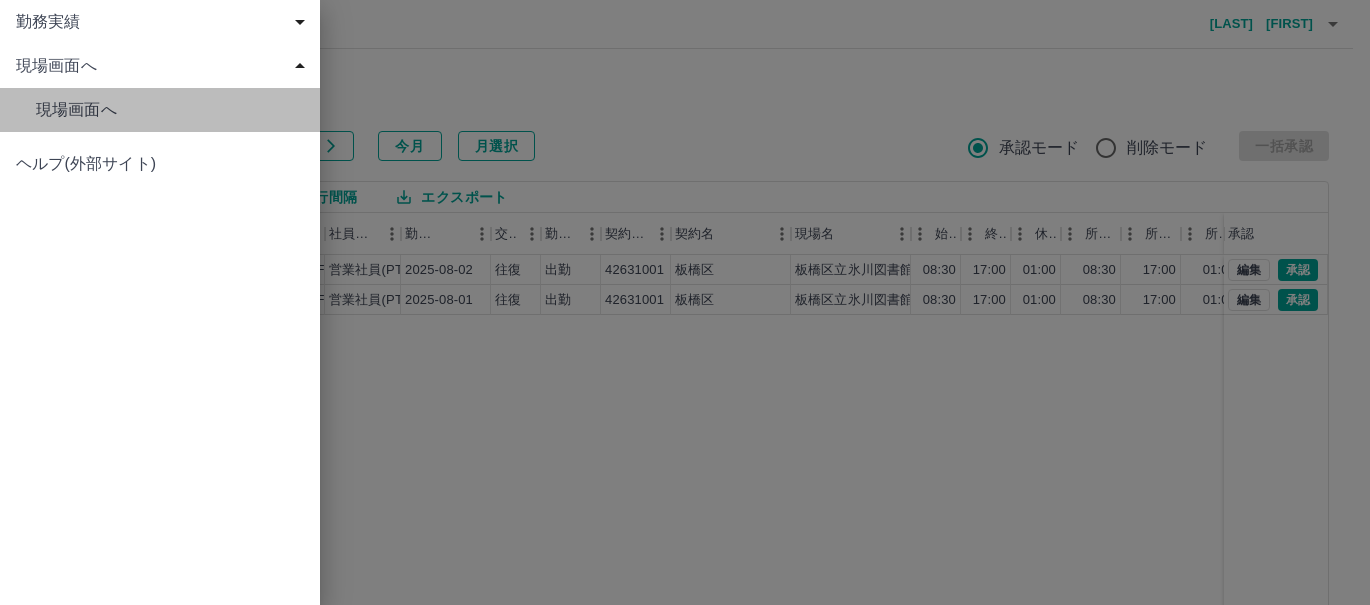 click on "現場画面へ" at bounding box center (170, 110) 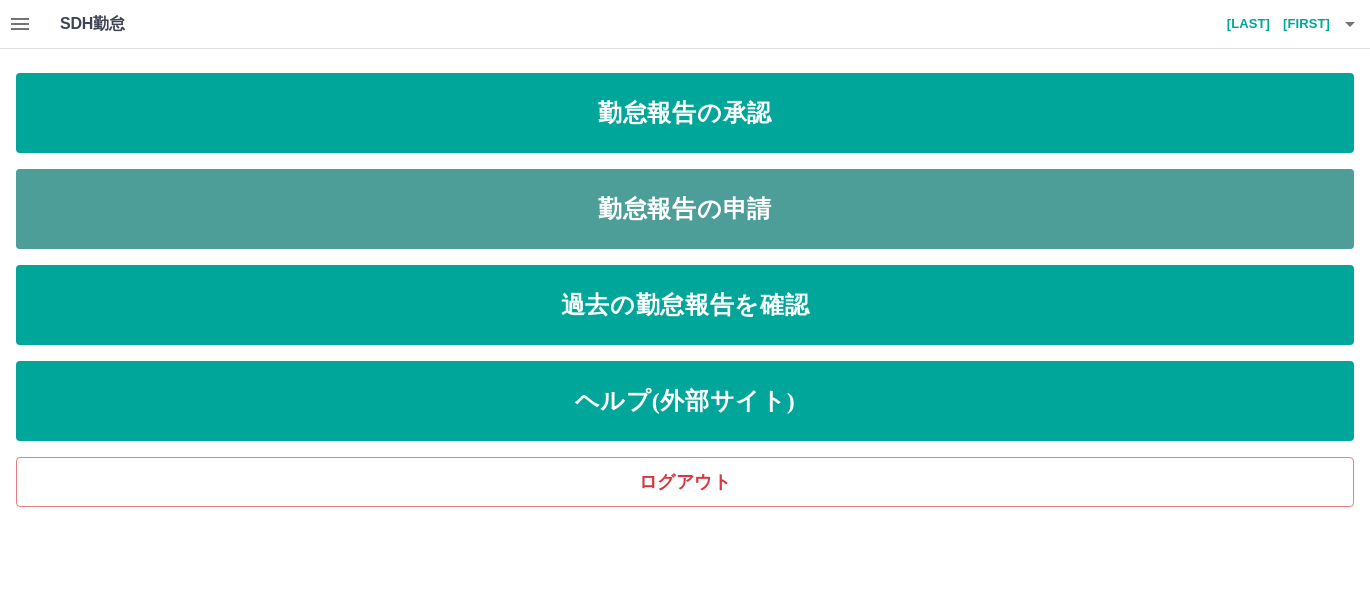 click on "勤怠報告の申請" at bounding box center (685, 209) 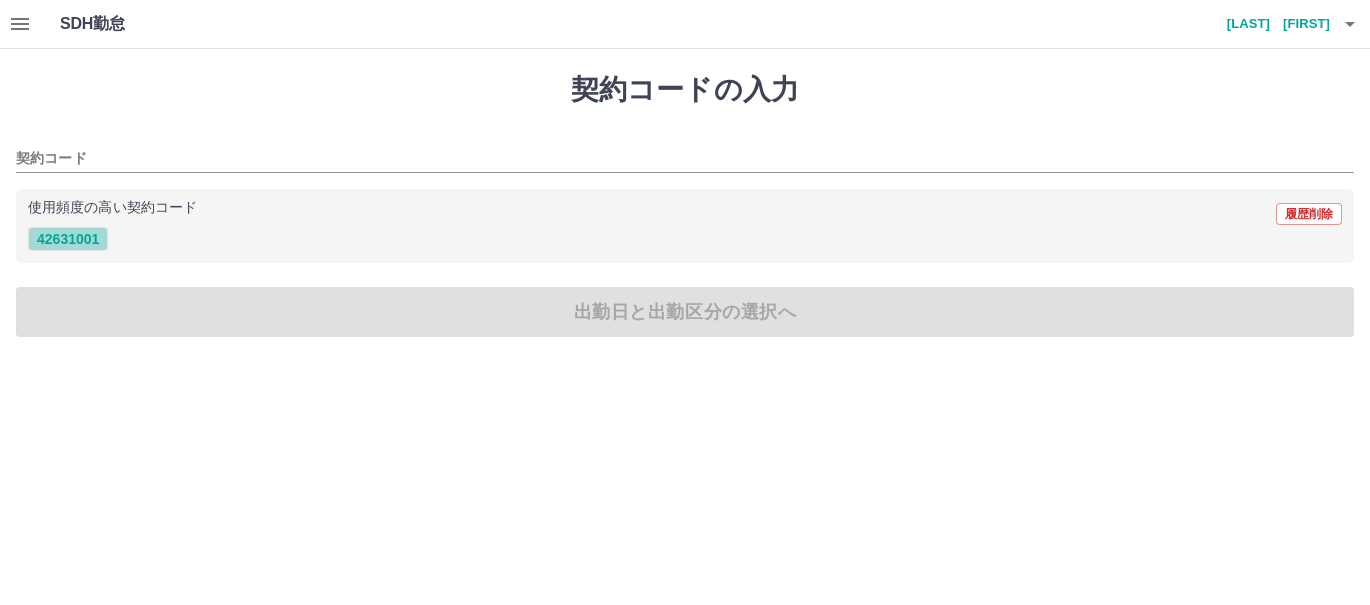 click on "42631001" at bounding box center (68, 239) 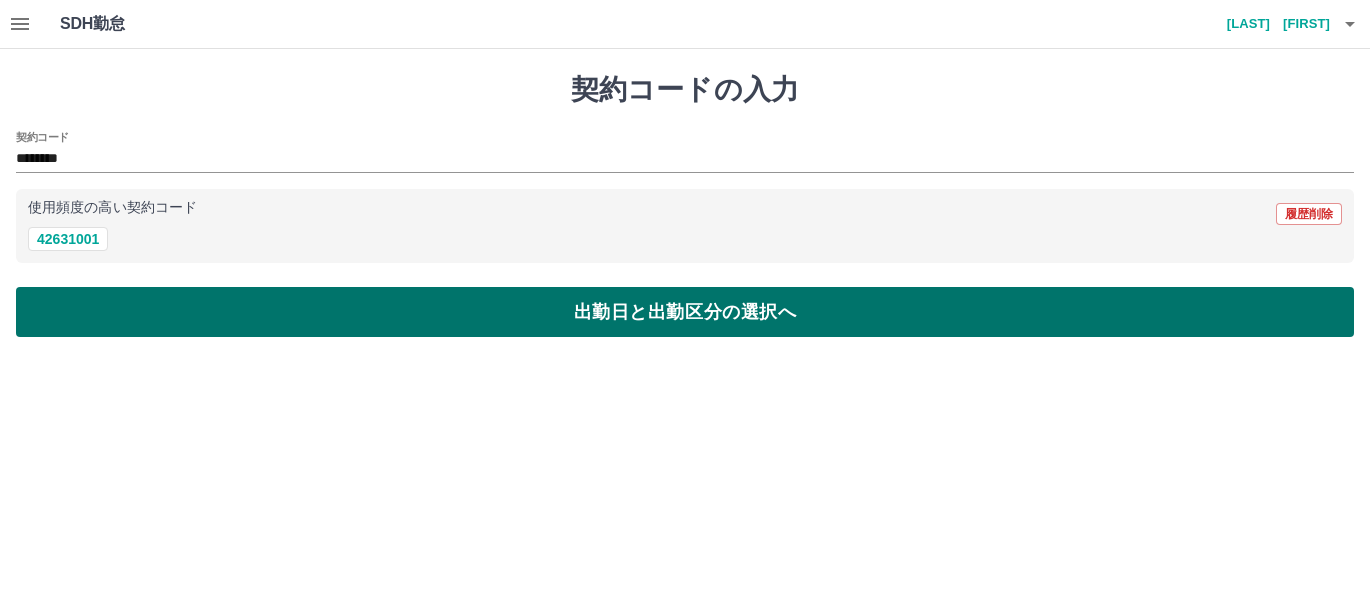 click on "出勤日と出勤区分の選択へ" at bounding box center [685, 312] 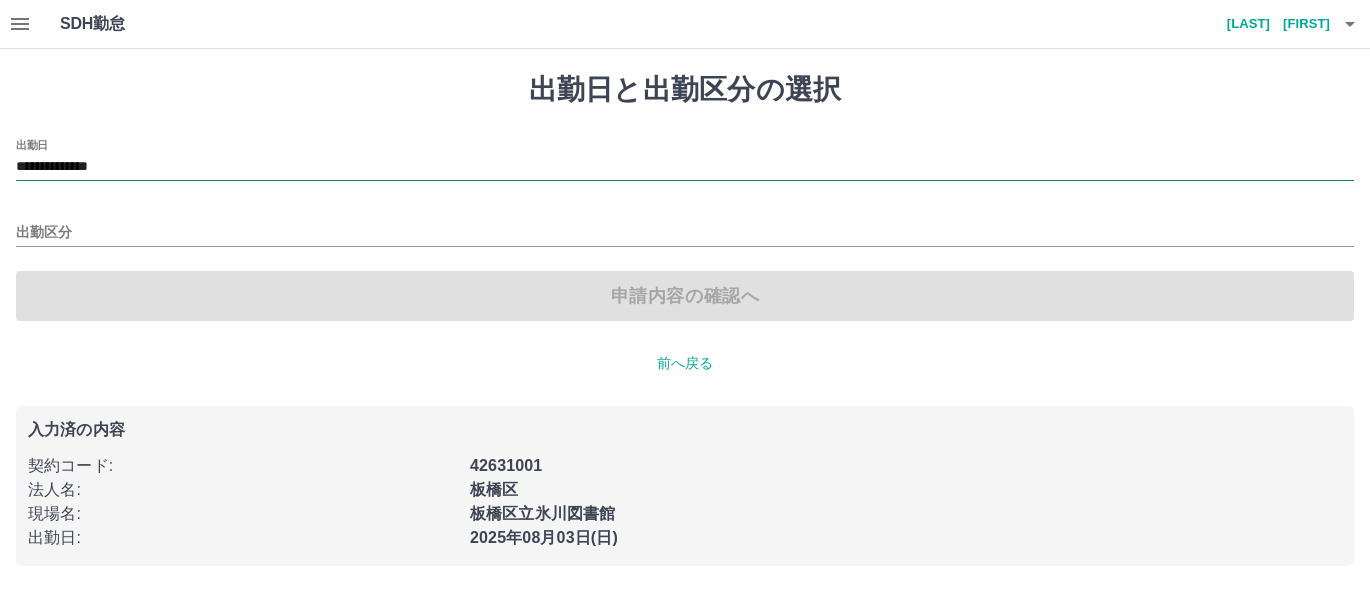click on "**********" at bounding box center [685, 167] 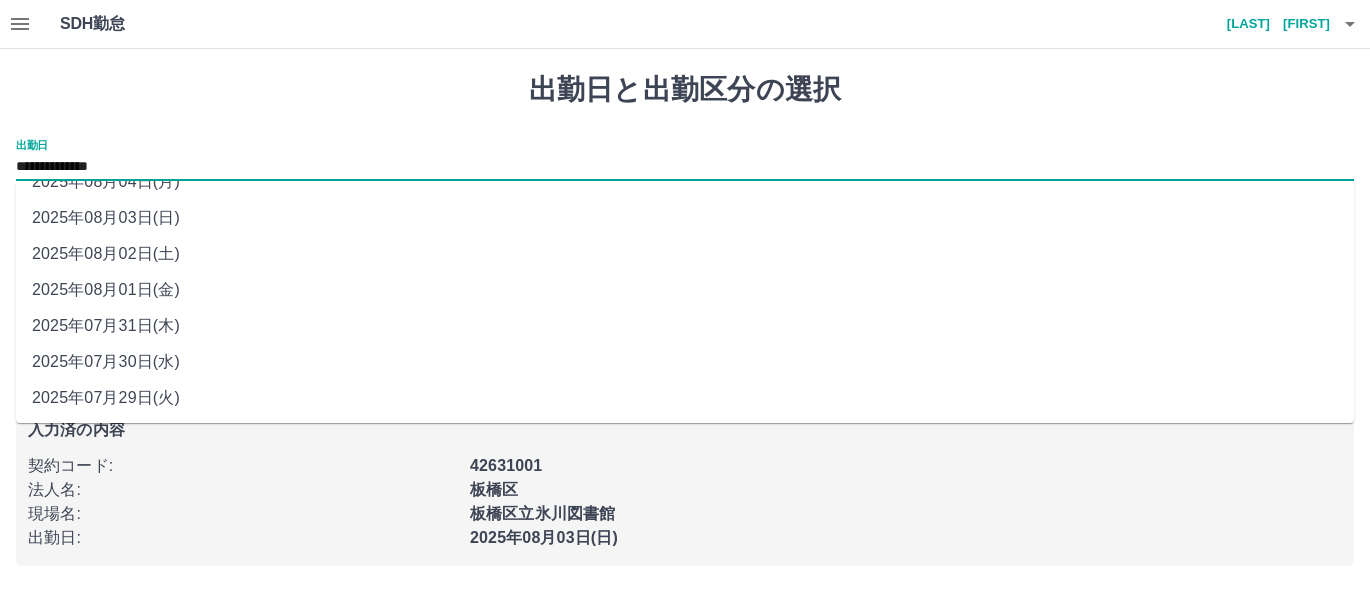 scroll, scrollTop: 0, scrollLeft: 0, axis: both 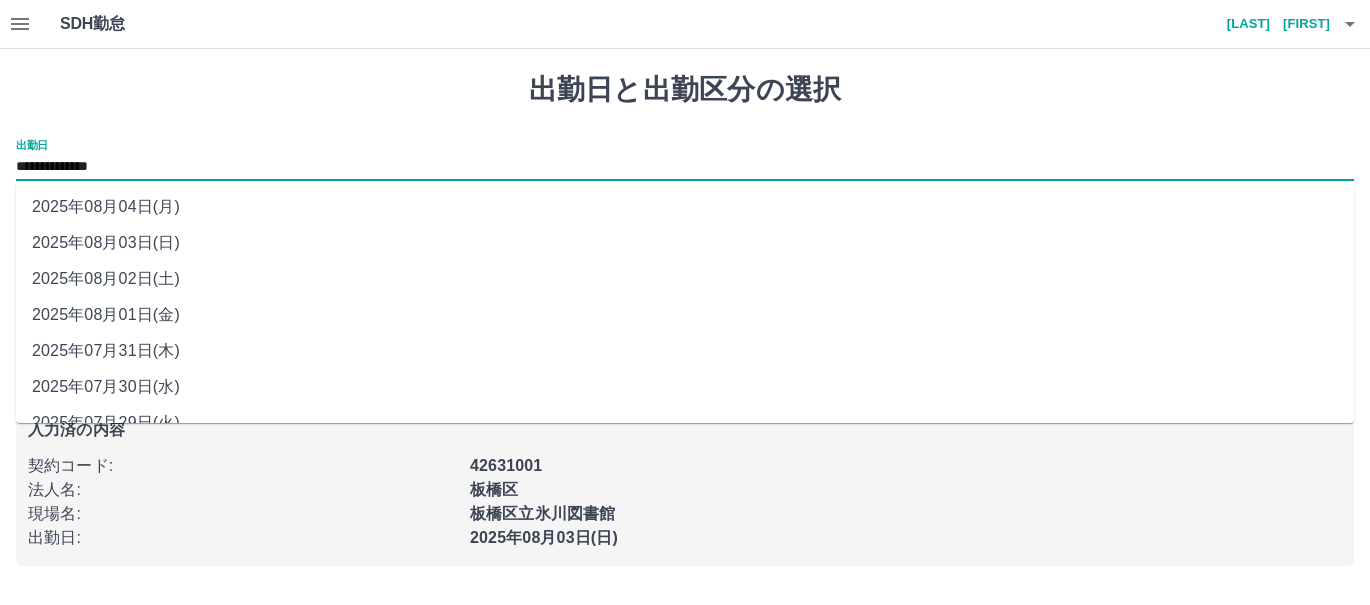 click on "2025年08月01日(金)" at bounding box center (685, 315) 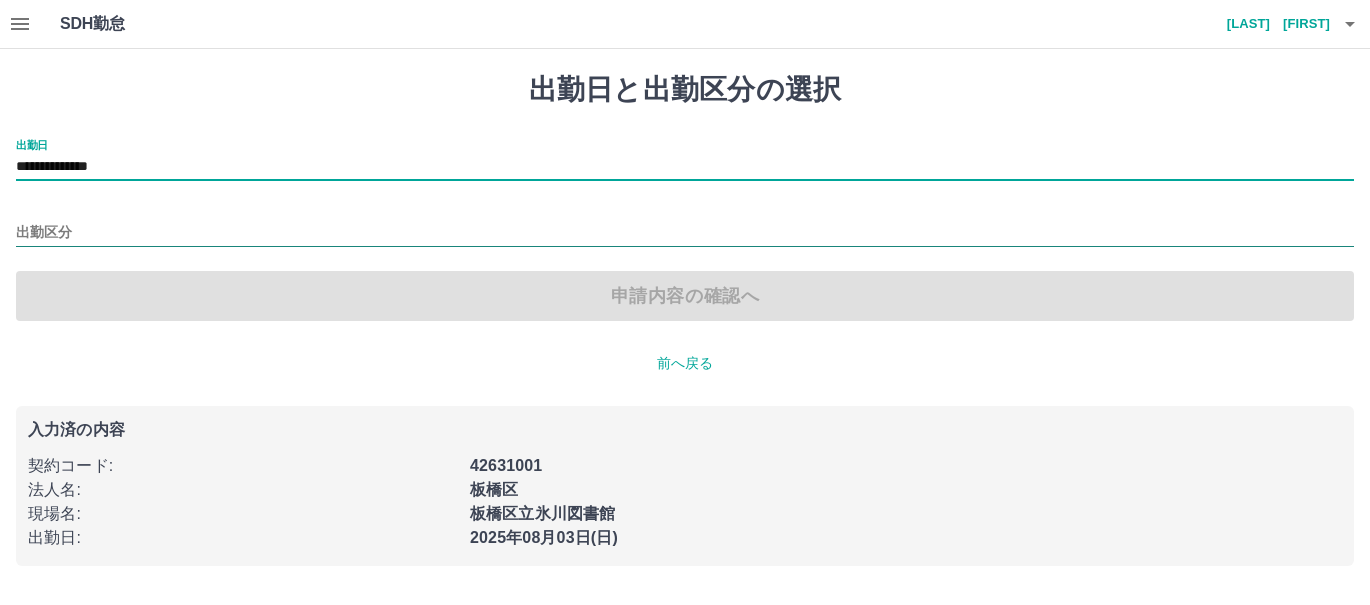 click on "出勤区分" at bounding box center [685, 233] 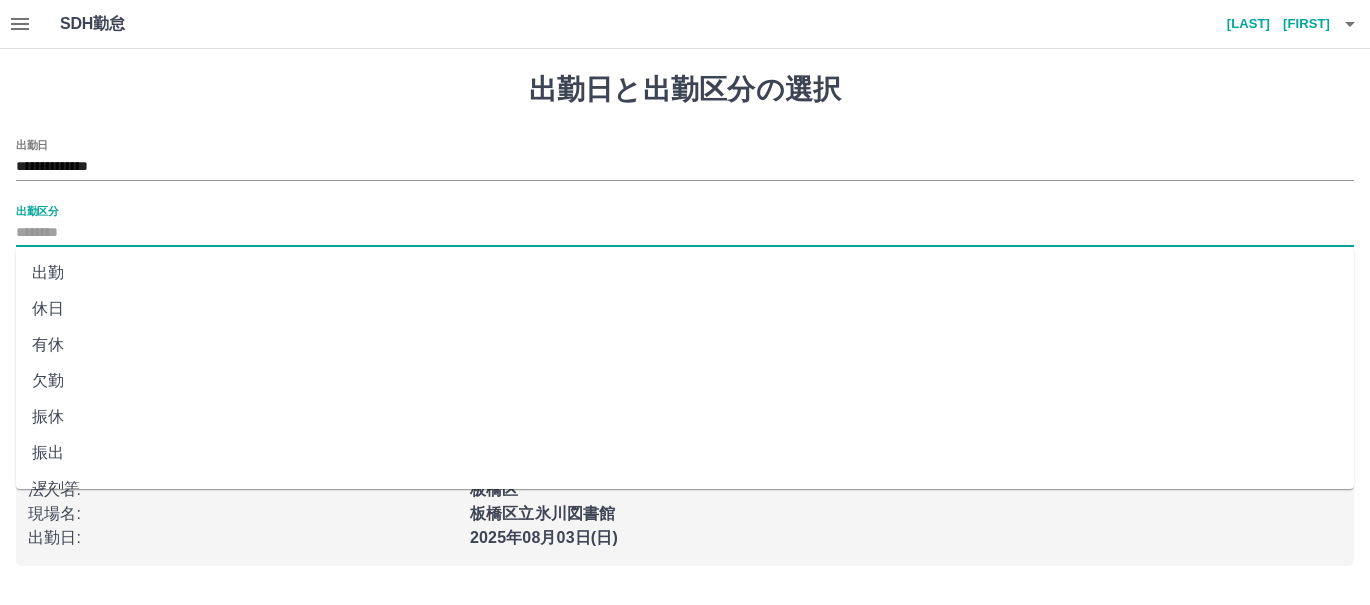 click on "休日" at bounding box center [685, 309] 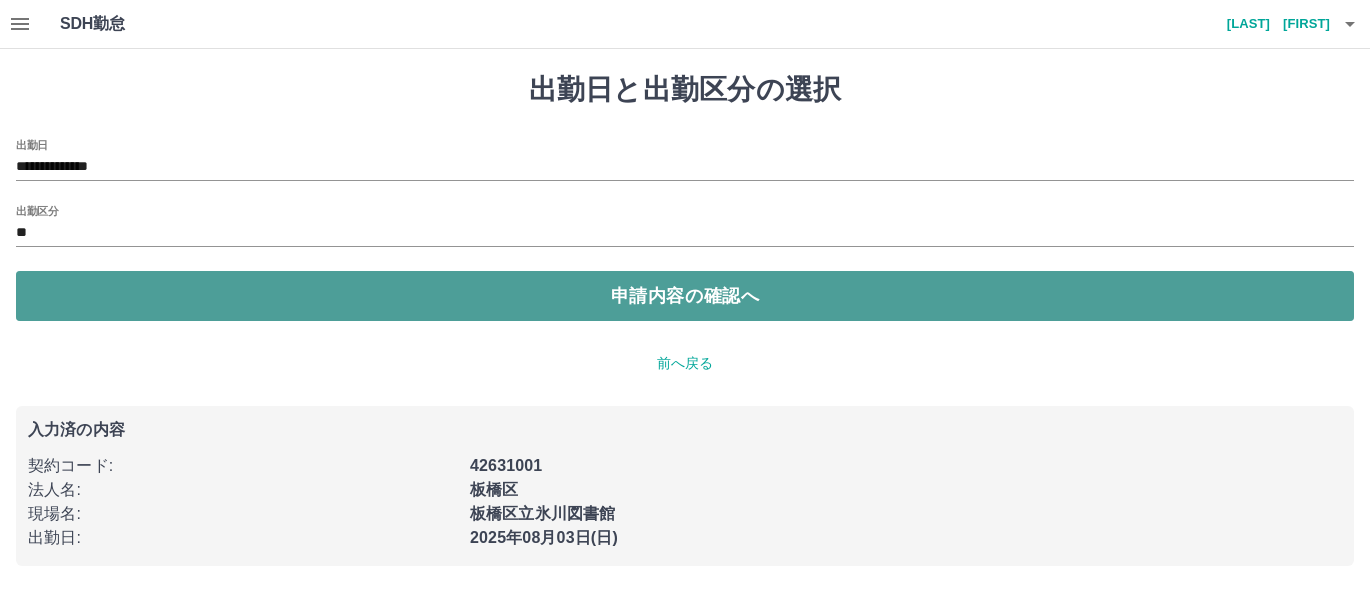 click on "申請内容の確認へ" at bounding box center [685, 296] 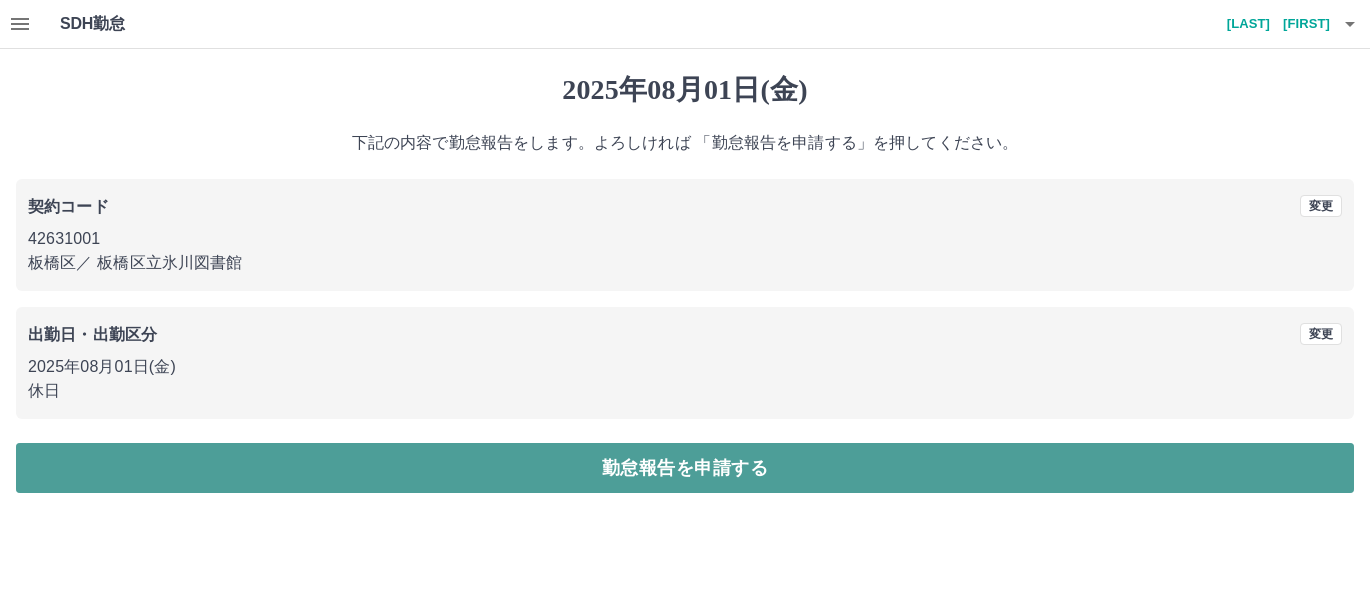 click on "勤怠報告を申請する" at bounding box center (685, 468) 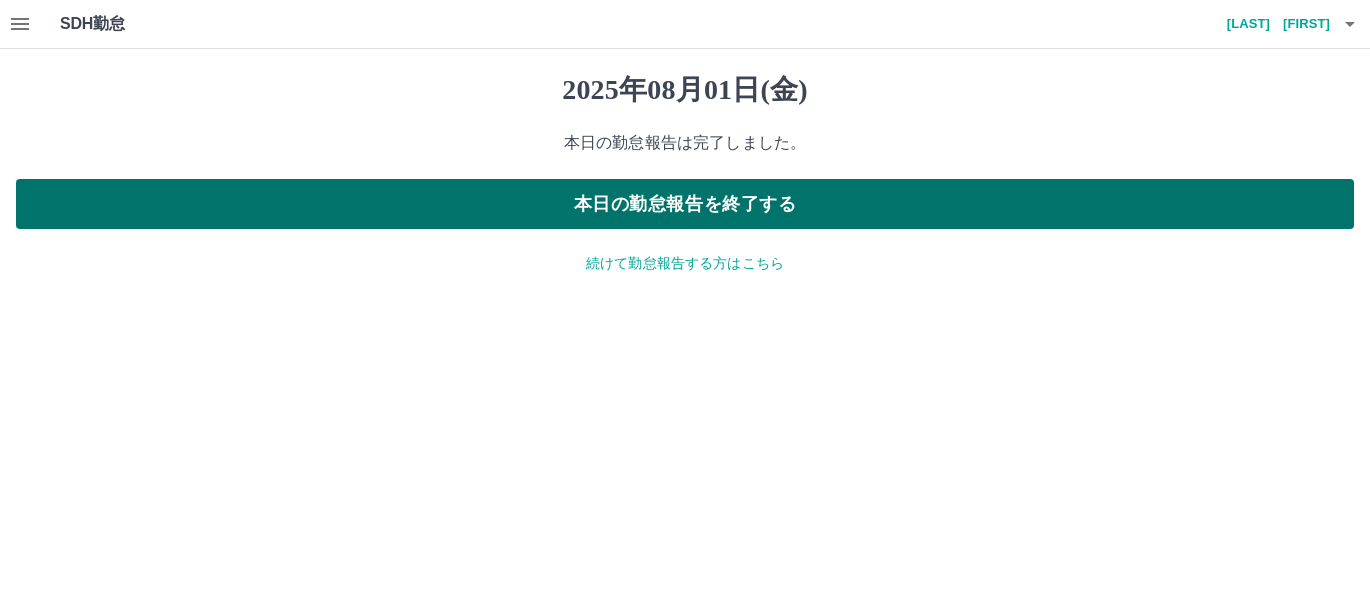 click on "本日の勤怠報告を終了する" at bounding box center (685, 204) 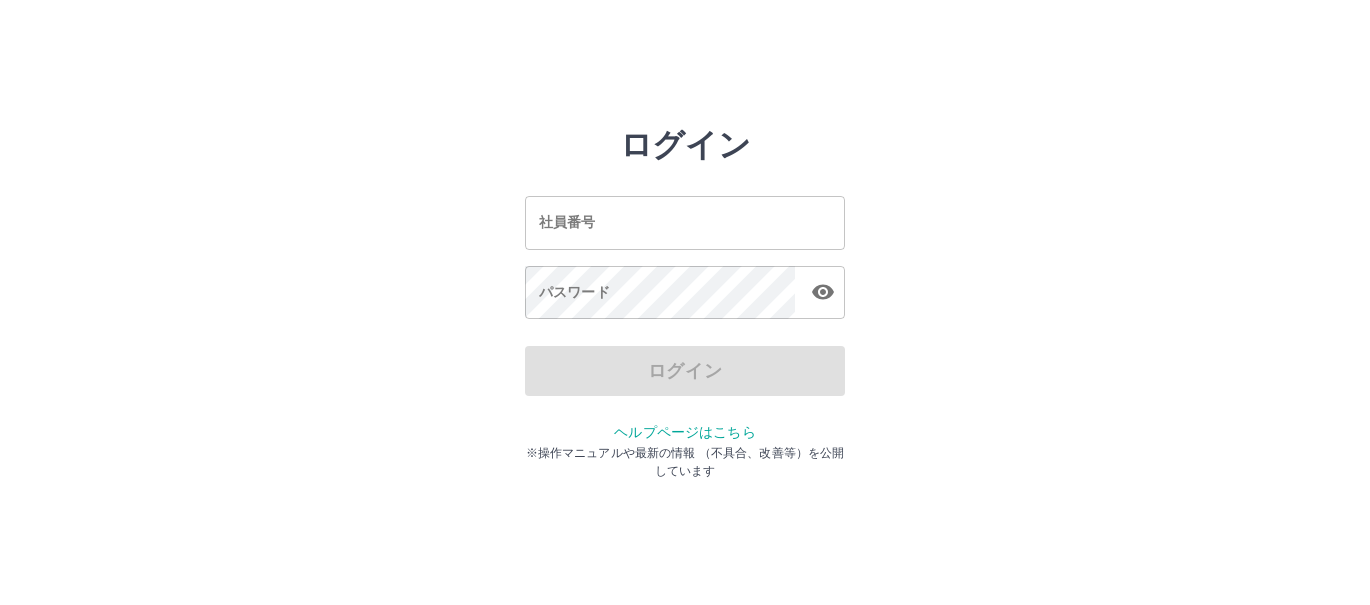 scroll, scrollTop: 0, scrollLeft: 0, axis: both 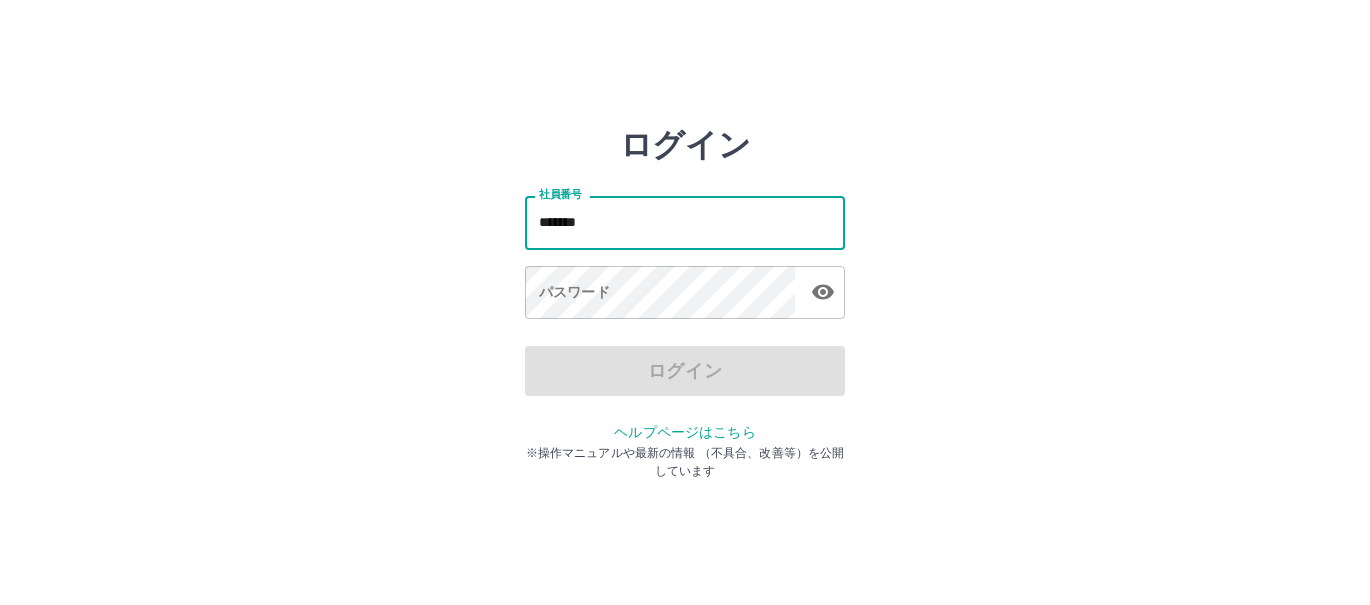 type on "*******" 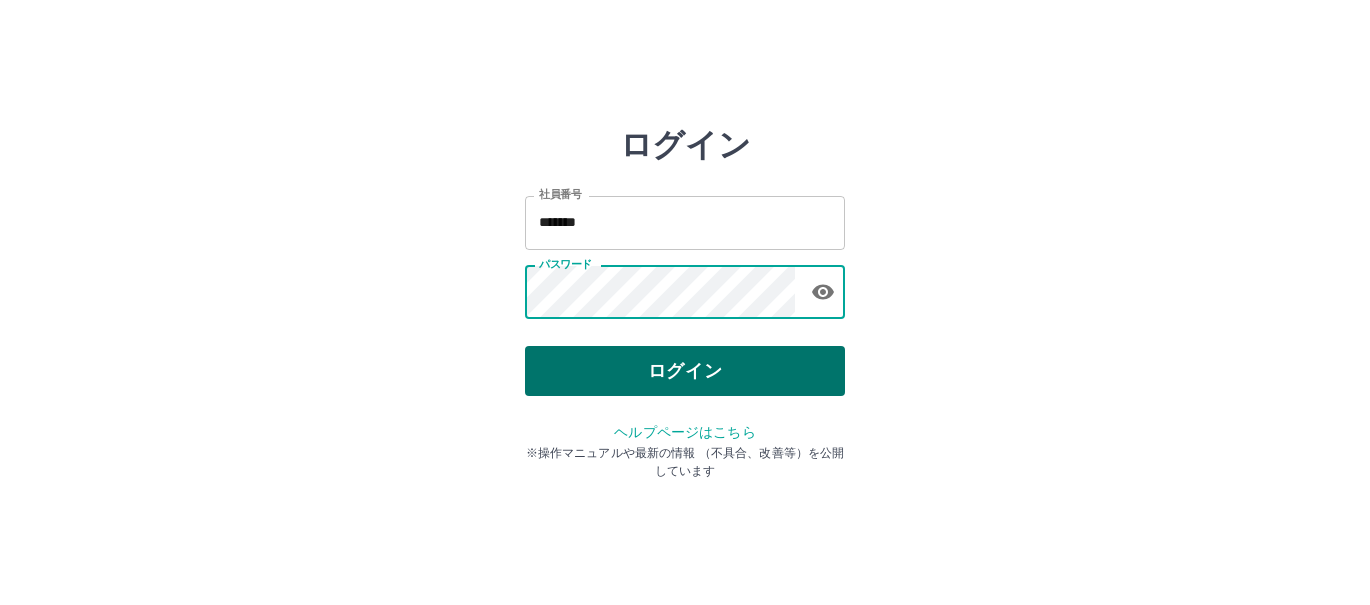 click on "ログイン" at bounding box center [685, 371] 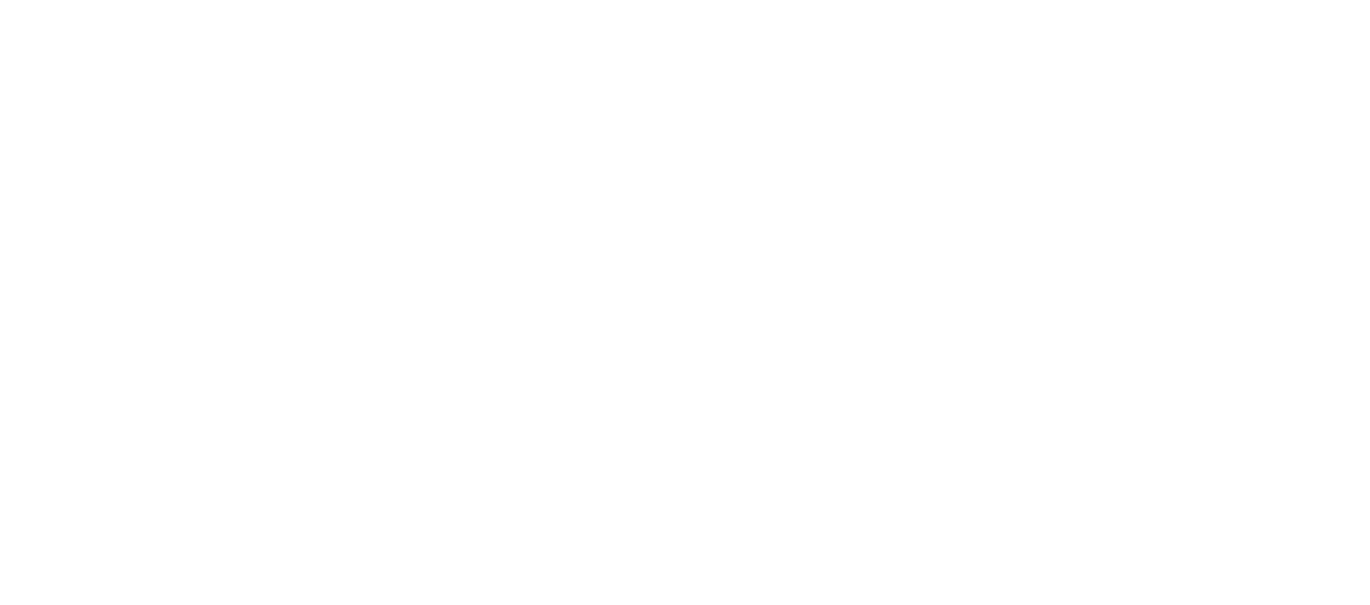 scroll, scrollTop: 0, scrollLeft: 0, axis: both 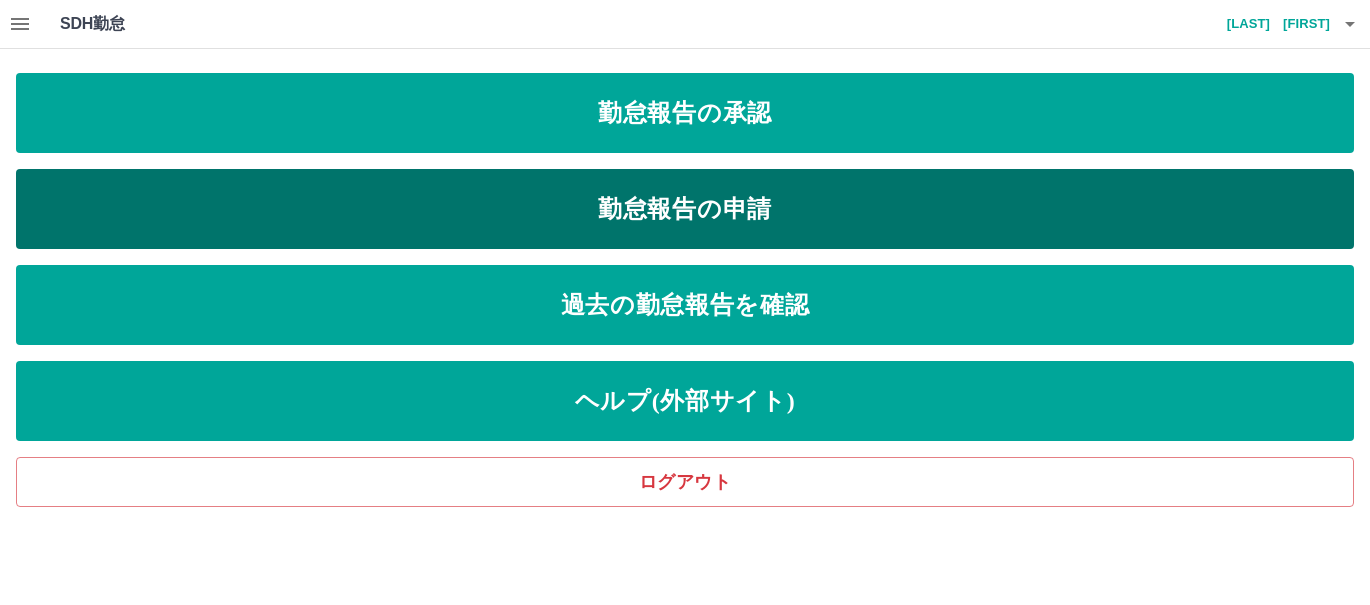 click on "勤怠報告の申請" at bounding box center (685, 209) 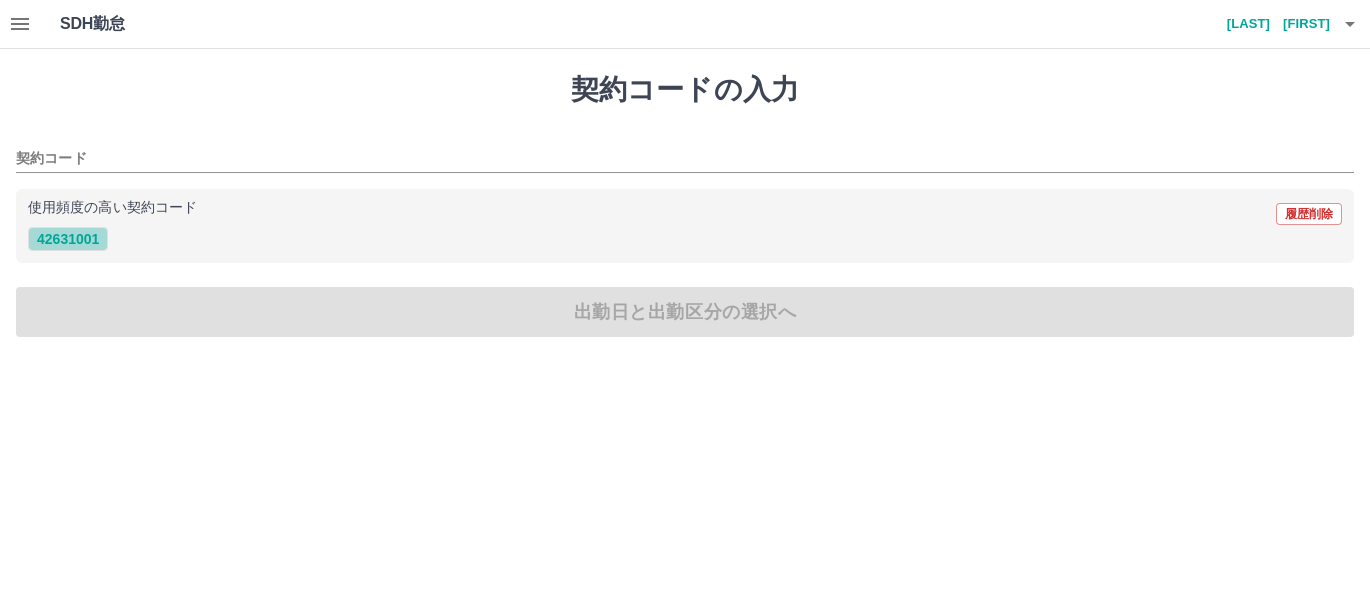 click on "42631001" at bounding box center (68, 239) 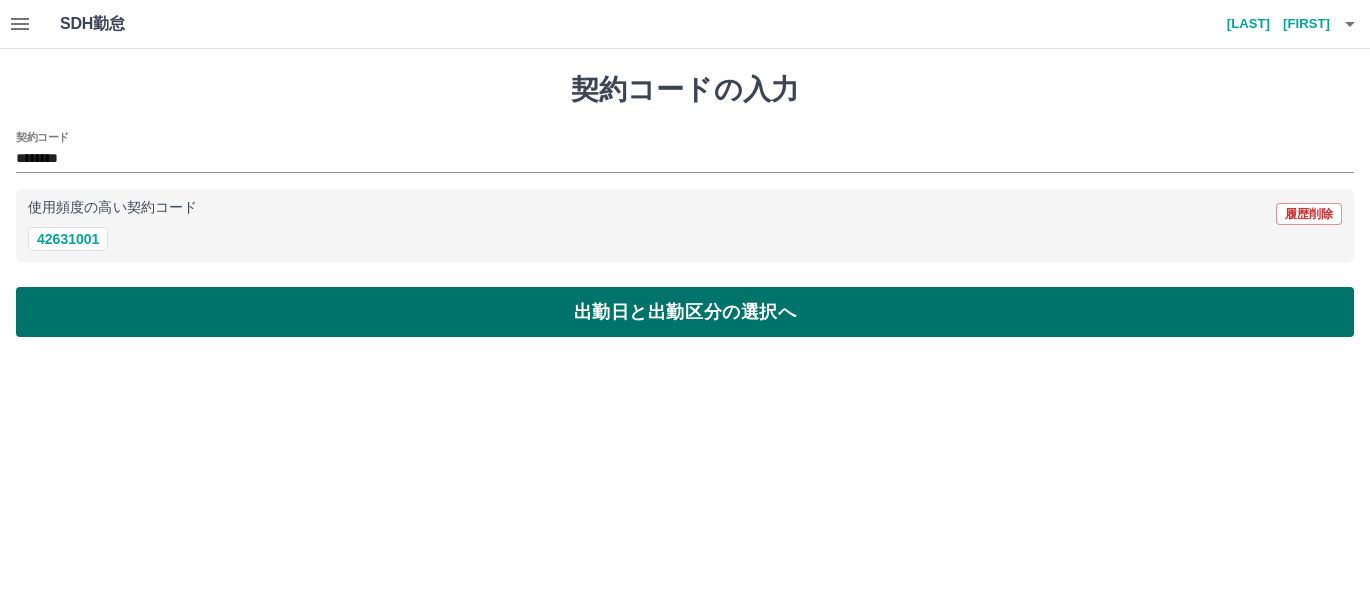 click on "出勤日と出勤区分の選択へ" at bounding box center [685, 312] 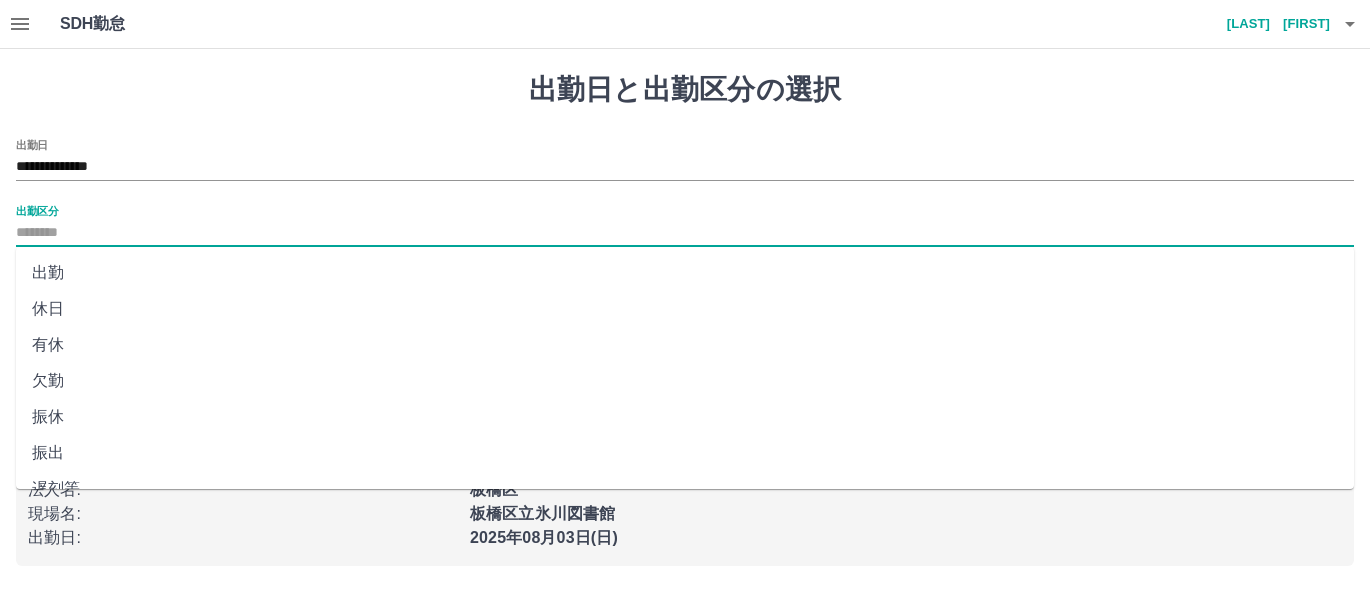 click on "出勤区分" at bounding box center [685, 233] 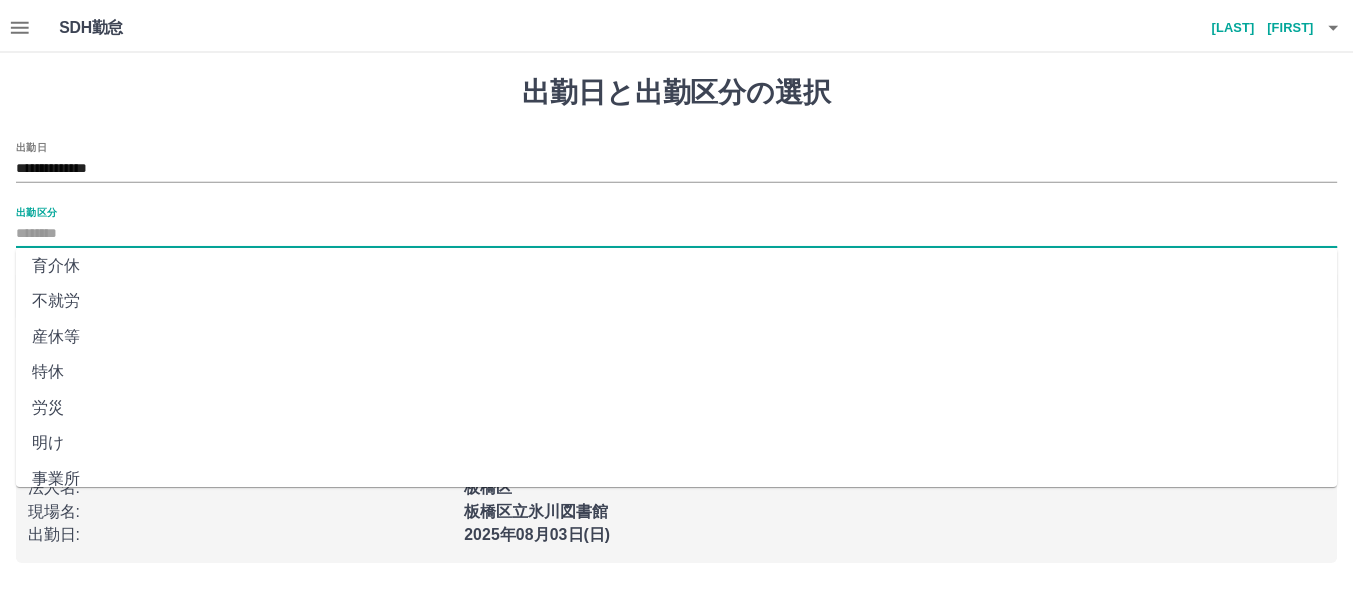 scroll, scrollTop: 422, scrollLeft: 0, axis: vertical 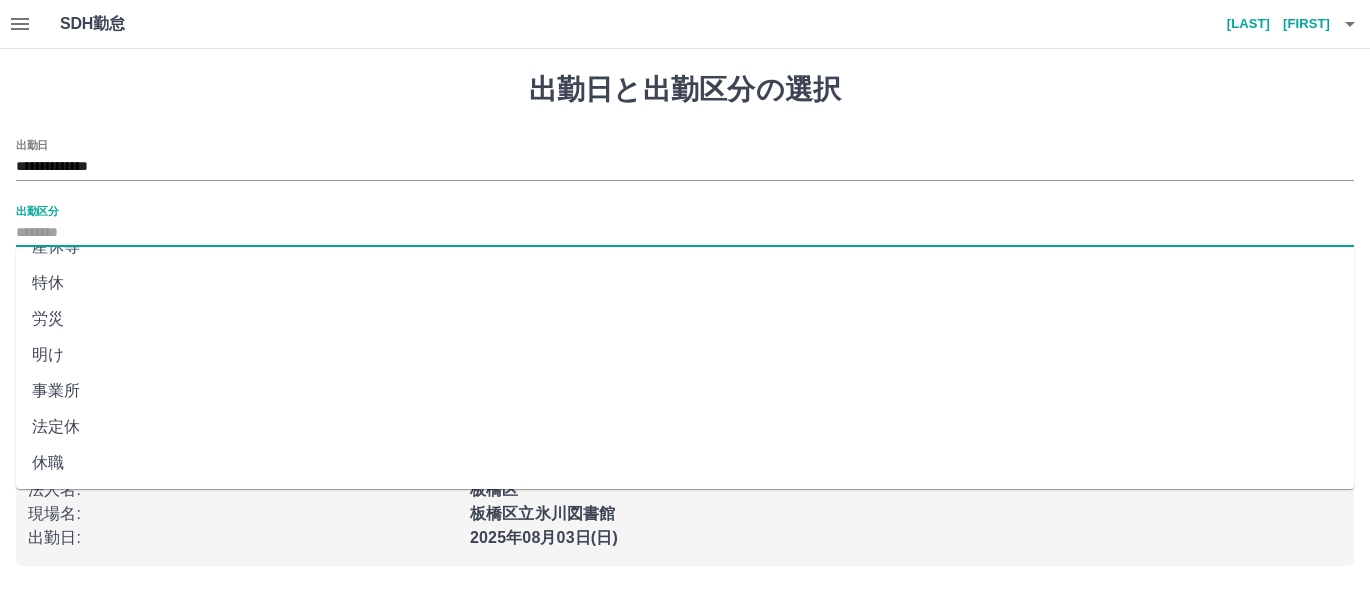 click on "法定休" at bounding box center (685, 427) 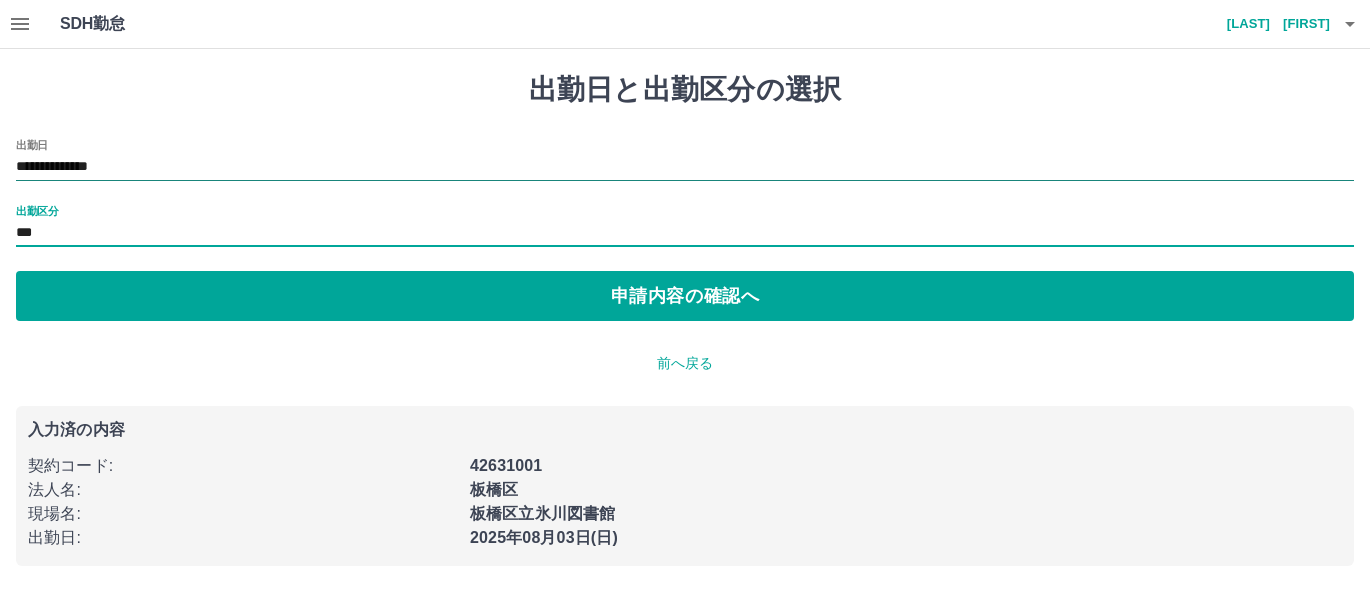 click on "**********" at bounding box center [685, 167] 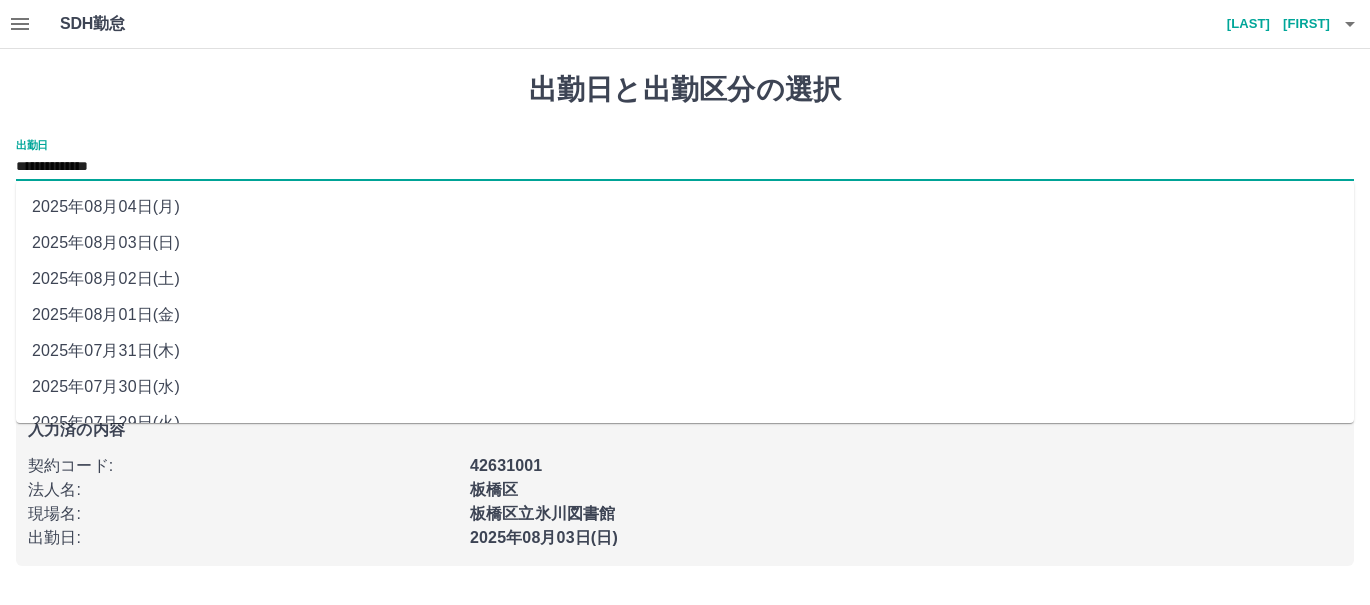 click on "2025年08月02日(土)" at bounding box center (685, 279) 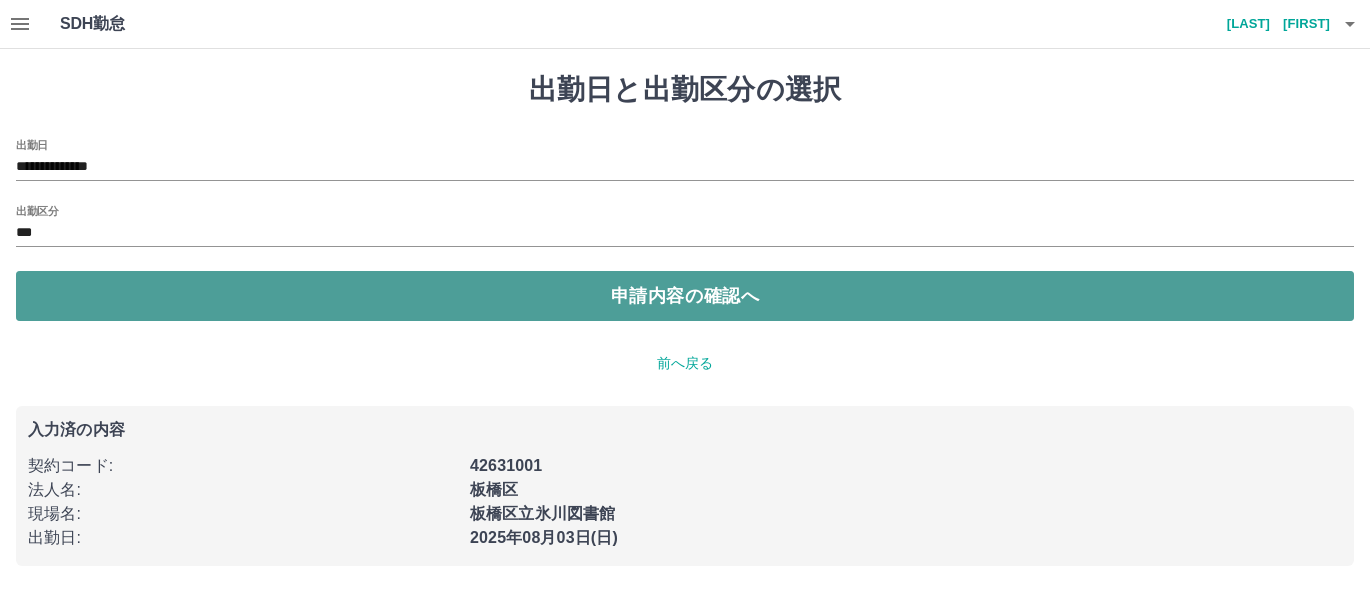 click on "申請内容の確認へ" at bounding box center (685, 296) 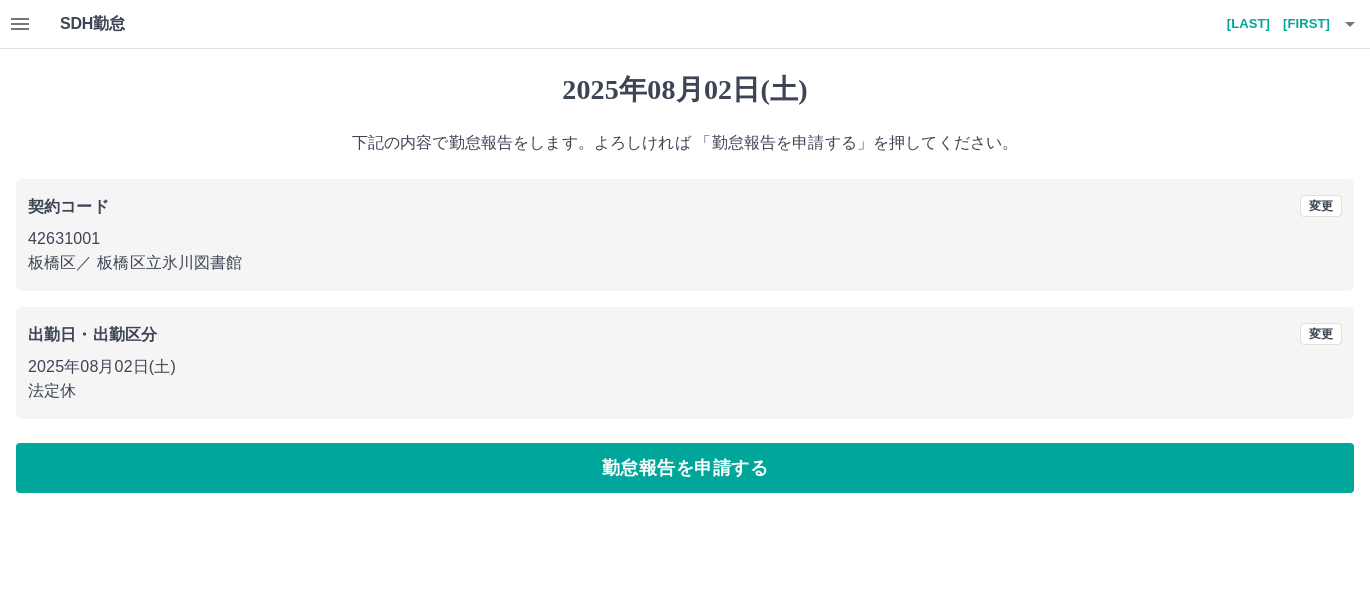 click on "勤怠報告を申請する" at bounding box center (685, 468) 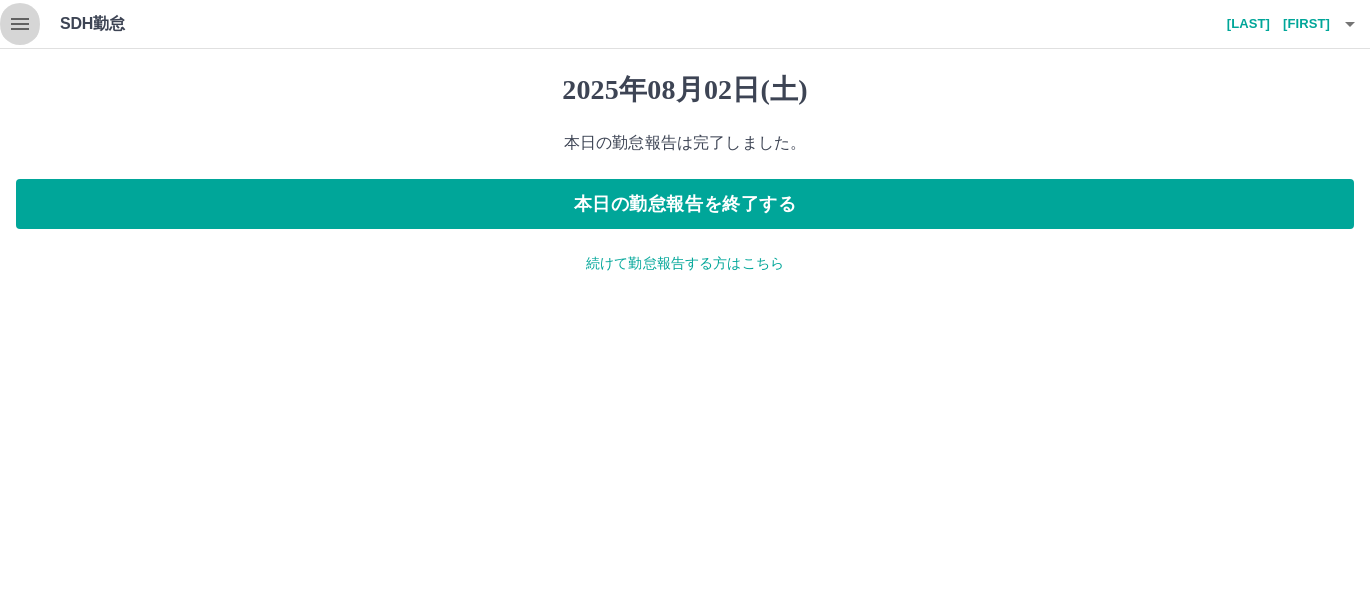click 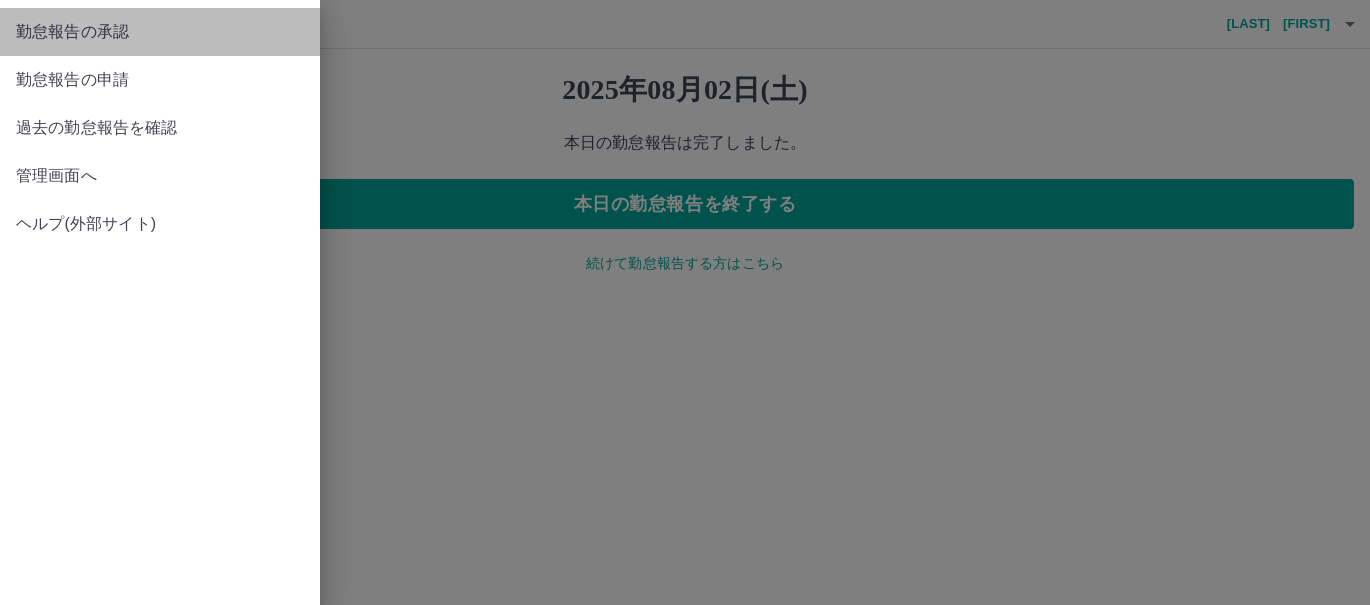 click on "勤怠報告の承認" at bounding box center [160, 32] 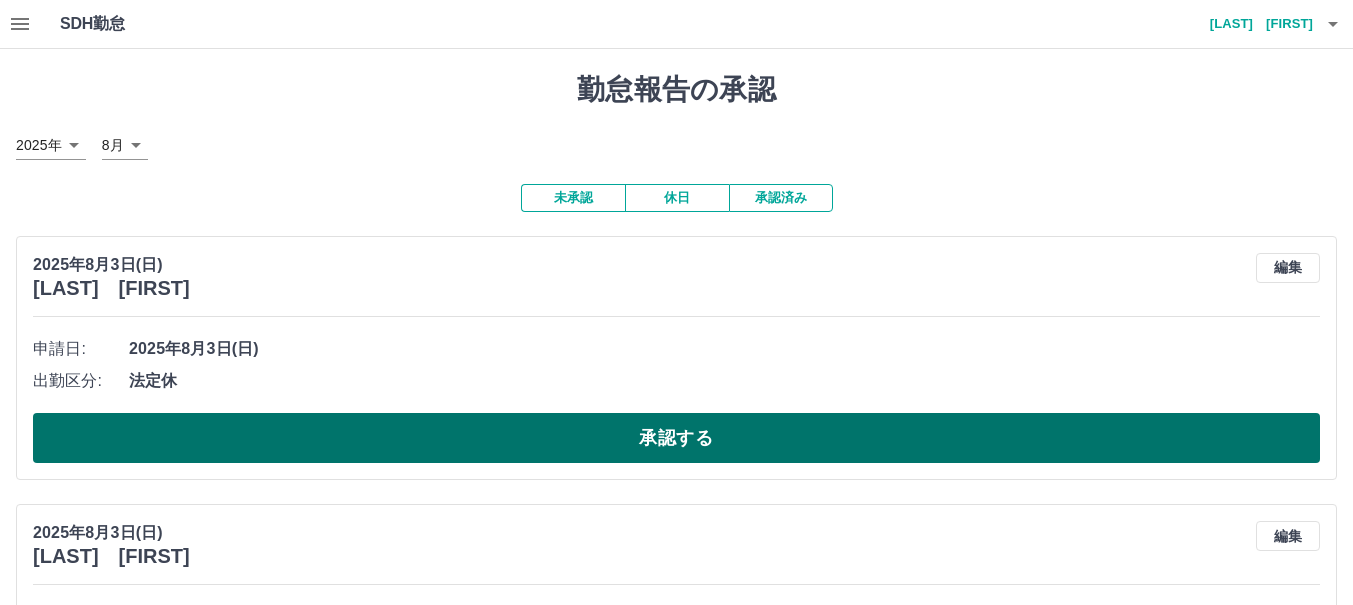 click on "承認する" at bounding box center [676, 438] 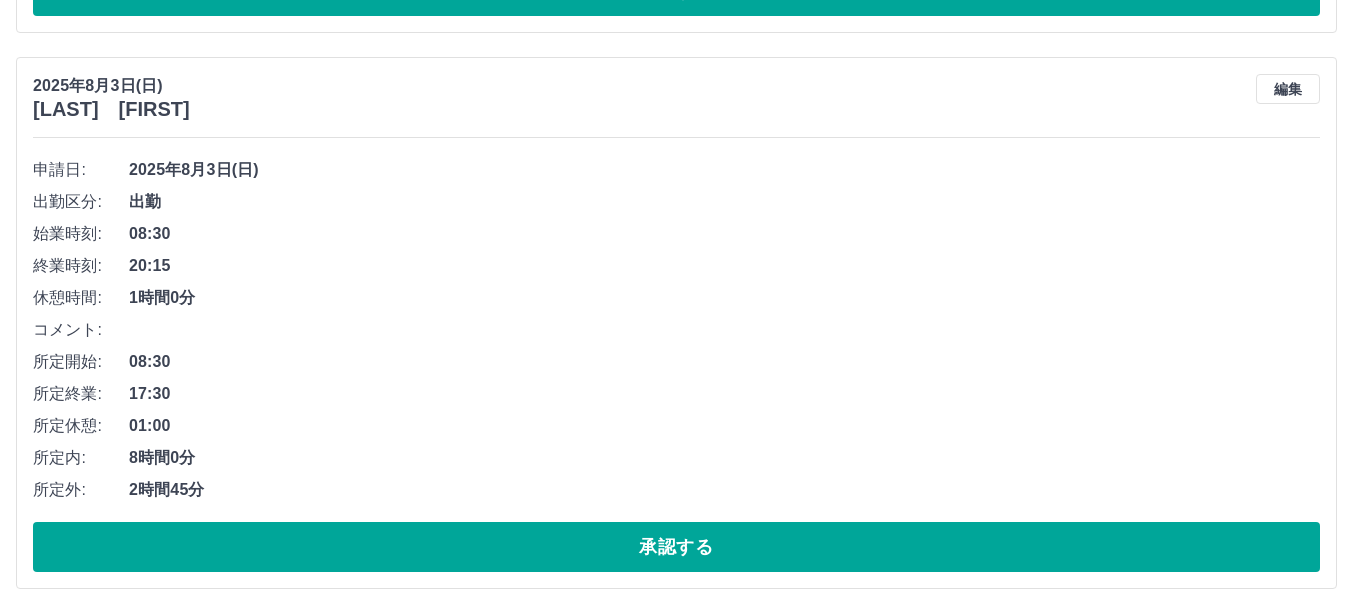scroll, scrollTop: 700, scrollLeft: 0, axis: vertical 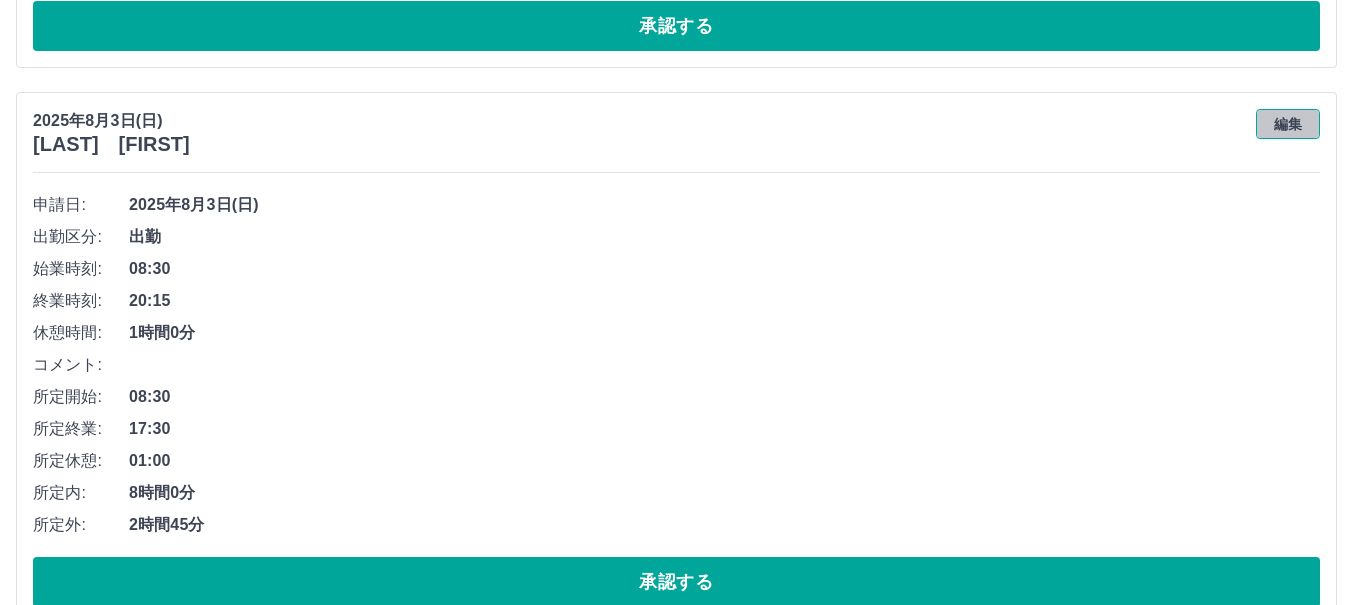 click on "編集" at bounding box center [1288, 124] 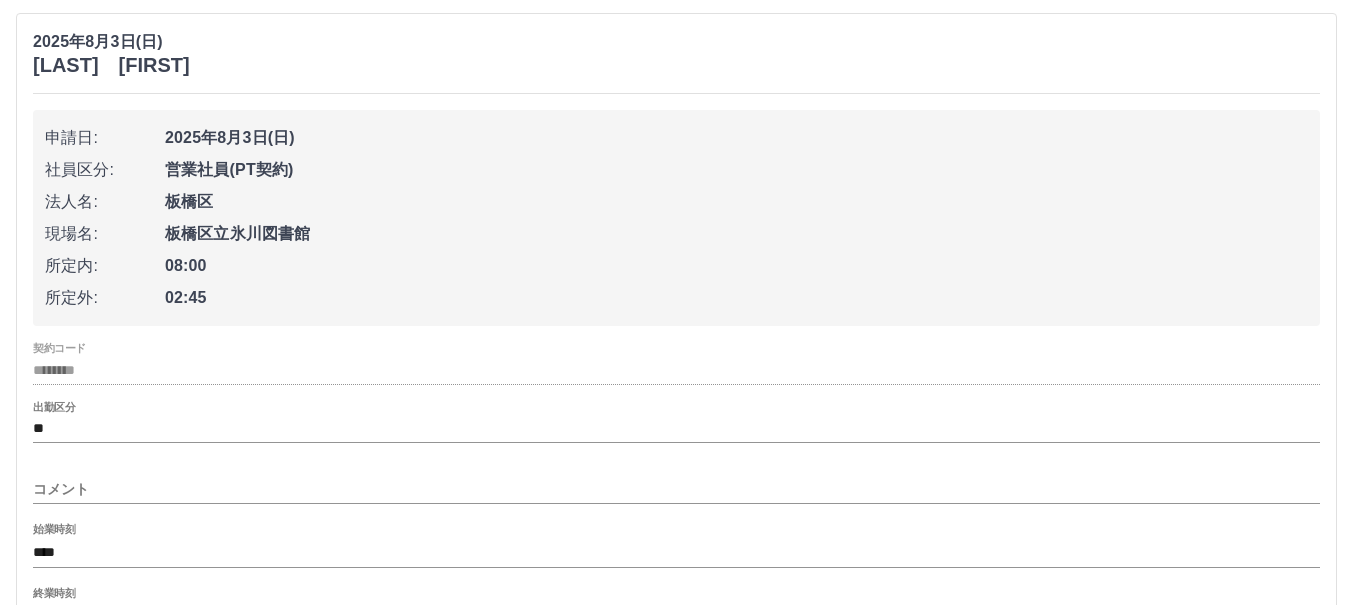 scroll, scrollTop: 900, scrollLeft: 0, axis: vertical 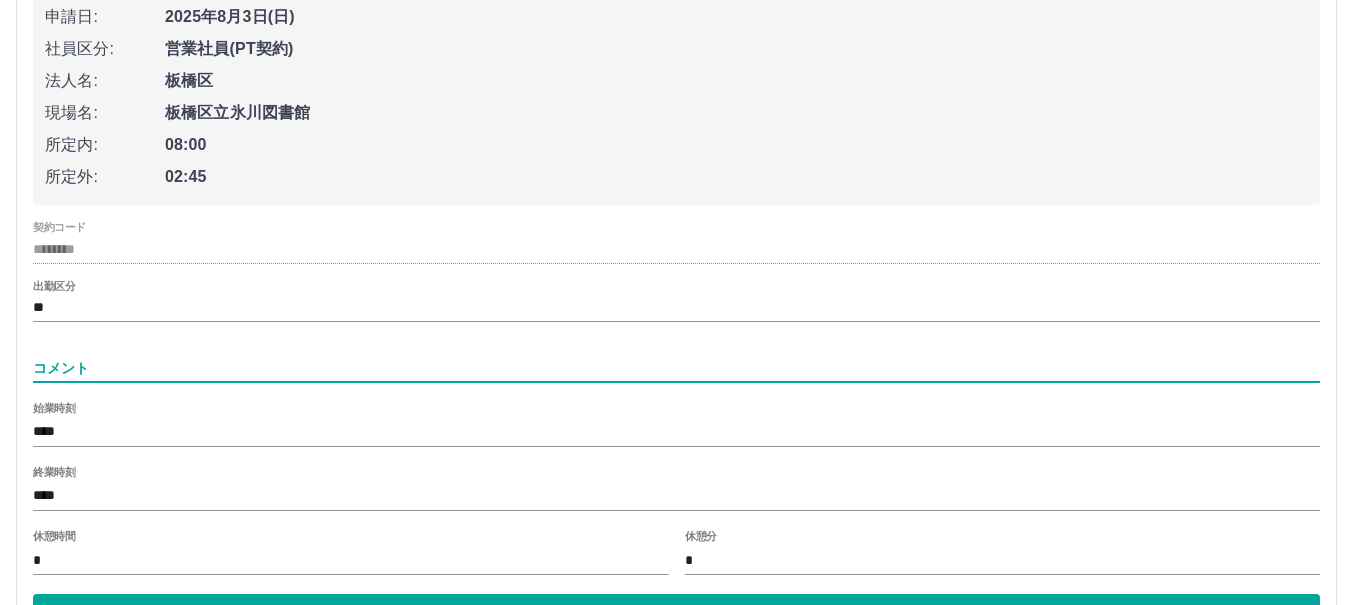 click on "コメント" at bounding box center (676, 368) 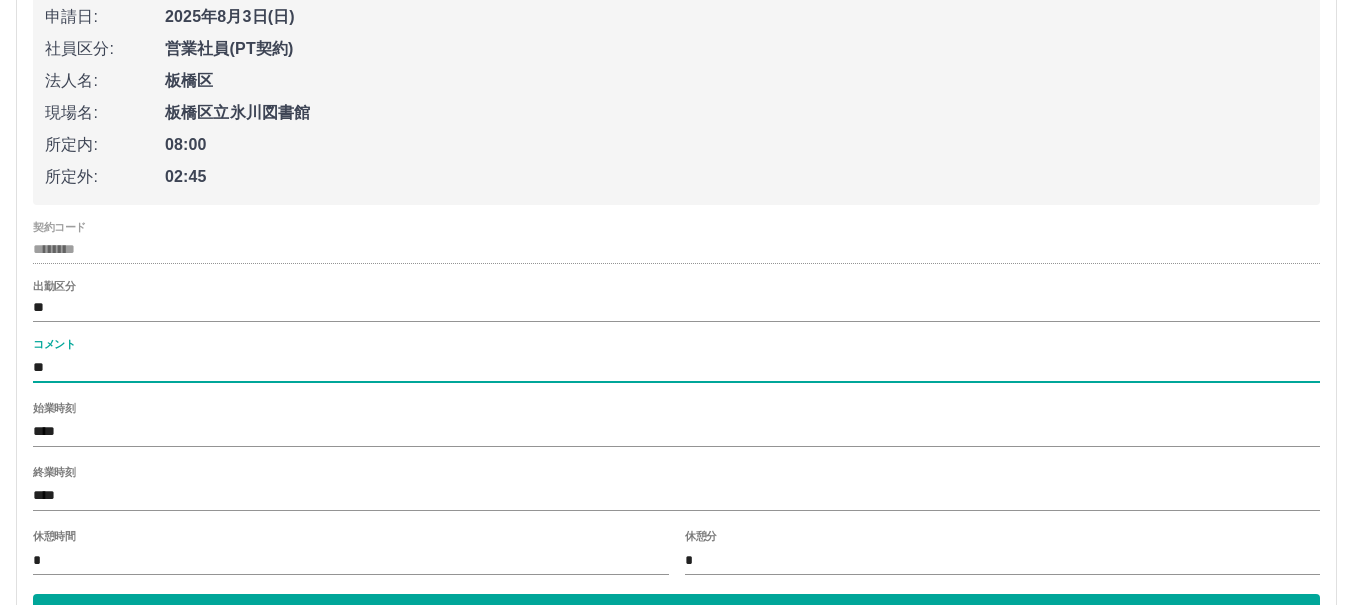 type on "*" 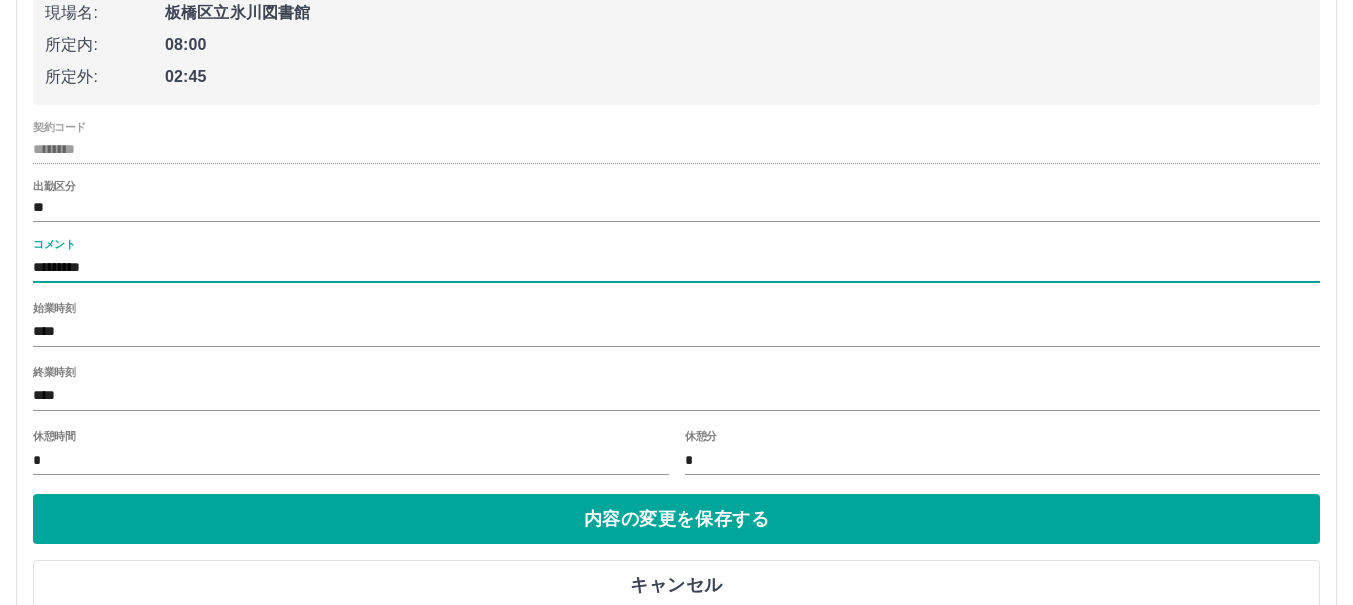 scroll, scrollTop: 1100, scrollLeft: 0, axis: vertical 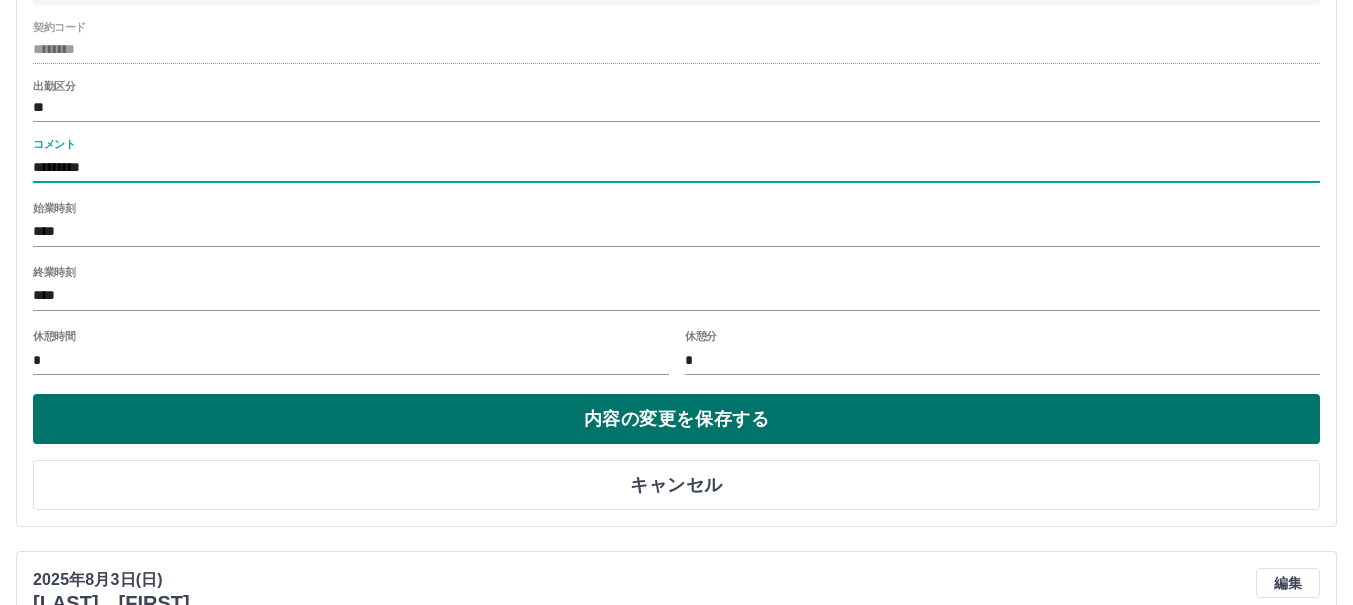 type on "*********" 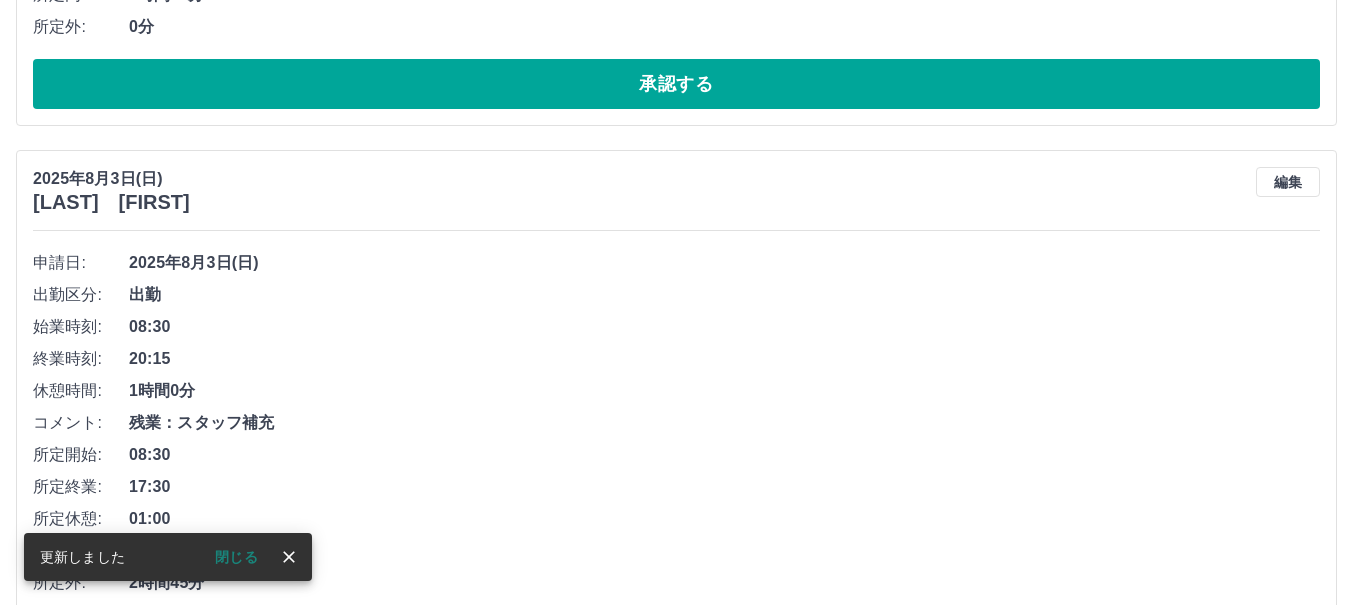 scroll, scrollTop: 700, scrollLeft: 0, axis: vertical 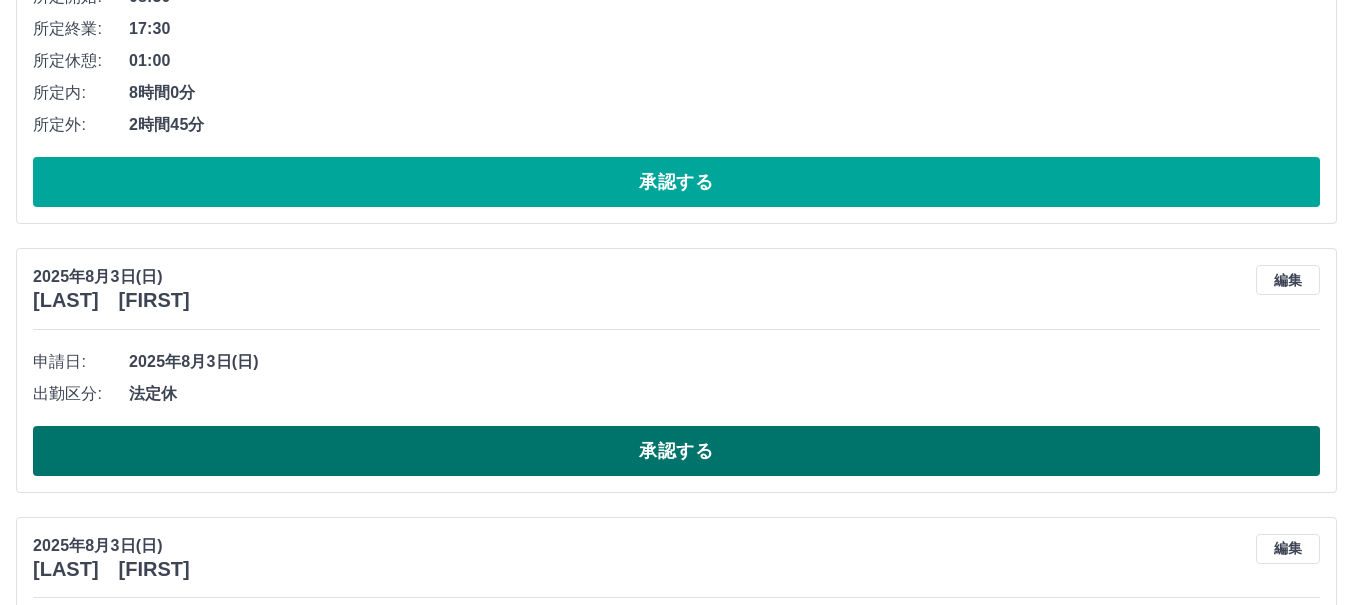 click on "承認する" at bounding box center (676, 451) 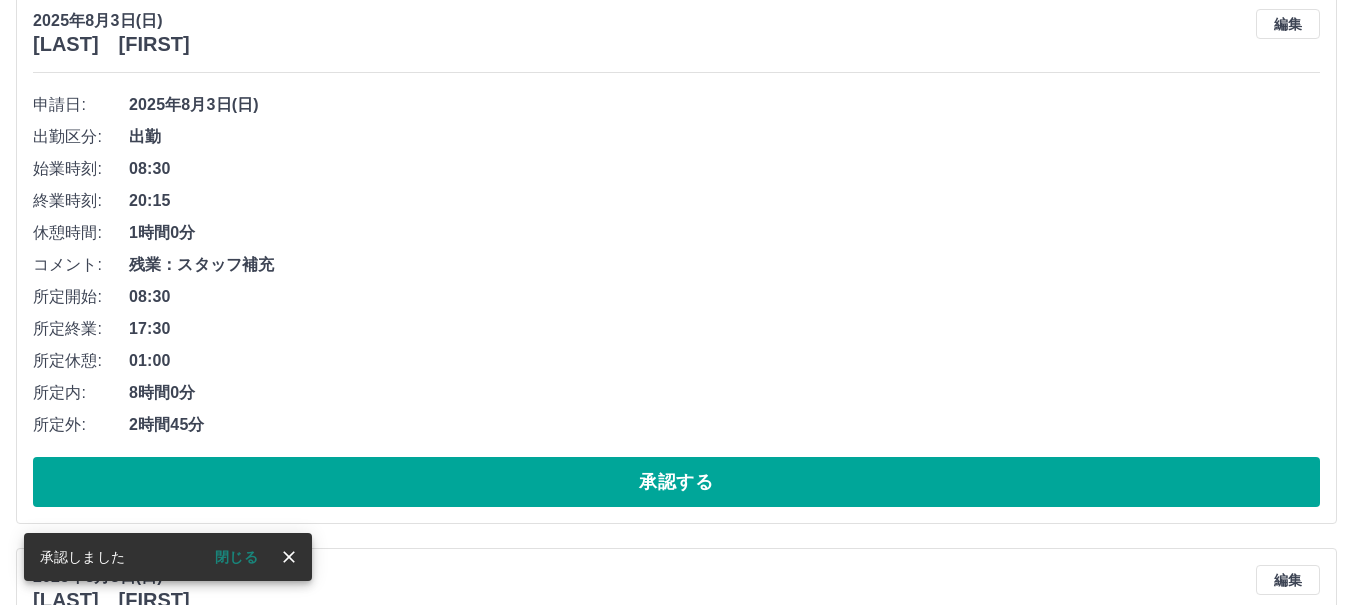 scroll, scrollTop: 1200, scrollLeft: 0, axis: vertical 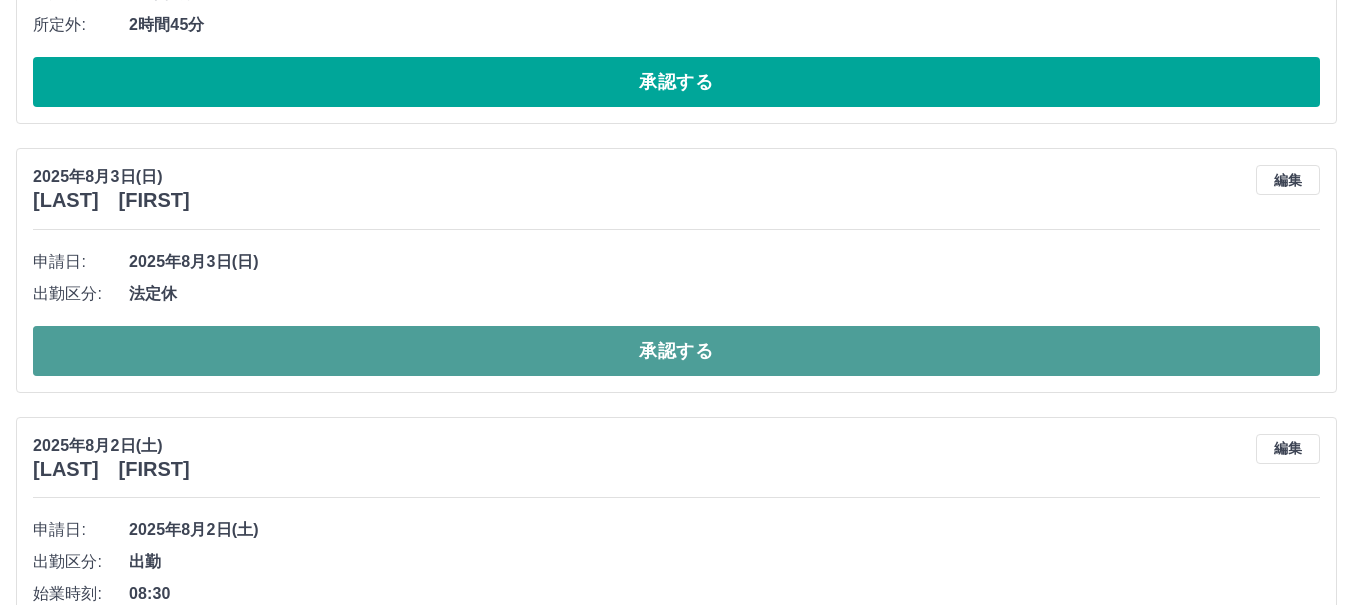 click on "承認する" at bounding box center (676, 351) 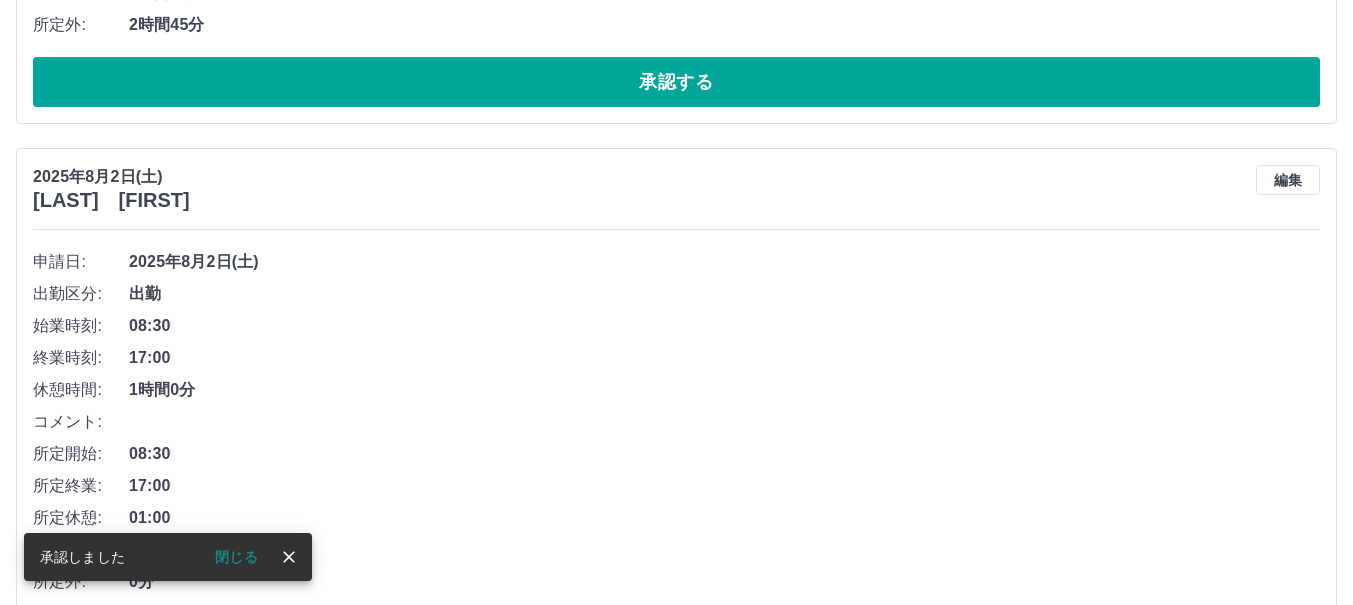 scroll, scrollTop: 1300, scrollLeft: 0, axis: vertical 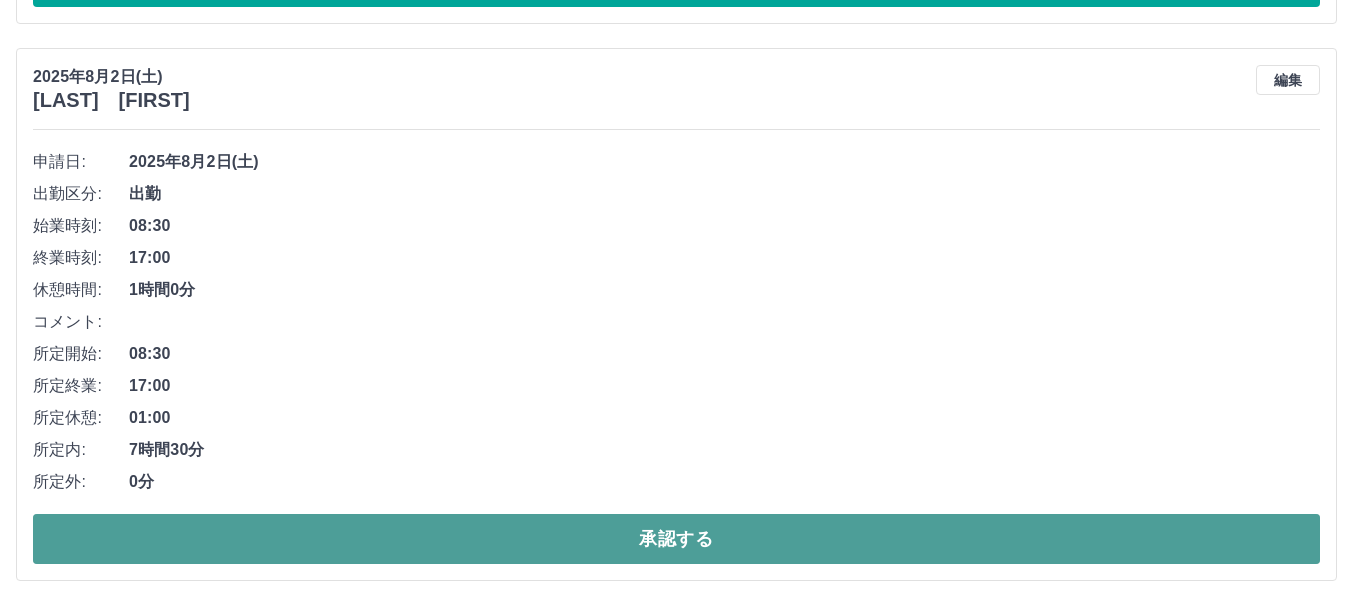 click on "承認する" at bounding box center [676, 539] 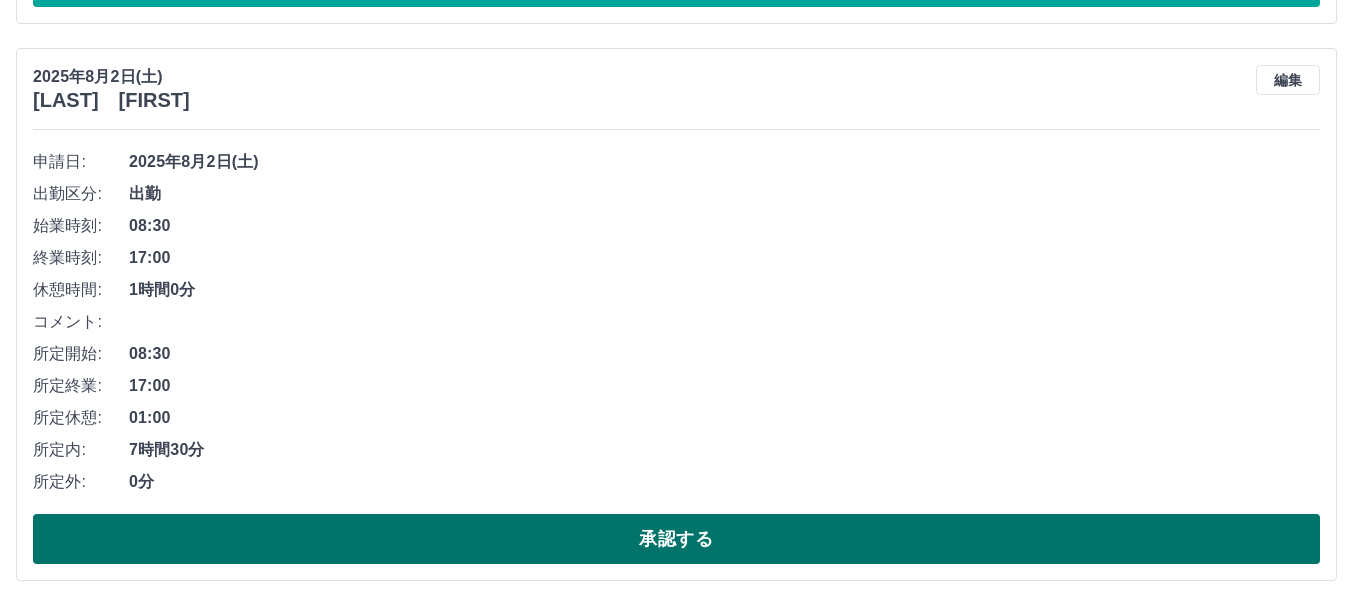 click on "承認する" at bounding box center [676, 539] 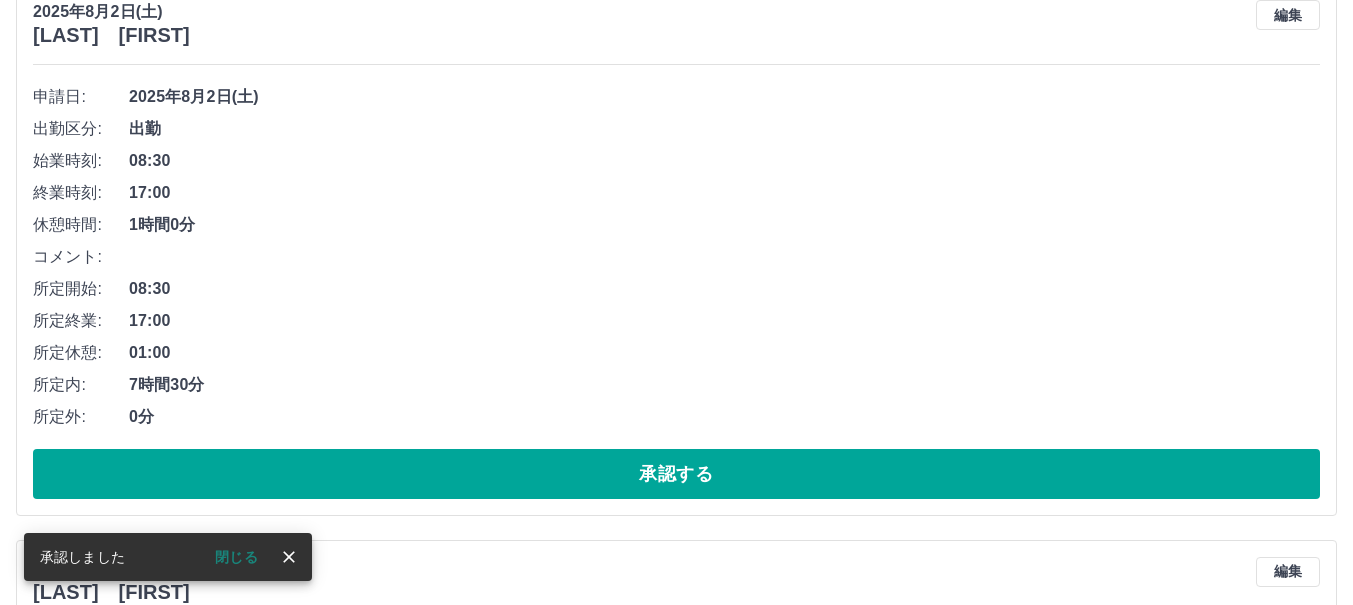 scroll, scrollTop: 1400, scrollLeft: 0, axis: vertical 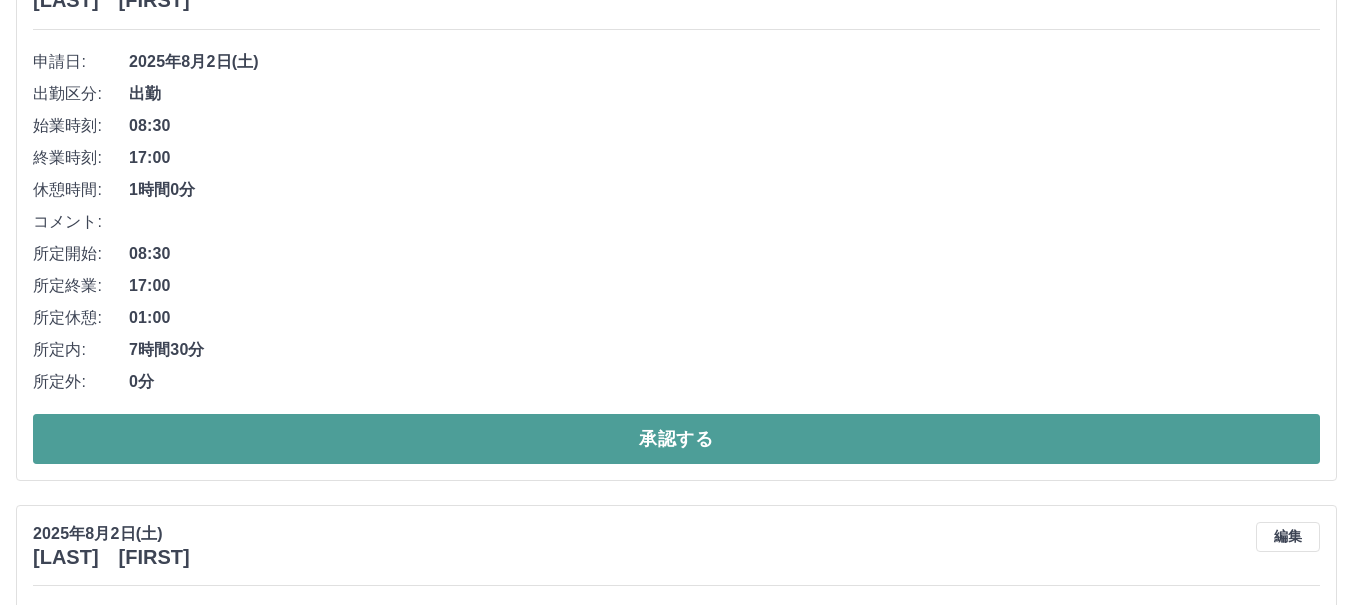 click on "承認する" at bounding box center (676, 439) 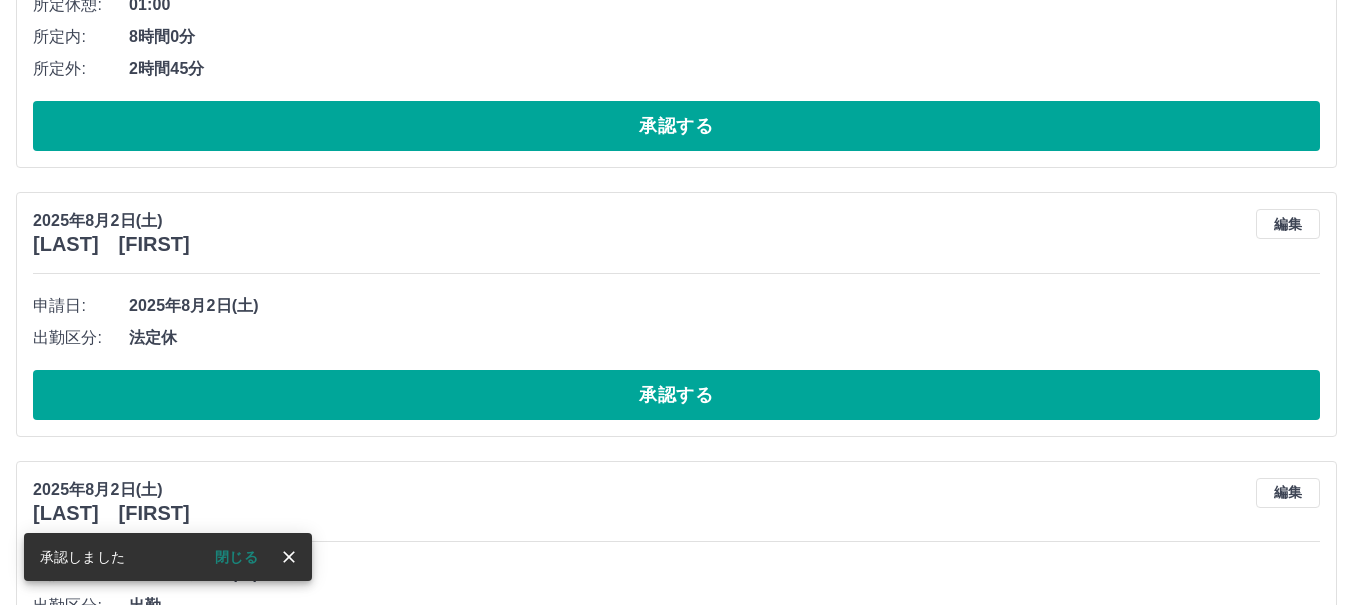 scroll, scrollTop: 1143, scrollLeft: 0, axis: vertical 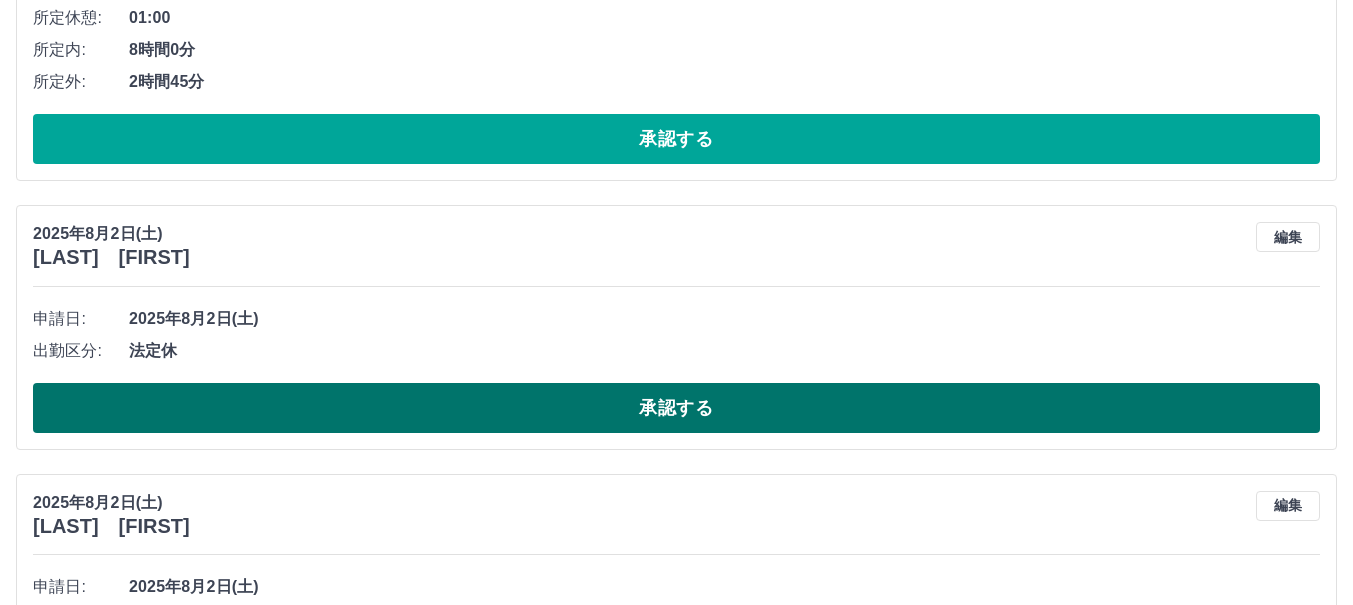 click on "承認する" at bounding box center [676, 408] 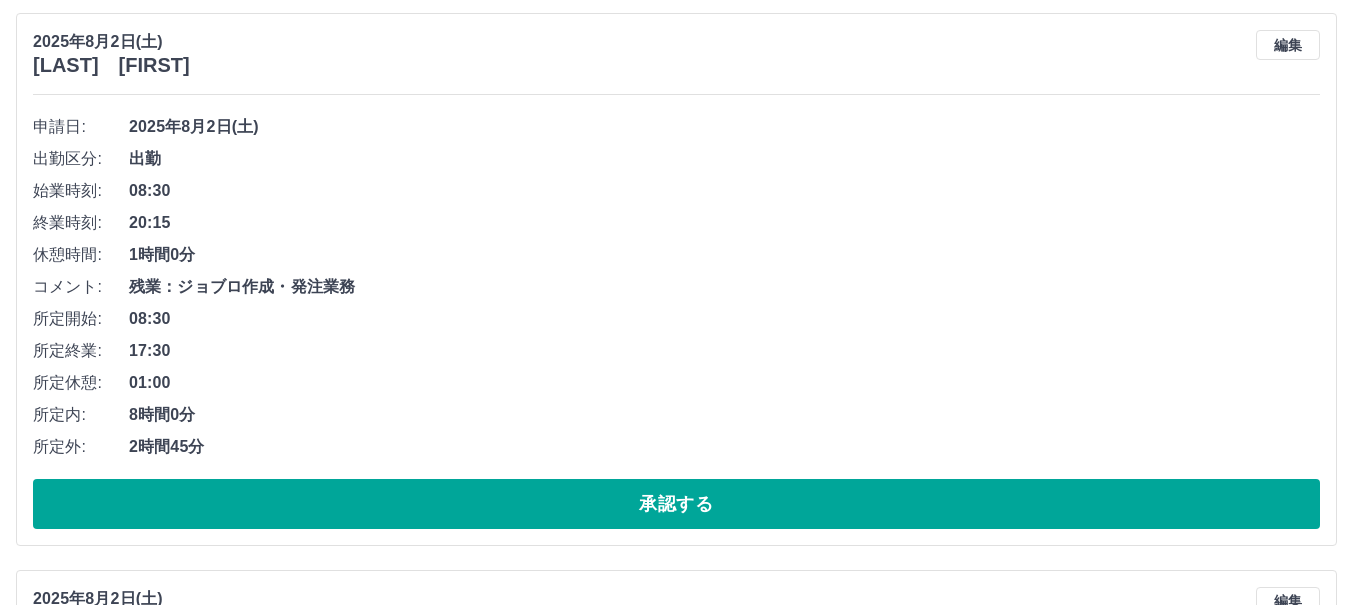 scroll, scrollTop: 1443, scrollLeft: 0, axis: vertical 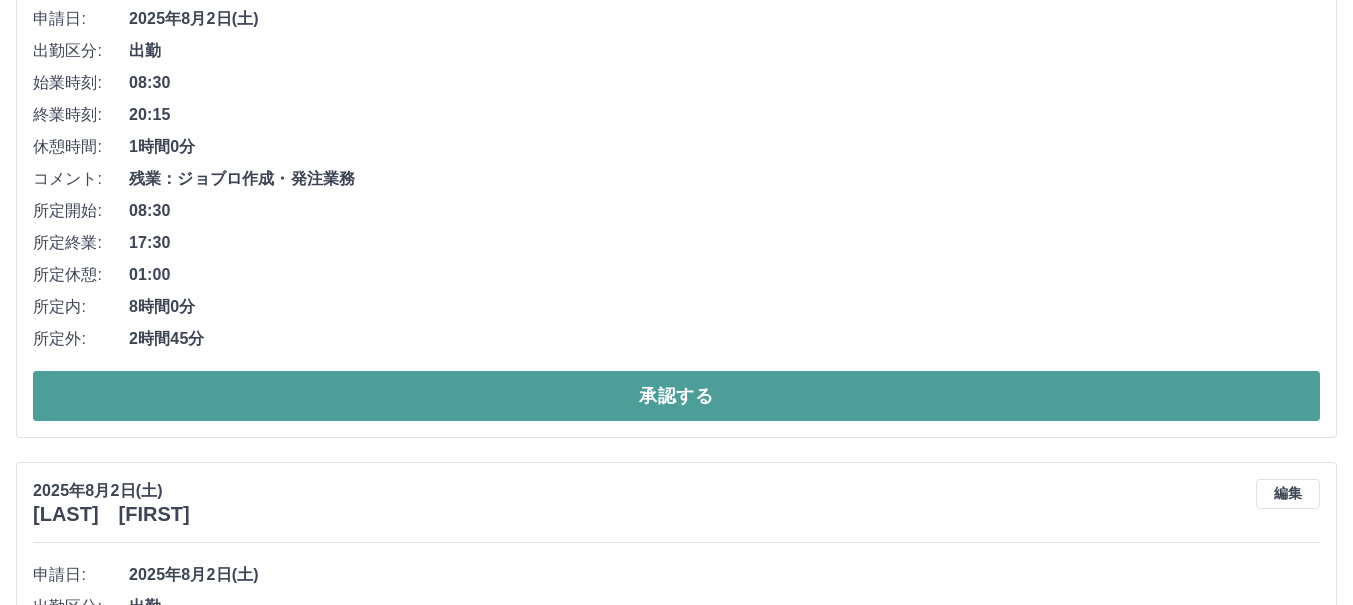 click on "承認する" at bounding box center [676, 396] 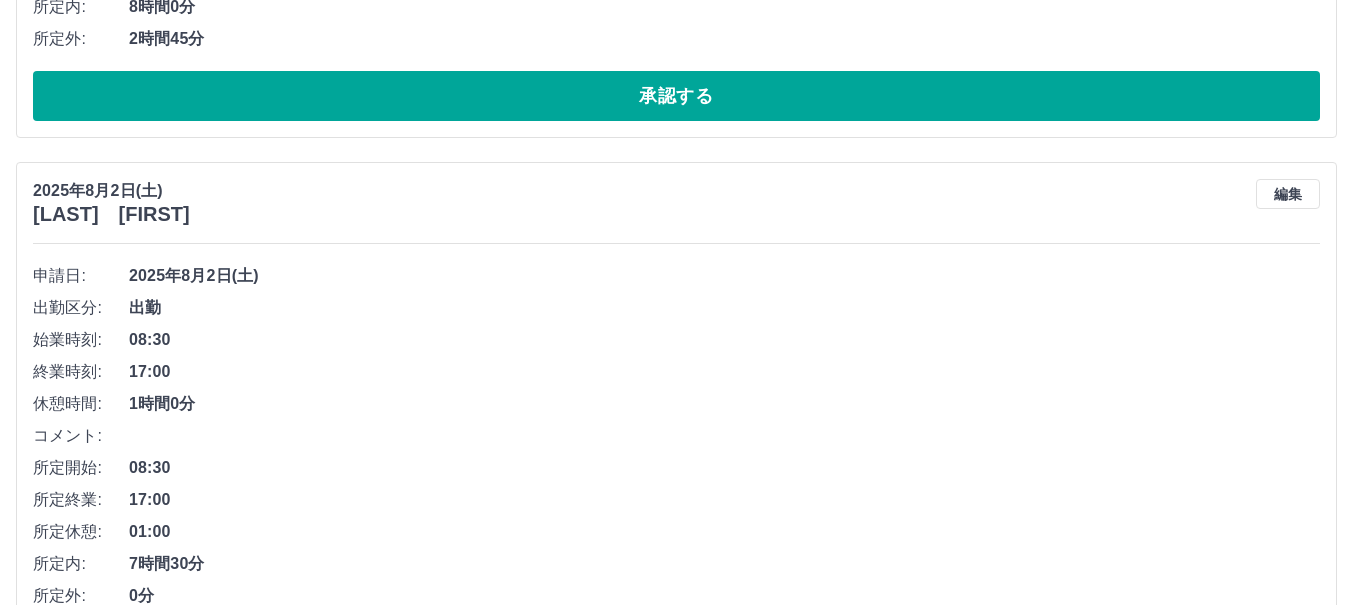 scroll, scrollTop: 1286, scrollLeft: 0, axis: vertical 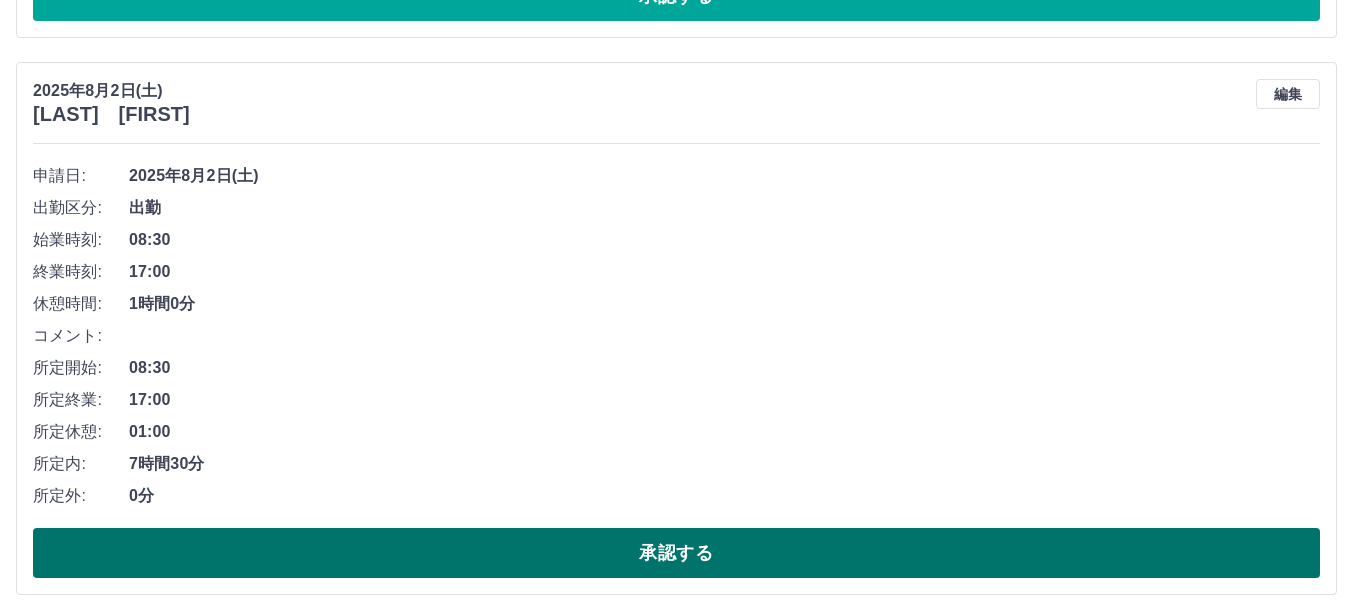 click on "承認する" at bounding box center (676, 553) 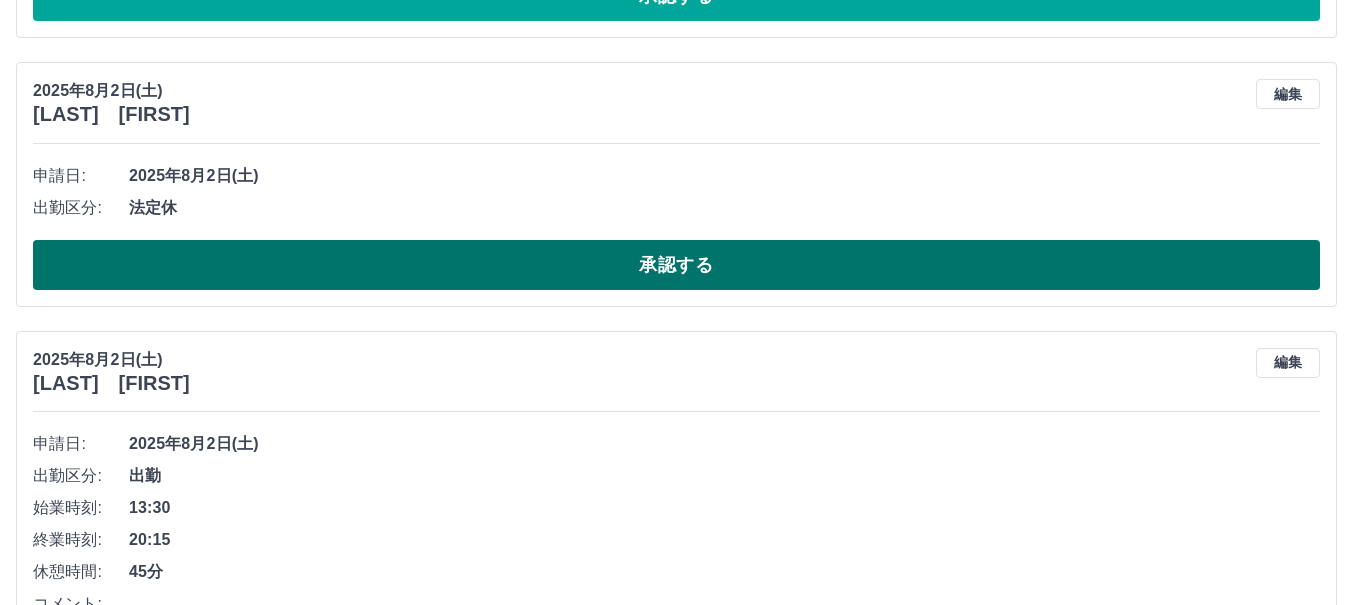 click on "承認する" at bounding box center (676, 265) 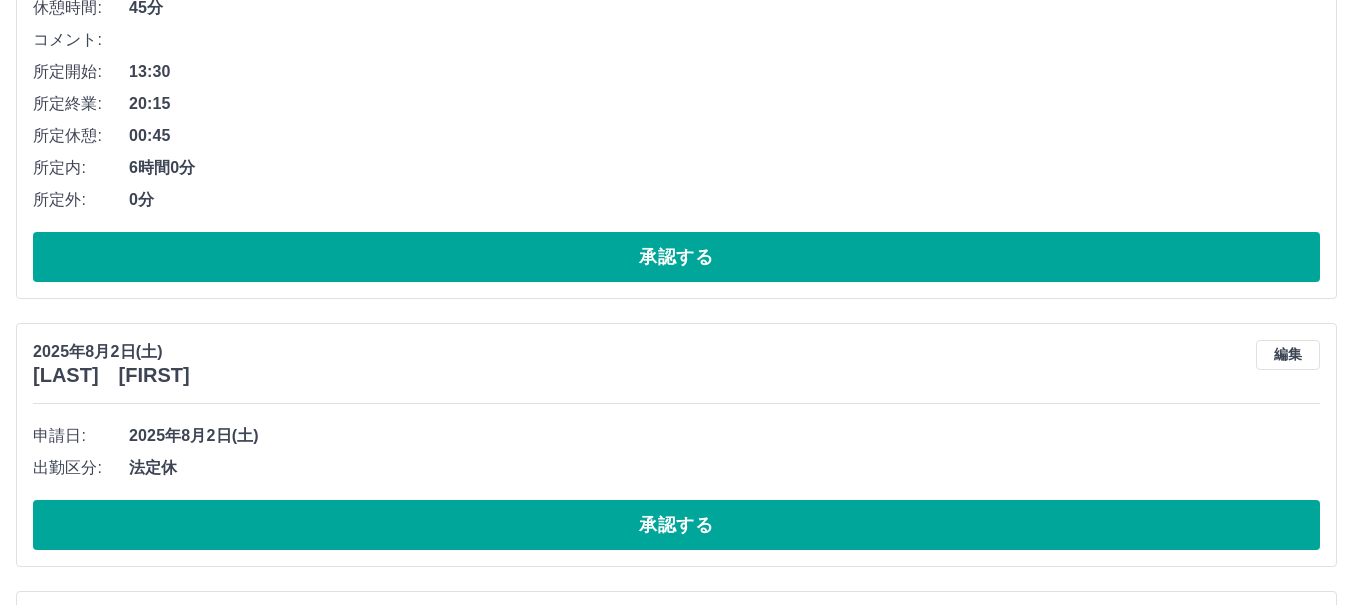scroll, scrollTop: 1586, scrollLeft: 0, axis: vertical 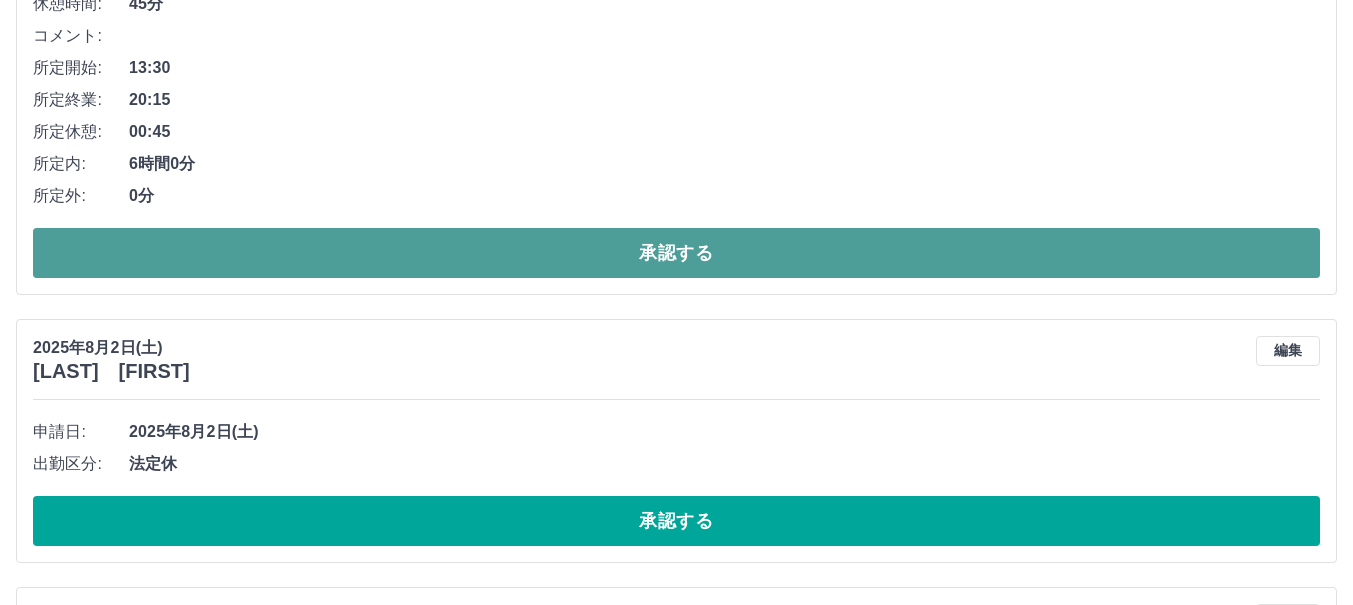 click on "承認する" at bounding box center (676, 253) 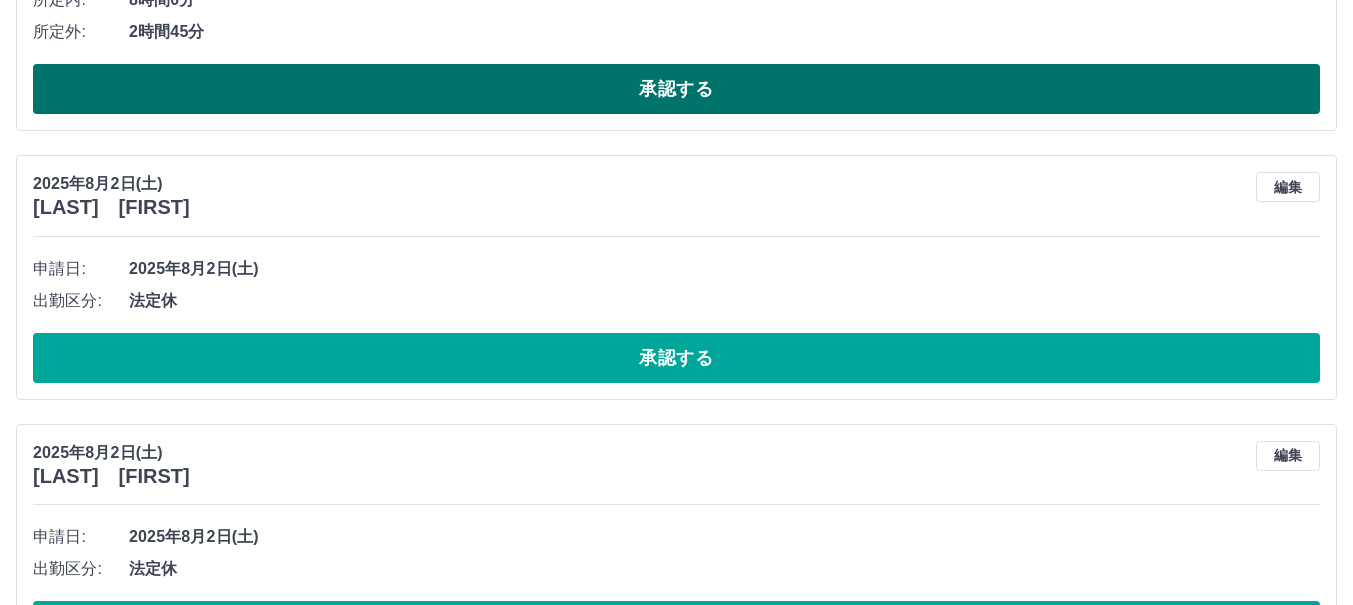 scroll, scrollTop: 1229, scrollLeft: 0, axis: vertical 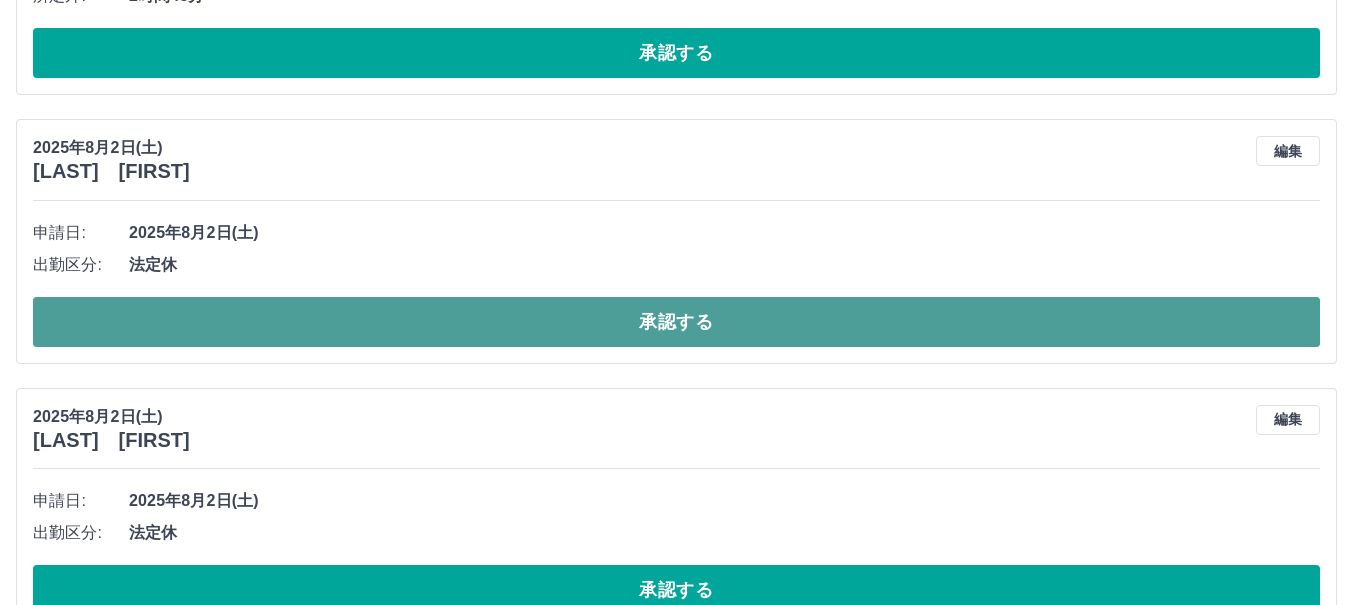 click on "承認する" at bounding box center [676, 322] 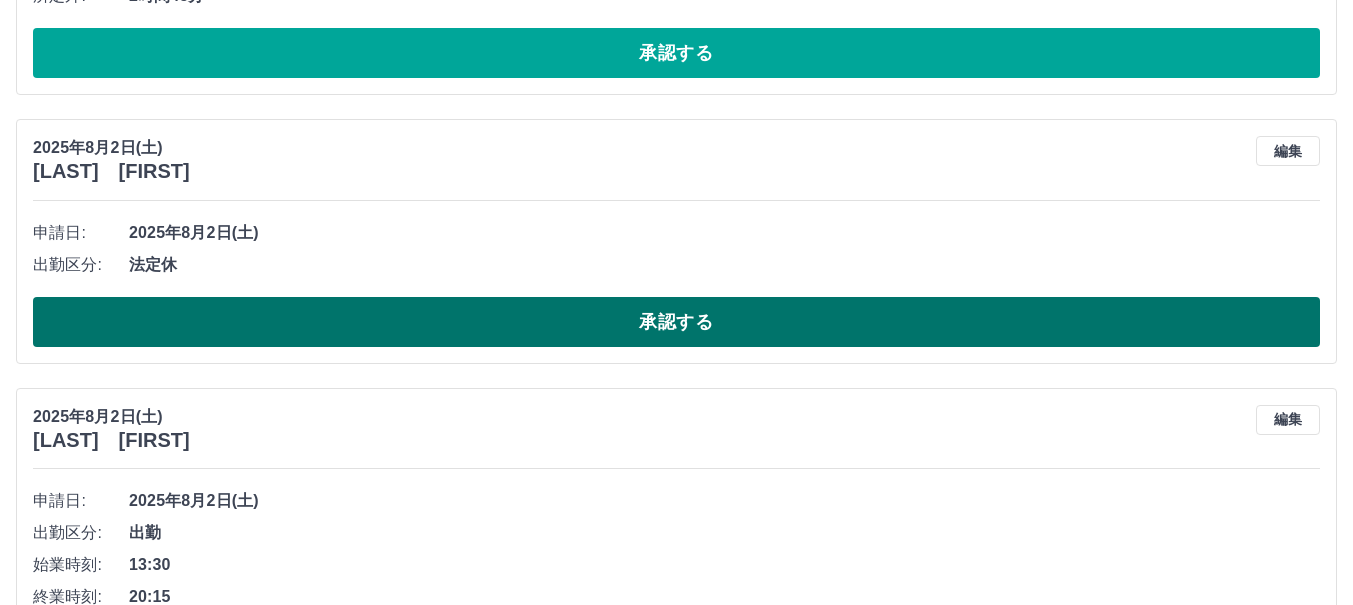 click on "承認する" at bounding box center [676, 322] 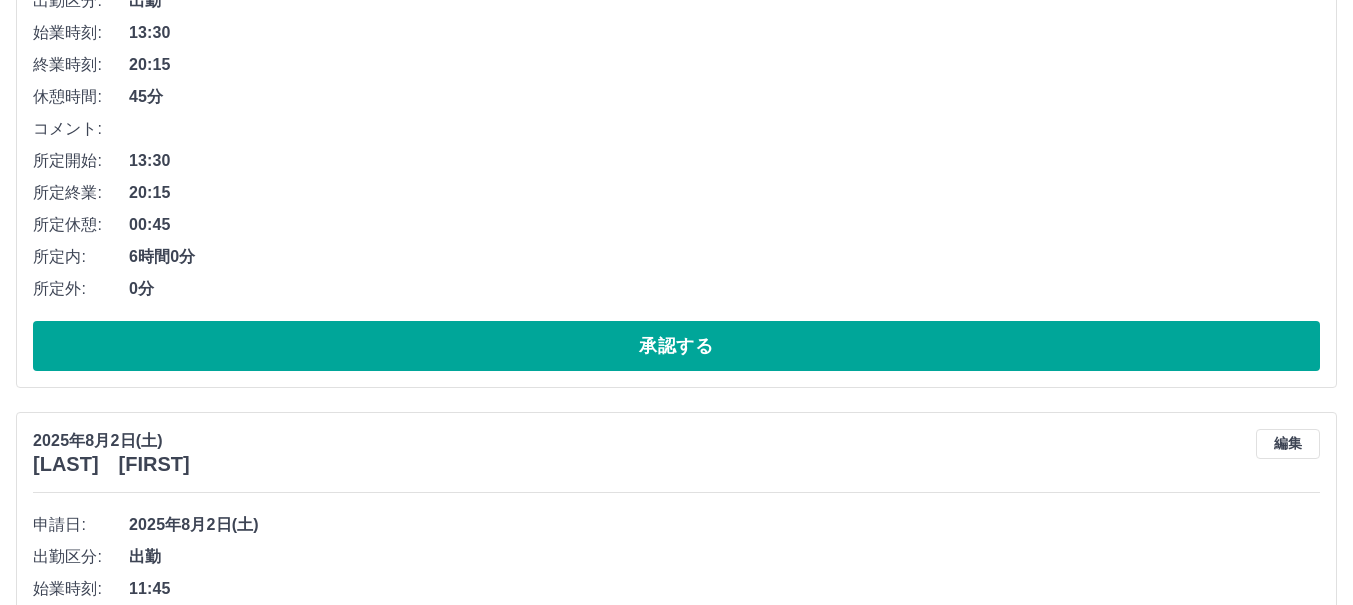 scroll, scrollTop: 1529, scrollLeft: 0, axis: vertical 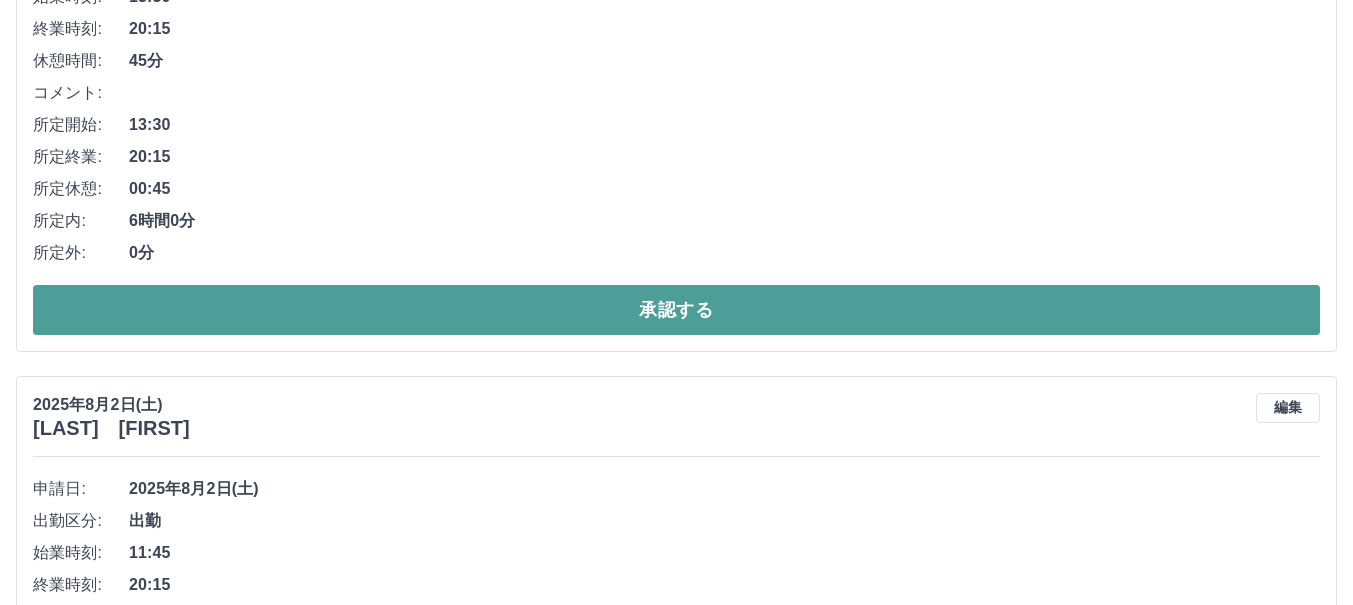 click on "承認する" at bounding box center (676, 310) 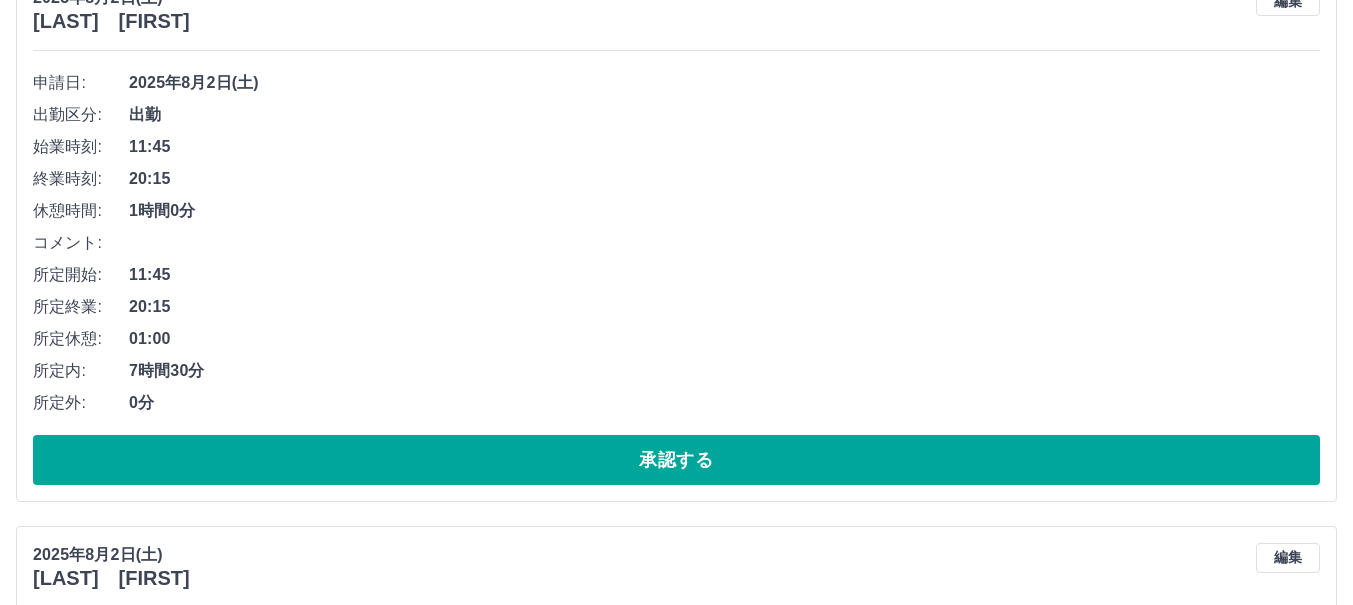 scroll, scrollTop: 1572, scrollLeft: 0, axis: vertical 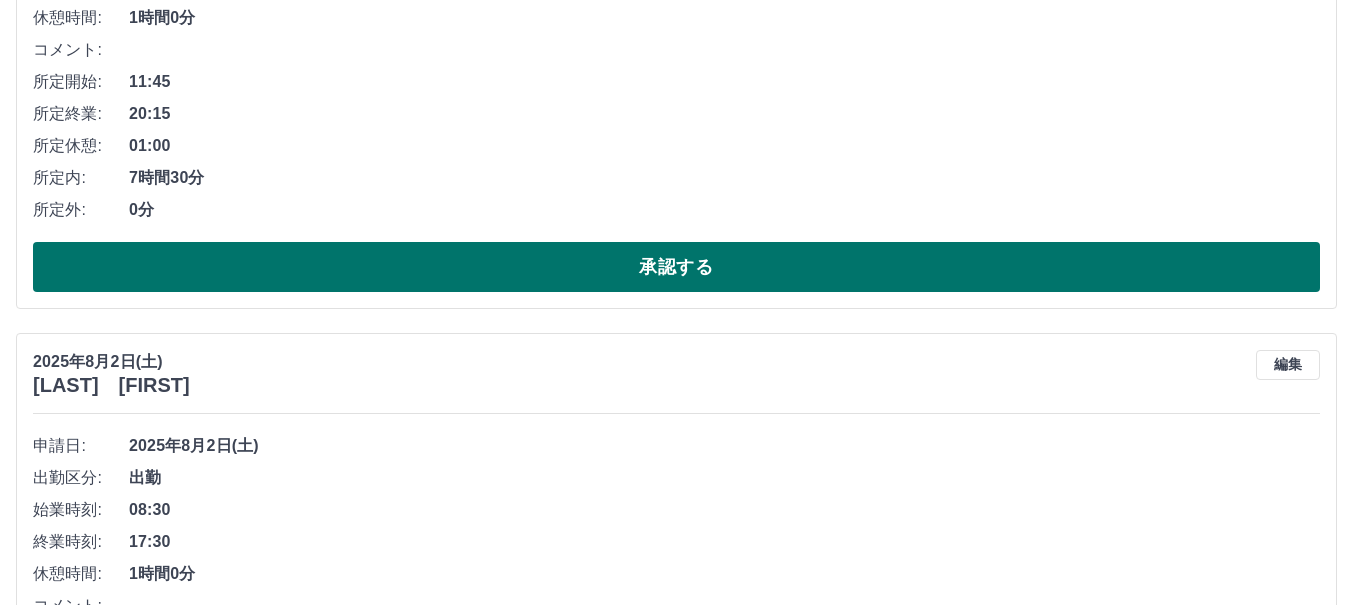 click on "承認する" at bounding box center [676, 267] 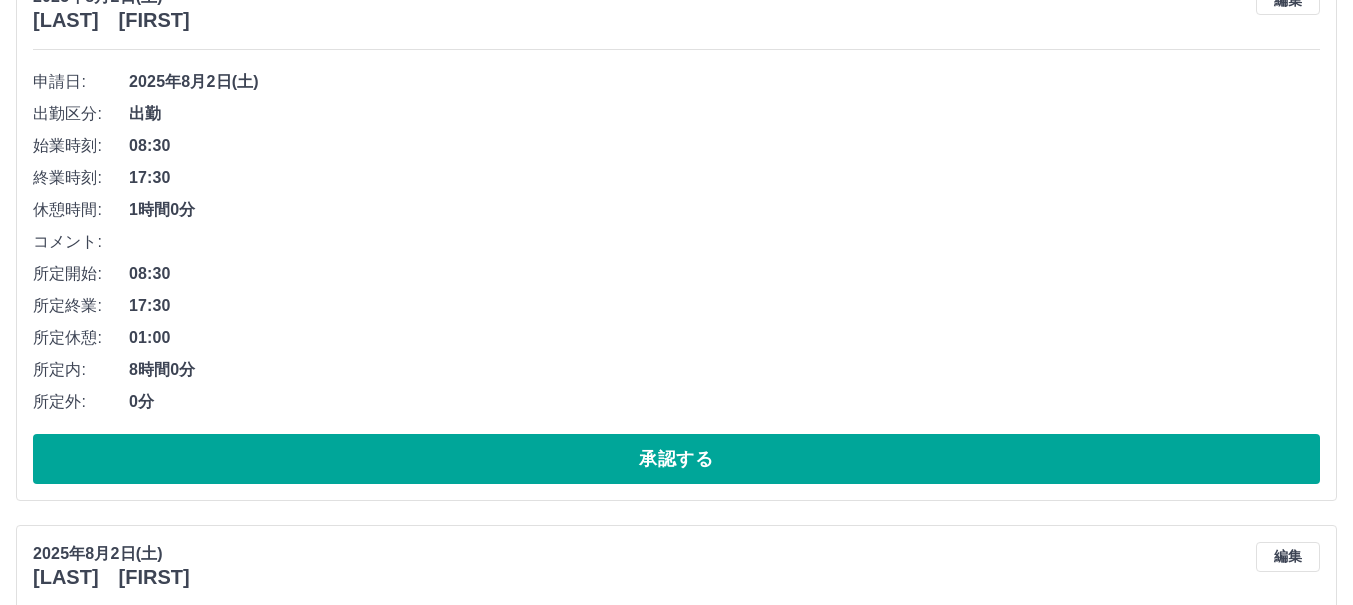 scroll, scrollTop: 1415, scrollLeft: 0, axis: vertical 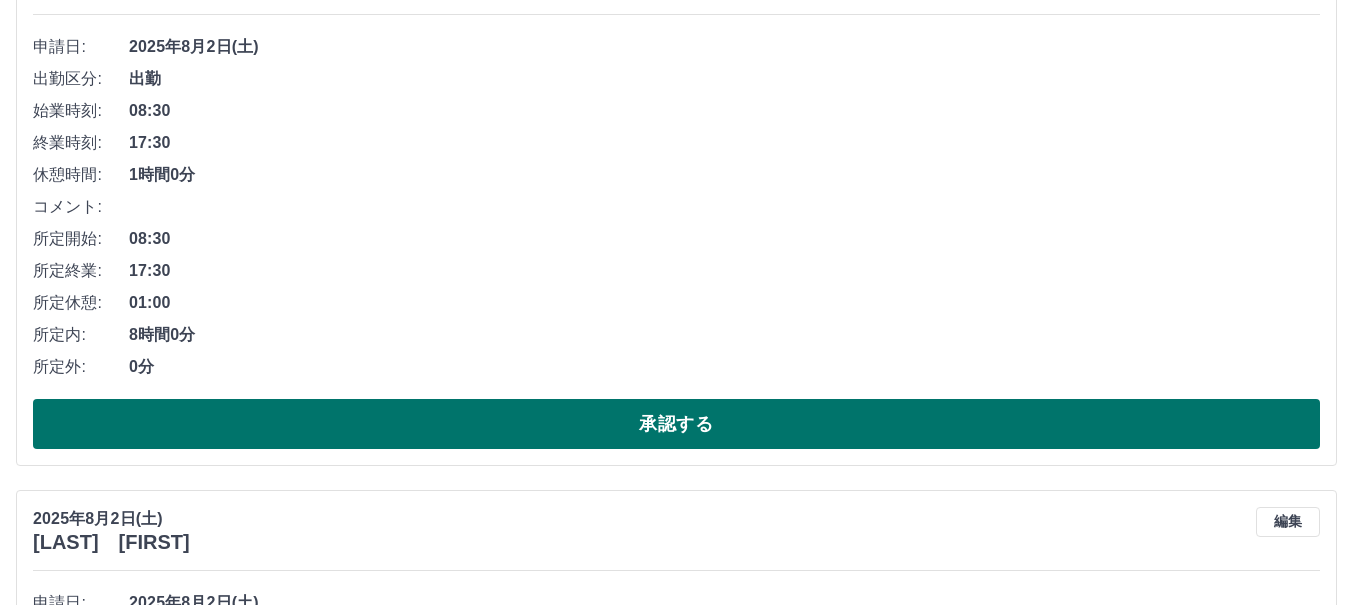 click on "承認する" at bounding box center (676, 424) 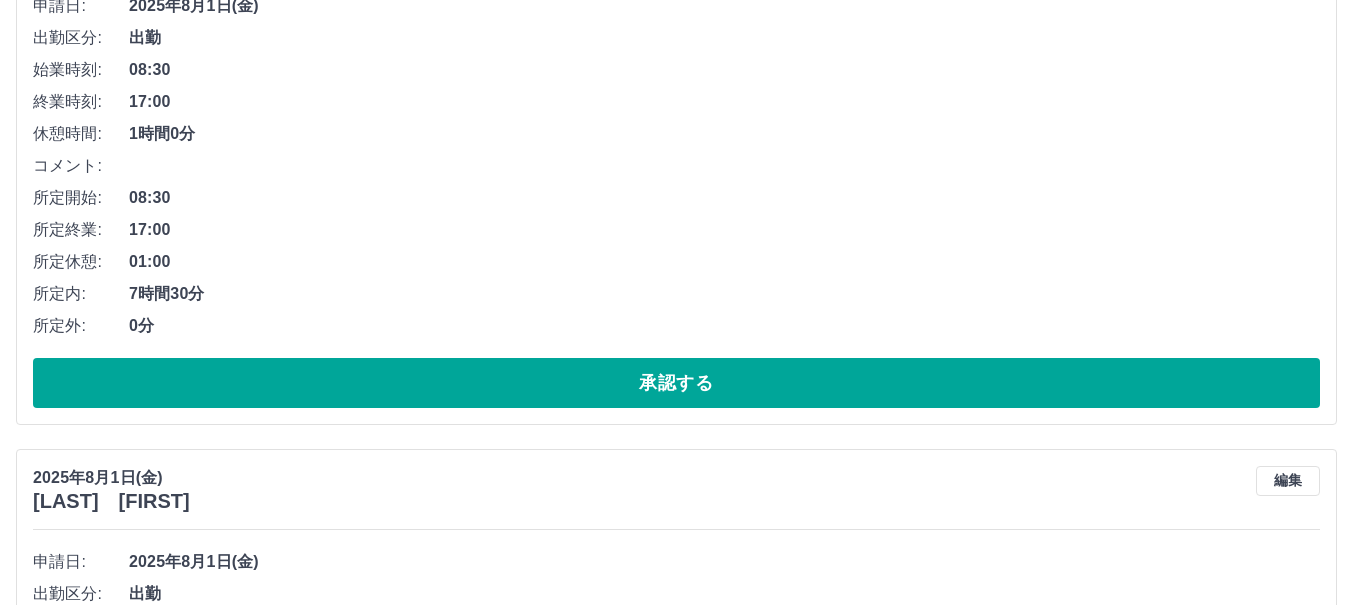 scroll, scrollTop: 9031, scrollLeft: 0, axis: vertical 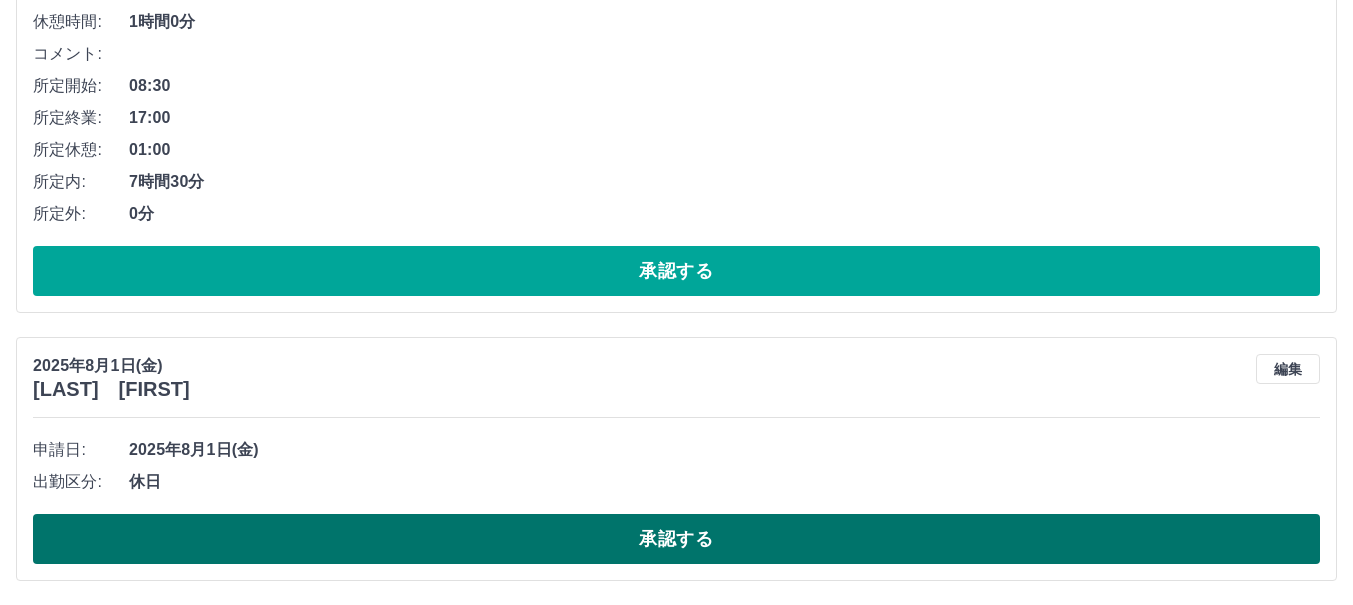 click on "承認する" at bounding box center [676, 539] 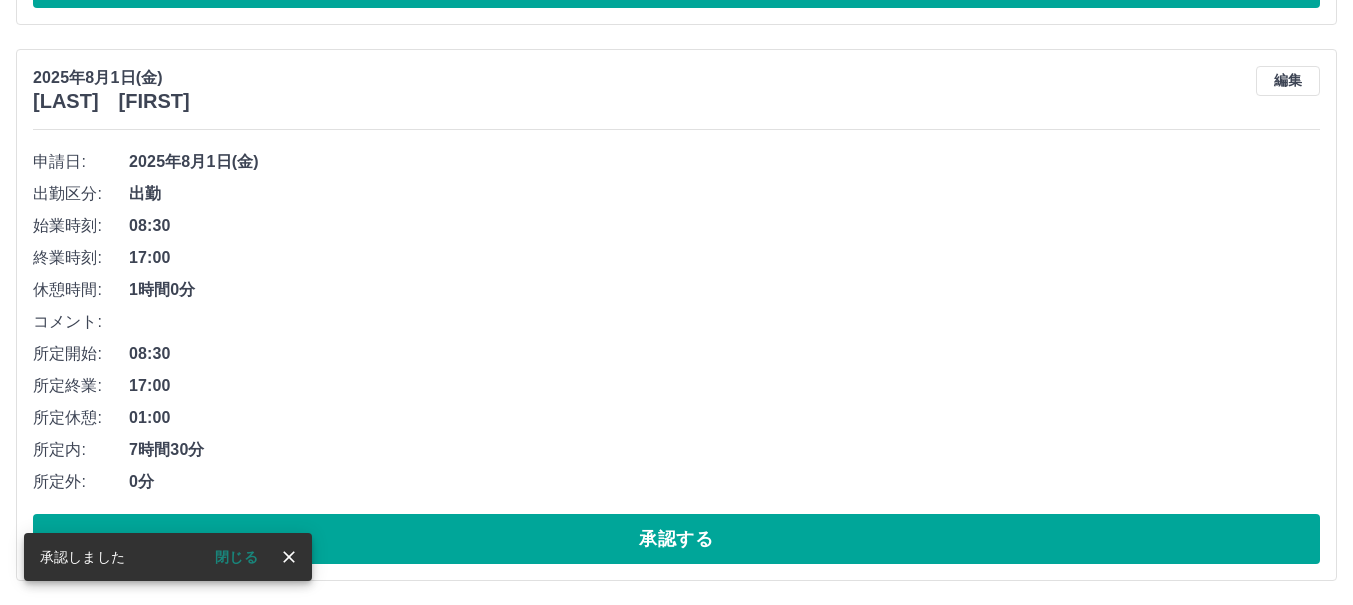 scroll, scrollTop: 8763, scrollLeft: 0, axis: vertical 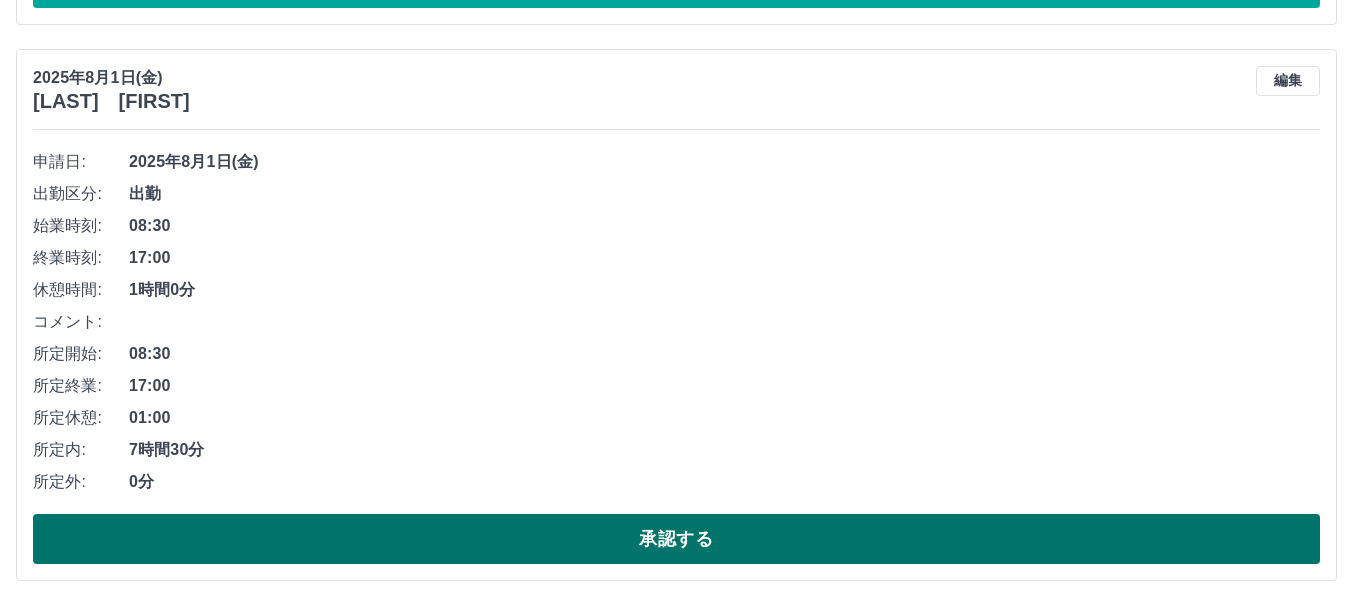 click on "承認する" at bounding box center [676, 539] 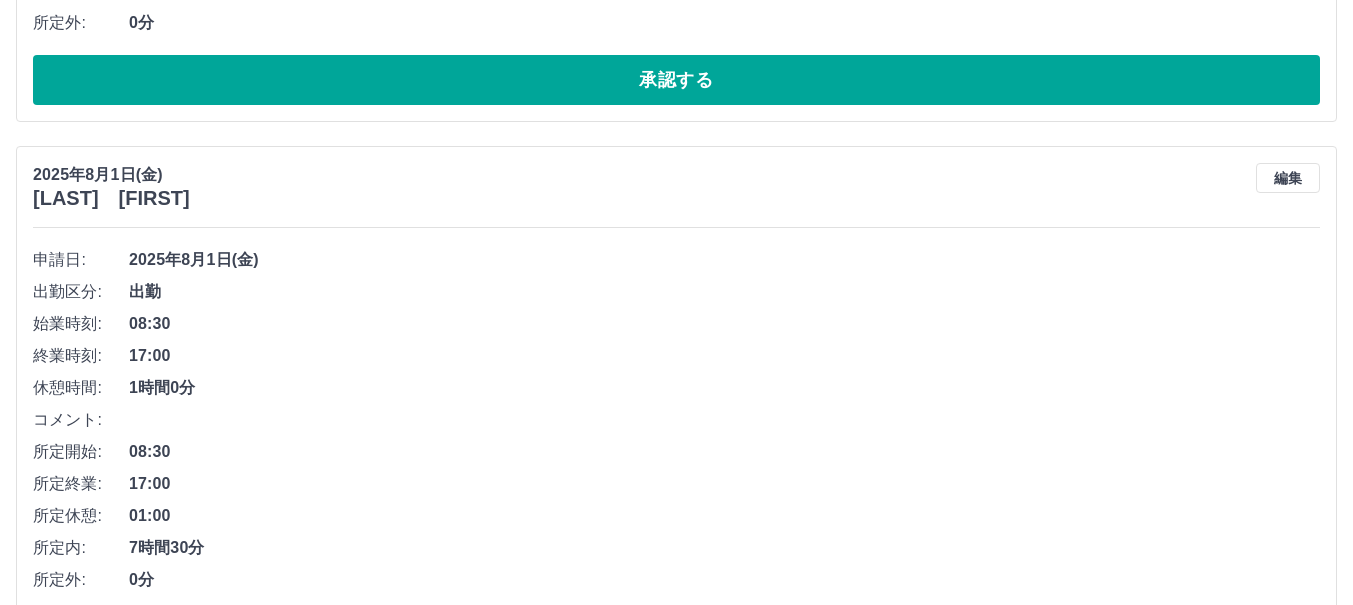 scroll, scrollTop: 8207, scrollLeft: 0, axis: vertical 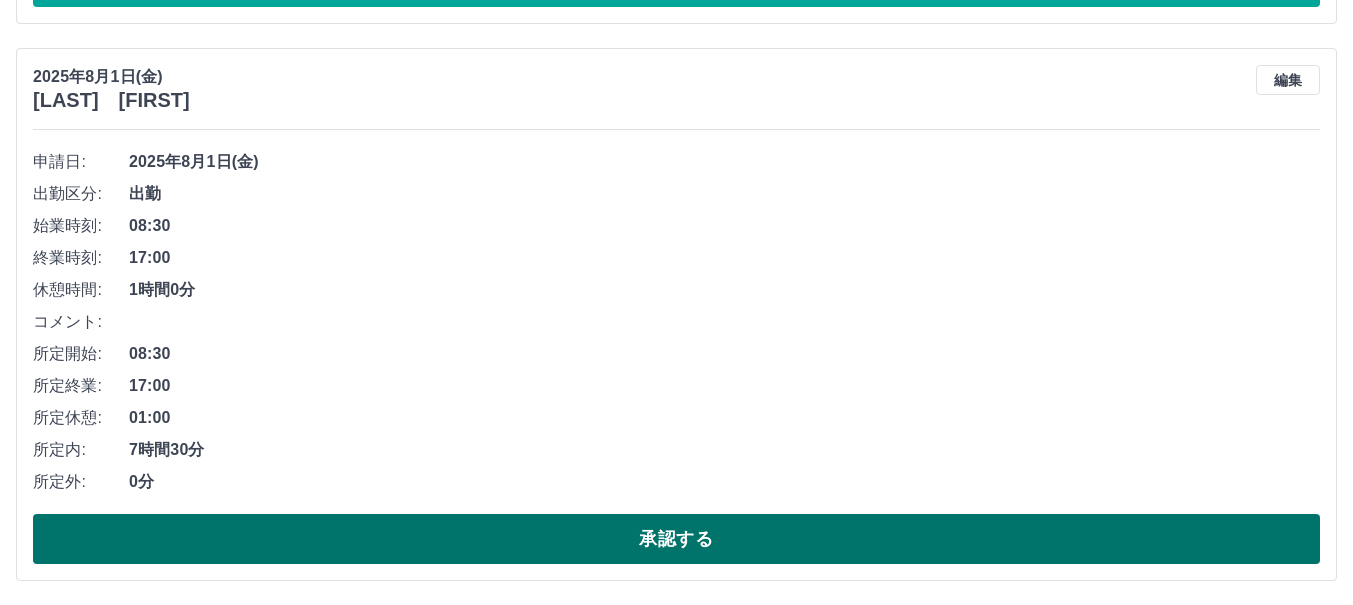 click on "承認する" at bounding box center [676, 539] 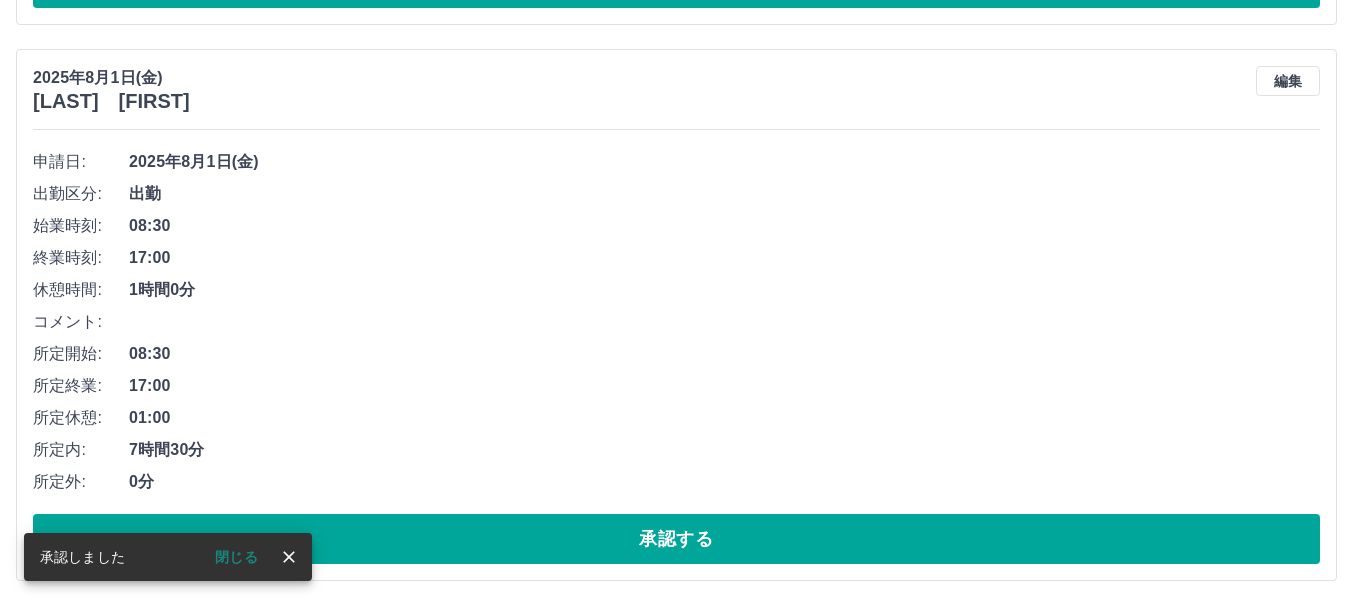 scroll, scrollTop: 7650, scrollLeft: 0, axis: vertical 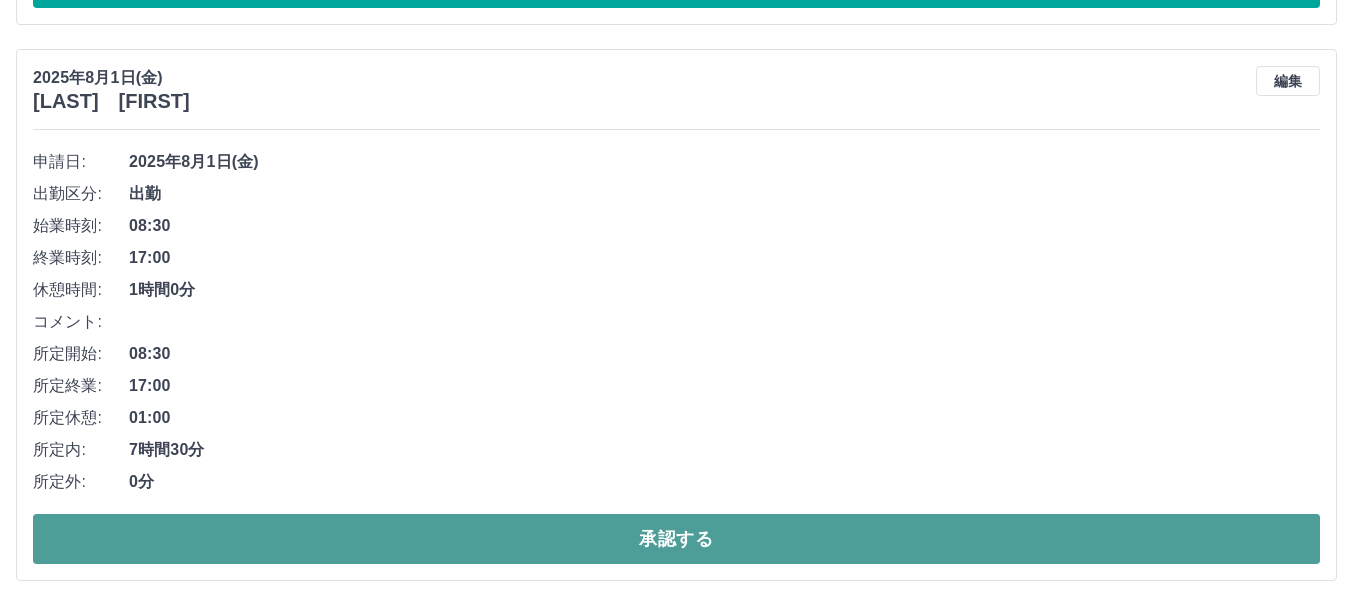 click on "承認する" at bounding box center [676, 539] 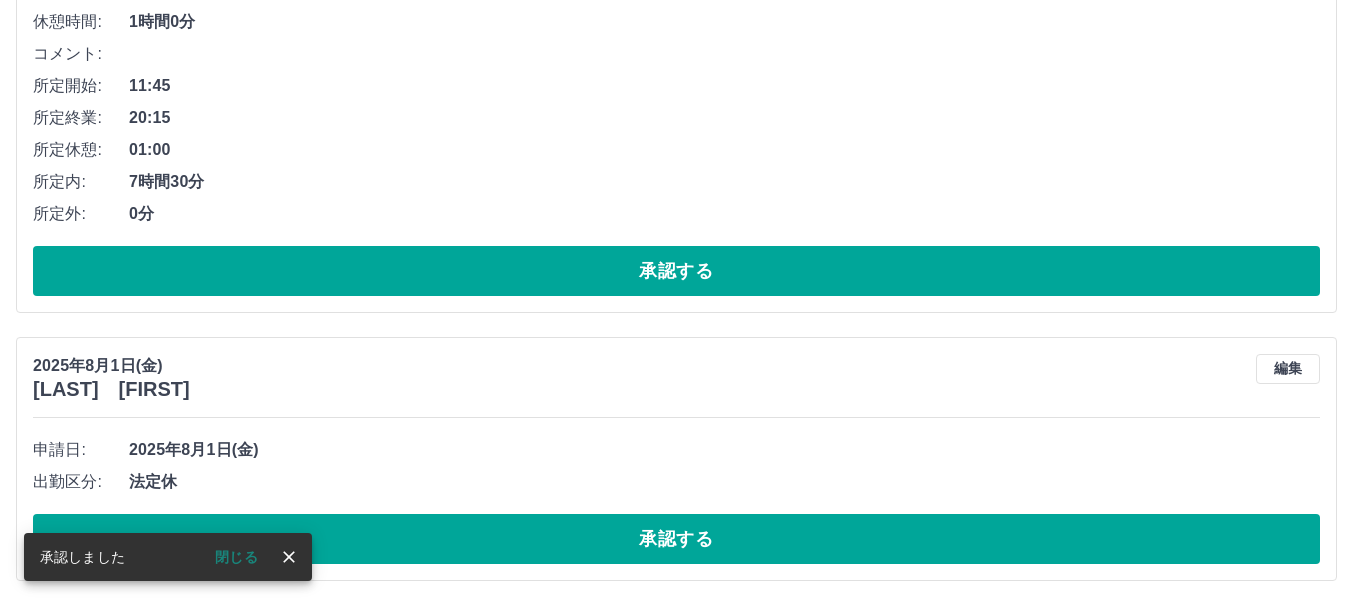 scroll, scrollTop: 7094, scrollLeft: 0, axis: vertical 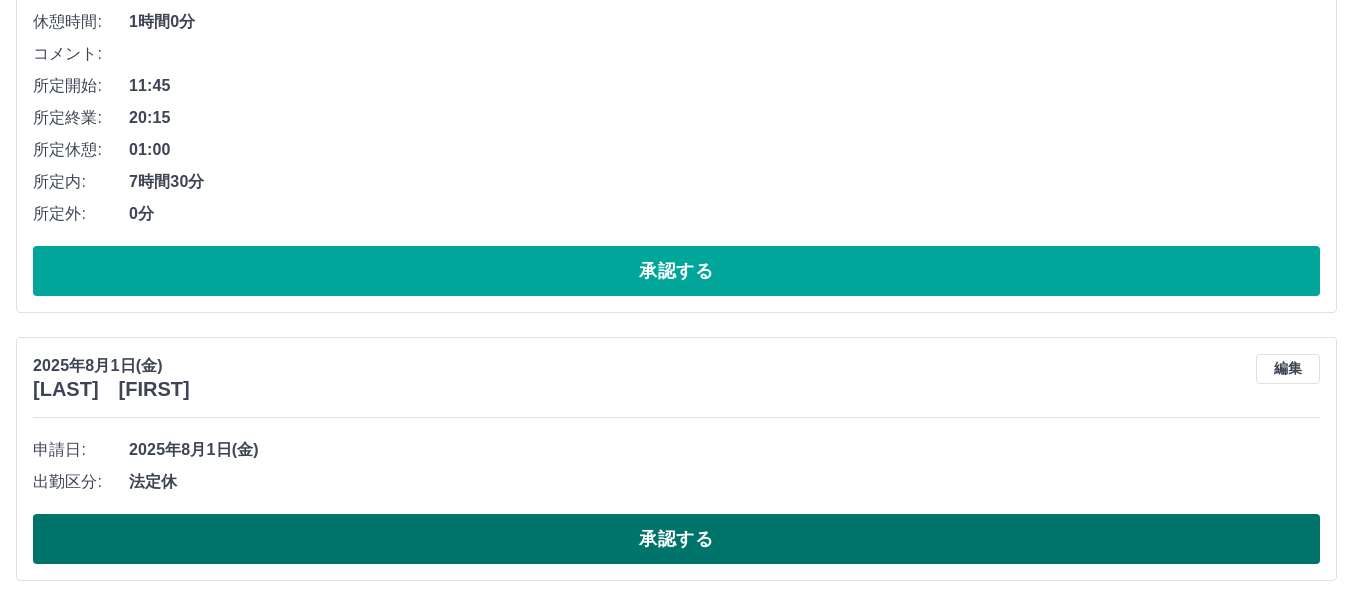click on "承認する" at bounding box center [676, 539] 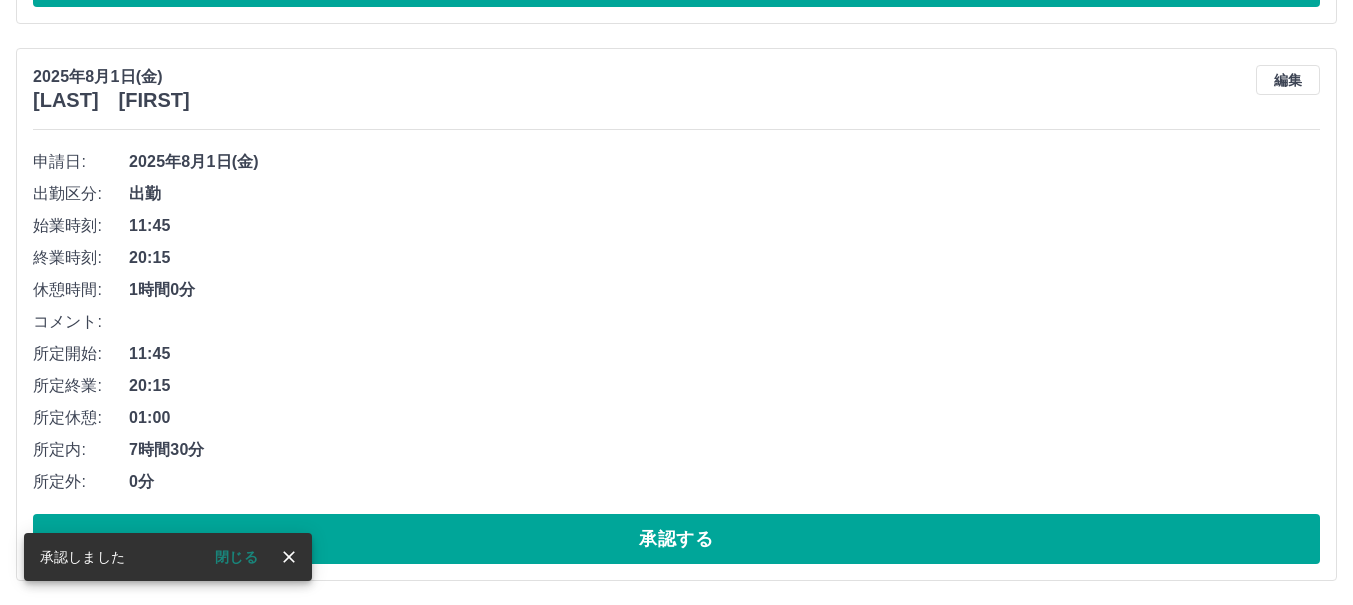scroll, scrollTop: 6826, scrollLeft: 0, axis: vertical 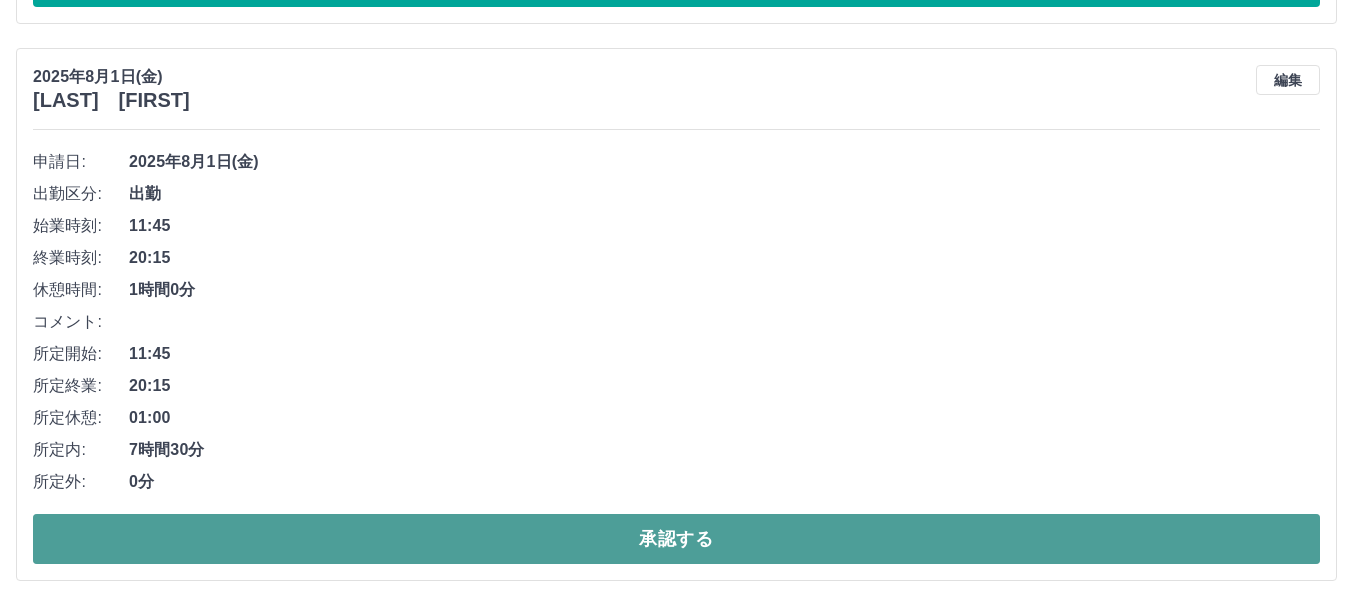 click on "承認する" at bounding box center [676, 539] 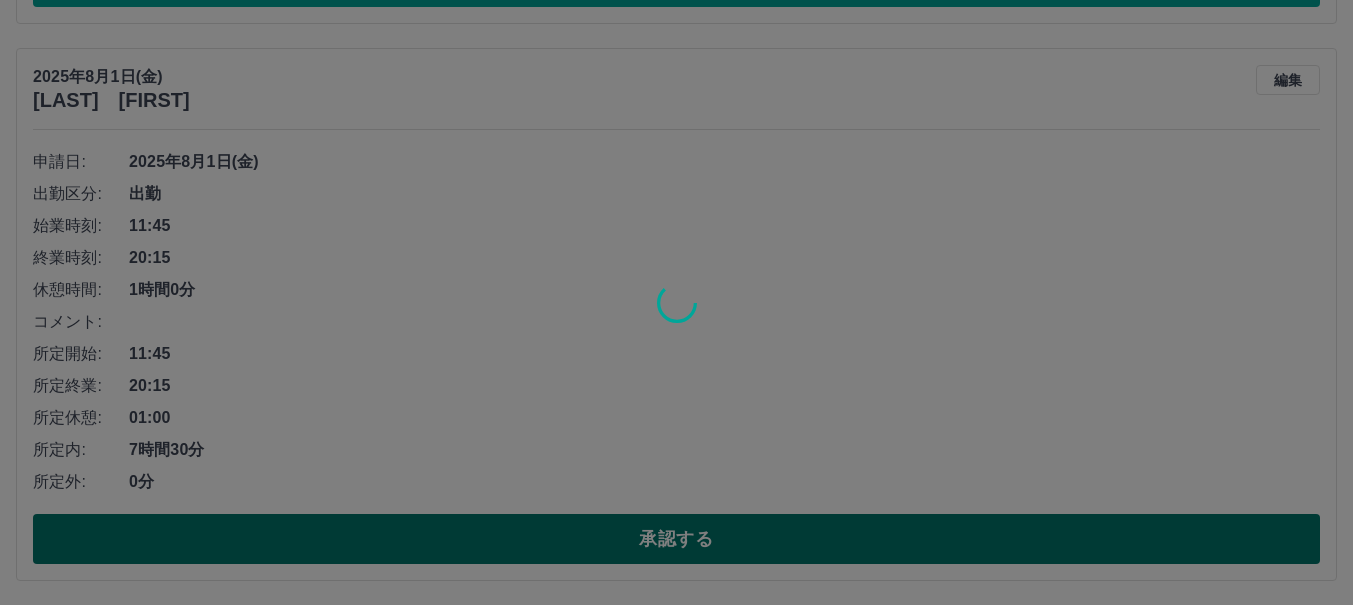 scroll, scrollTop: 6269, scrollLeft: 0, axis: vertical 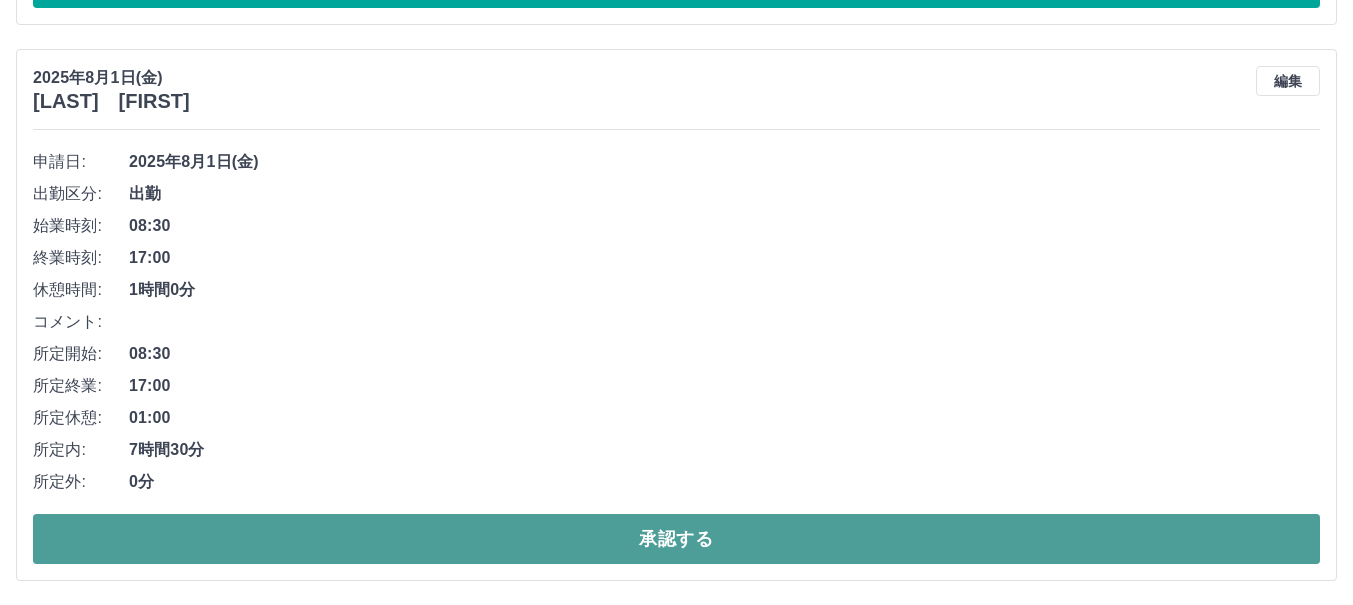 click on "承認する" at bounding box center [676, 539] 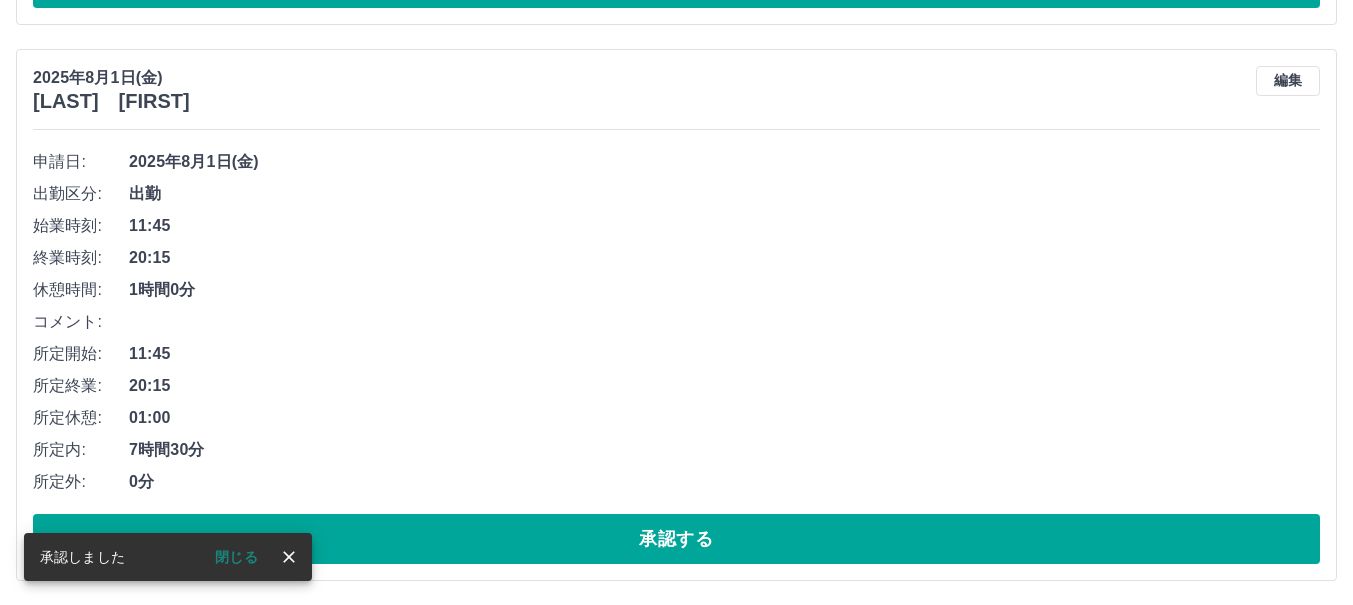 scroll, scrollTop: 5713, scrollLeft: 0, axis: vertical 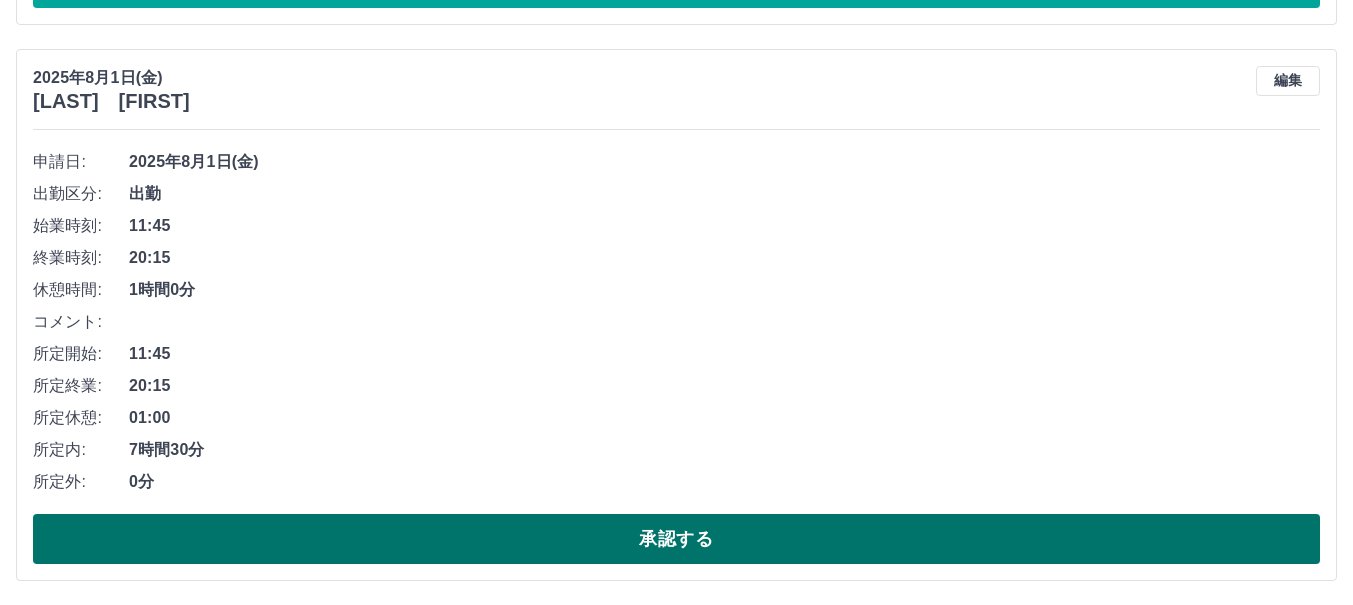 click on "承認する" at bounding box center (676, 539) 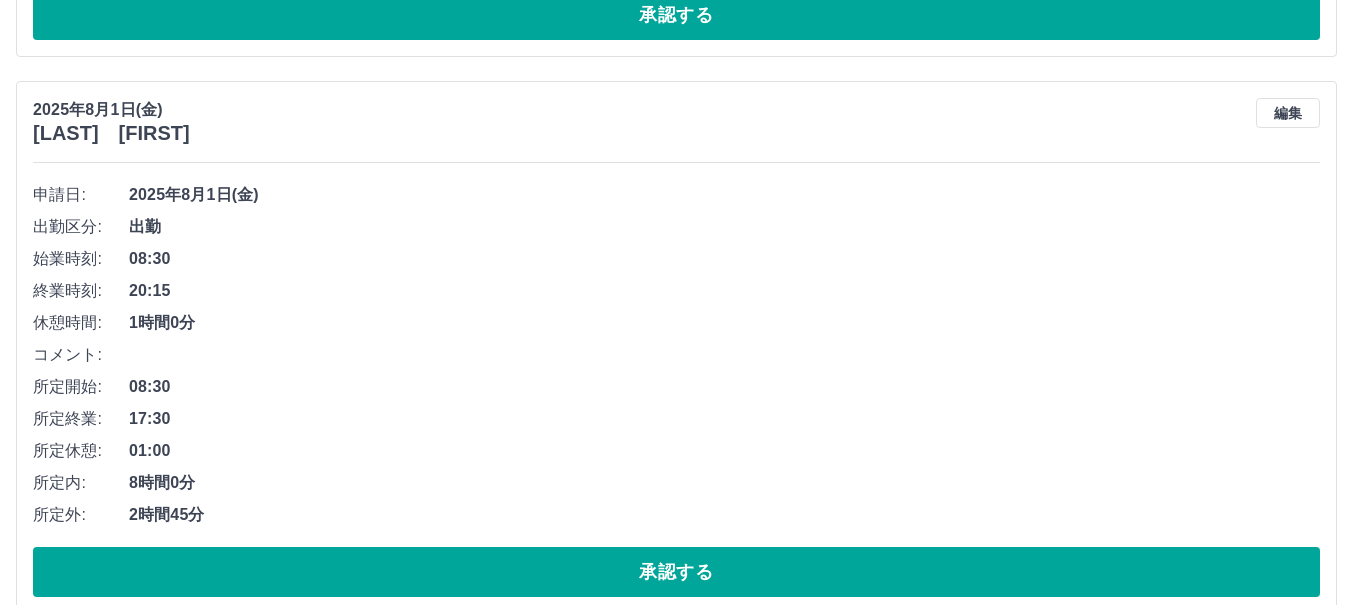 scroll, scrollTop: 5157, scrollLeft: 0, axis: vertical 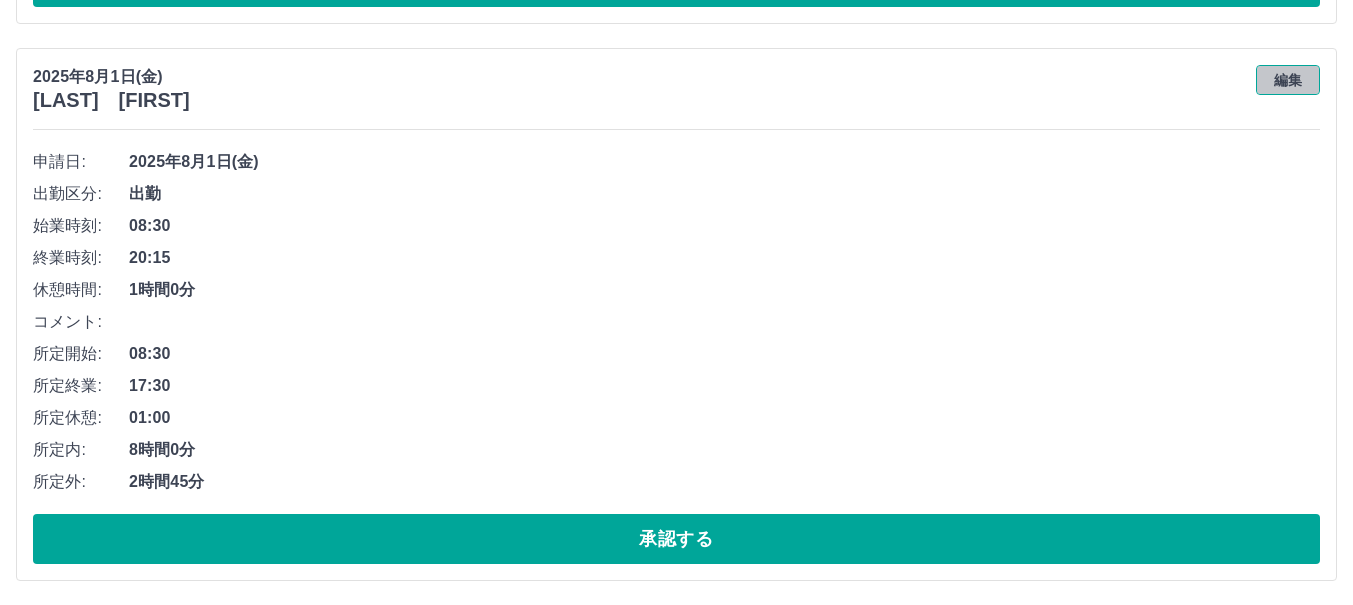 click on "編集" at bounding box center [1288, 80] 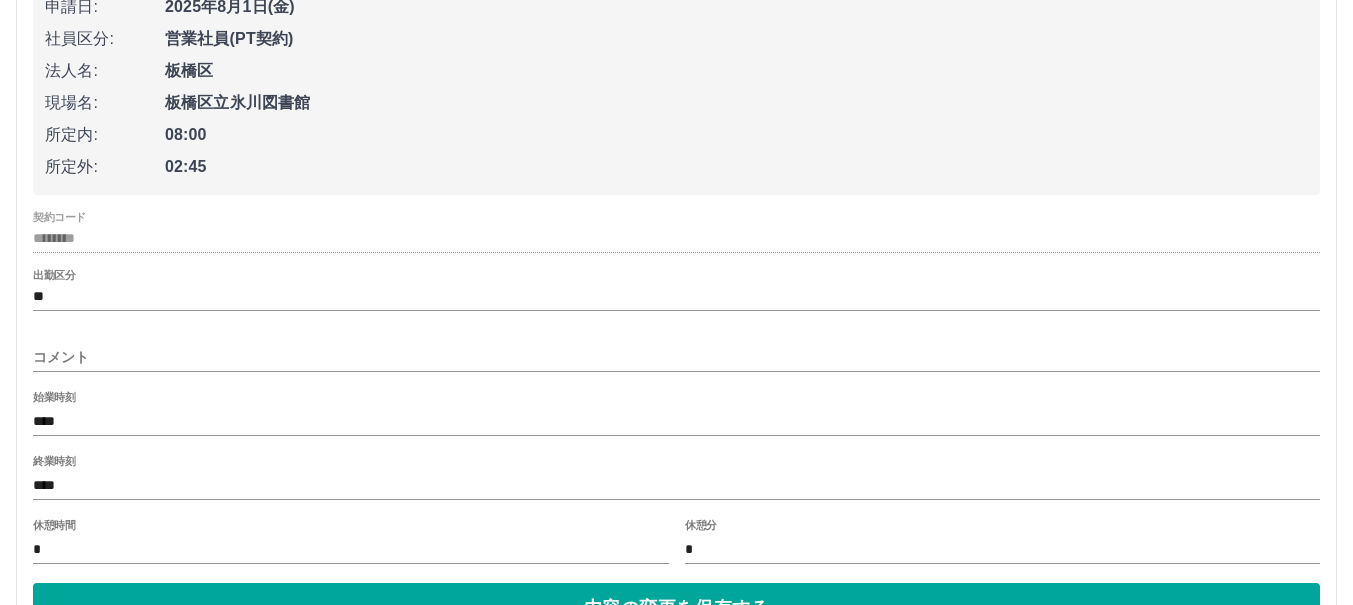 scroll, scrollTop: 5357, scrollLeft: 0, axis: vertical 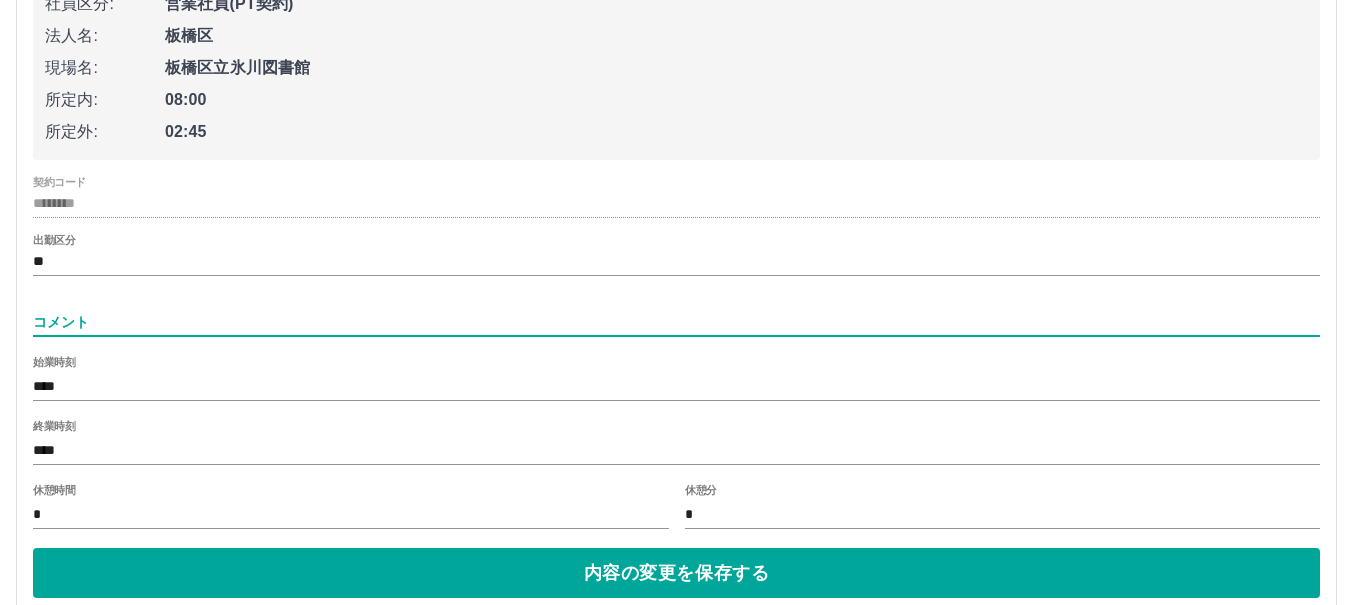 click on "コメント" at bounding box center (676, 322) 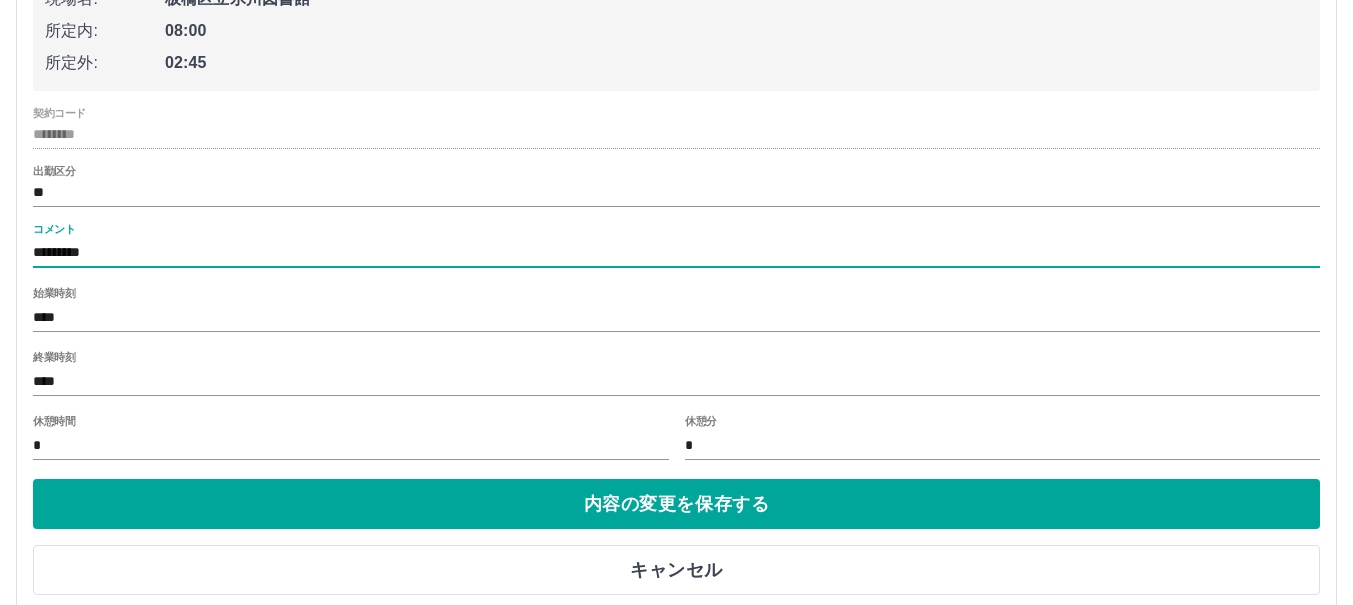 scroll, scrollTop: 5459, scrollLeft: 0, axis: vertical 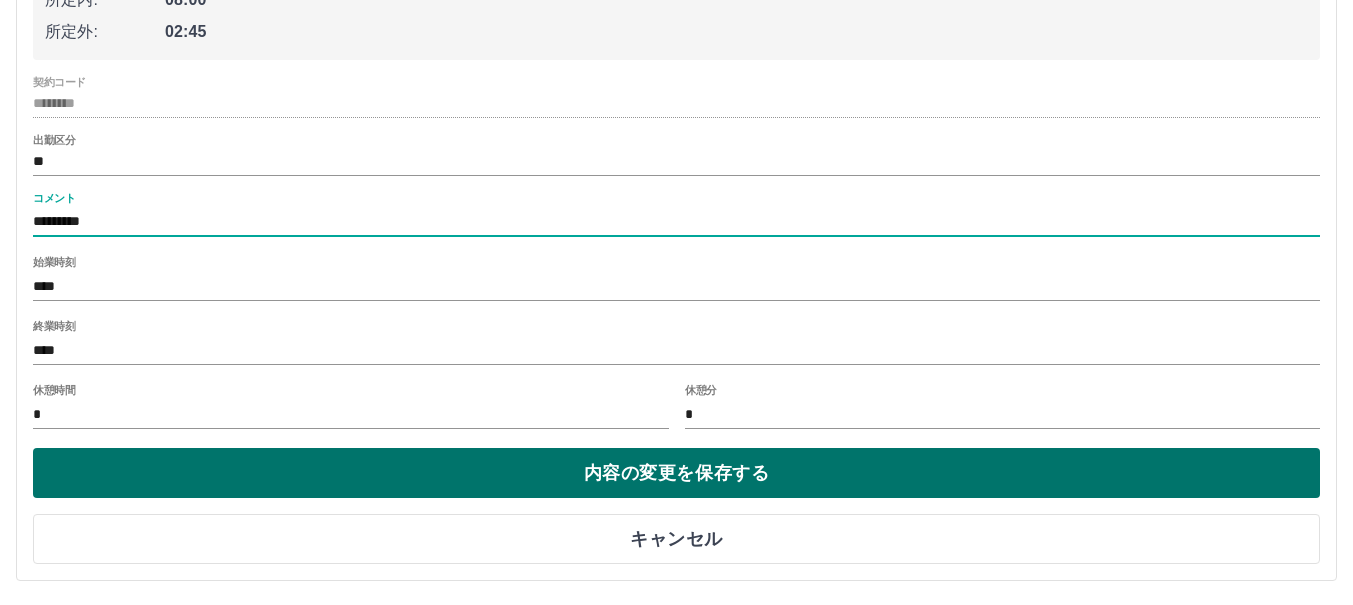 type on "*********" 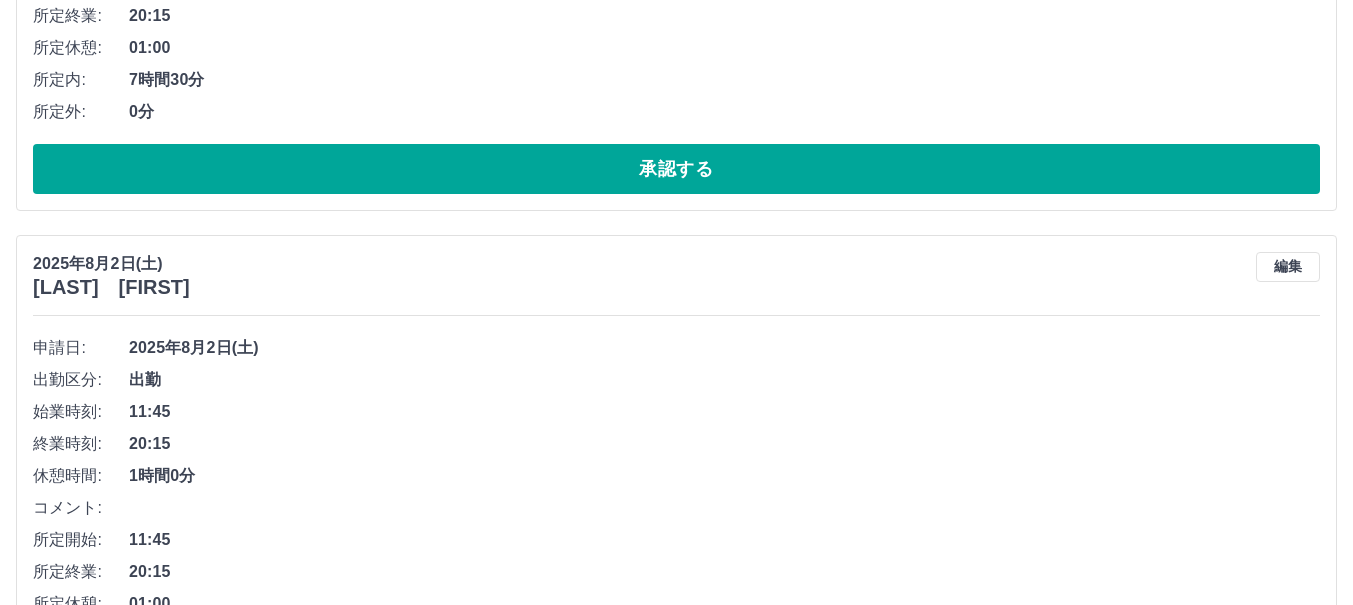 scroll, scrollTop: 1657, scrollLeft: 0, axis: vertical 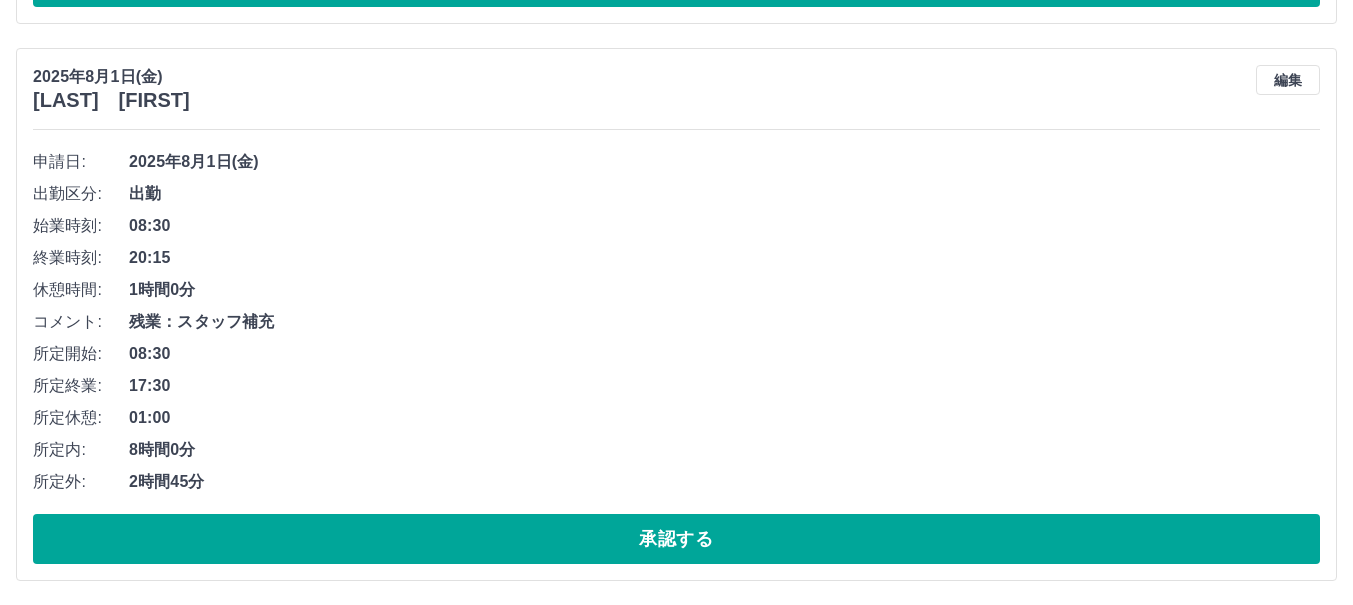 click on "2025年8月1日(金) 山北　悦子 編集" at bounding box center (676, 88) 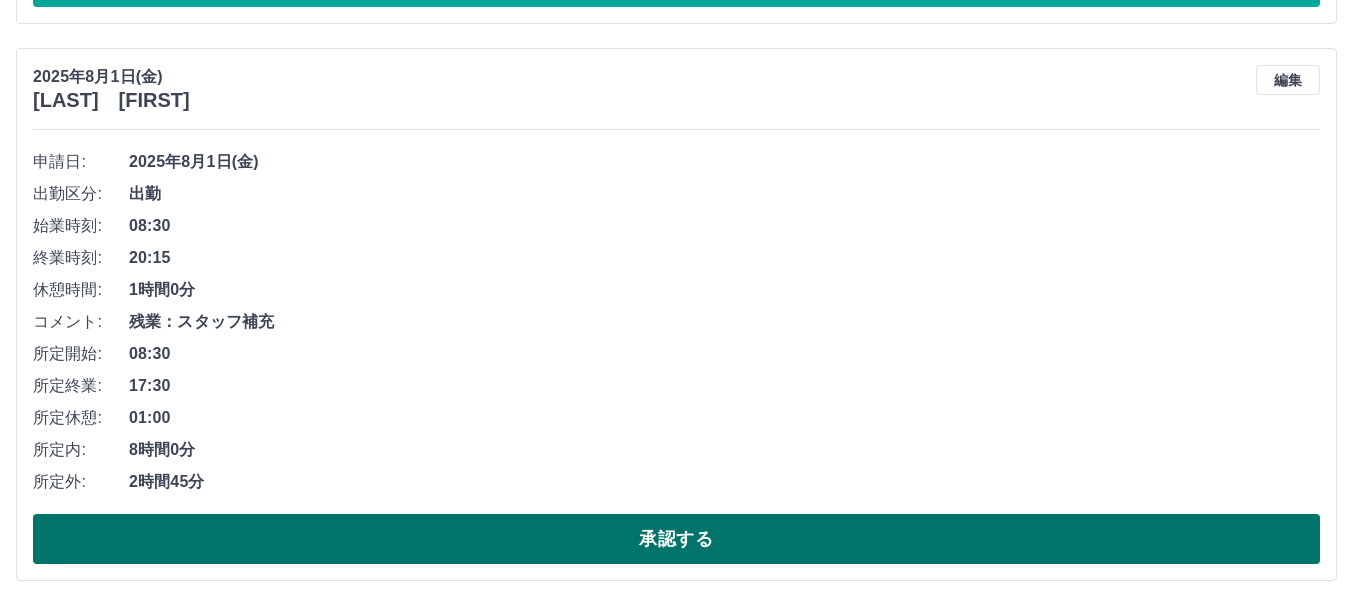 click on "承認する" at bounding box center [676, 539] 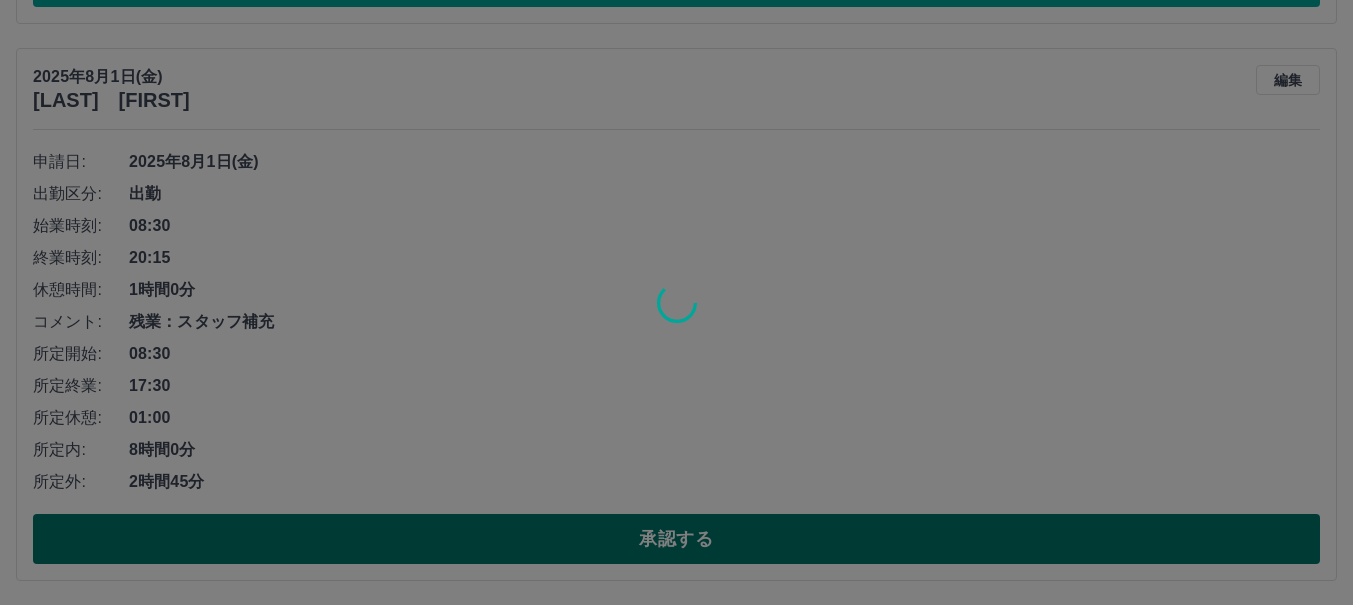 scroll, scrollTop: 4600, scrollLeft: 0, axis: vertical 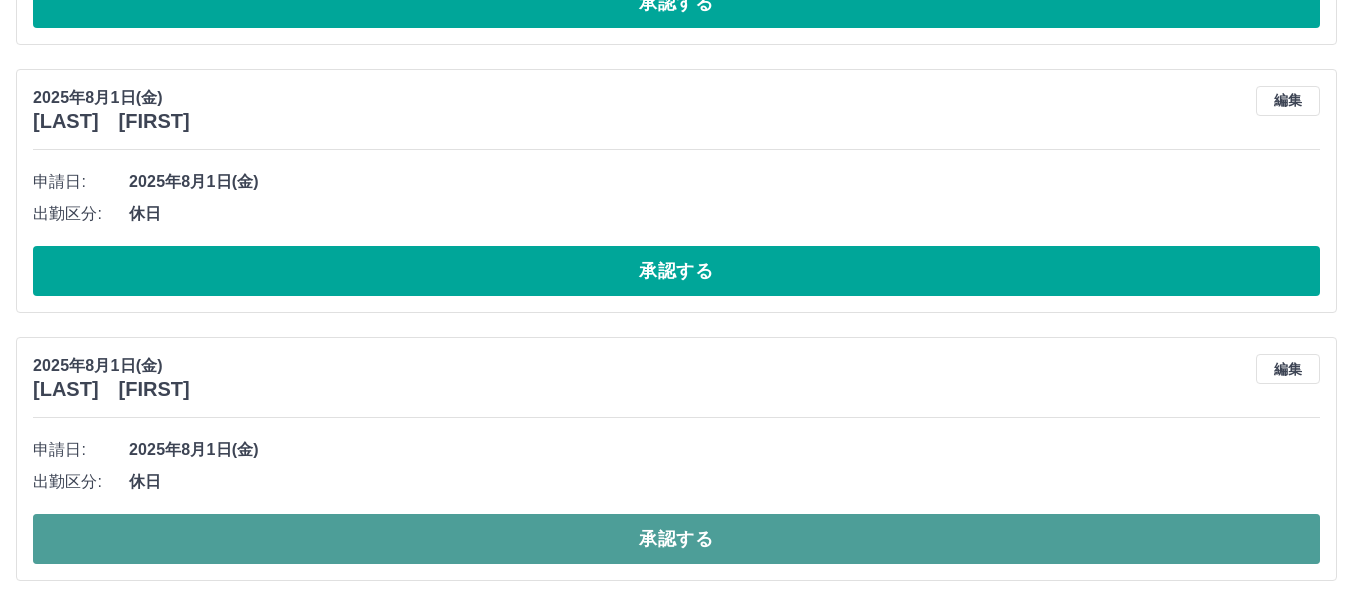 click on "承認する" at bounding box center [676, 539] 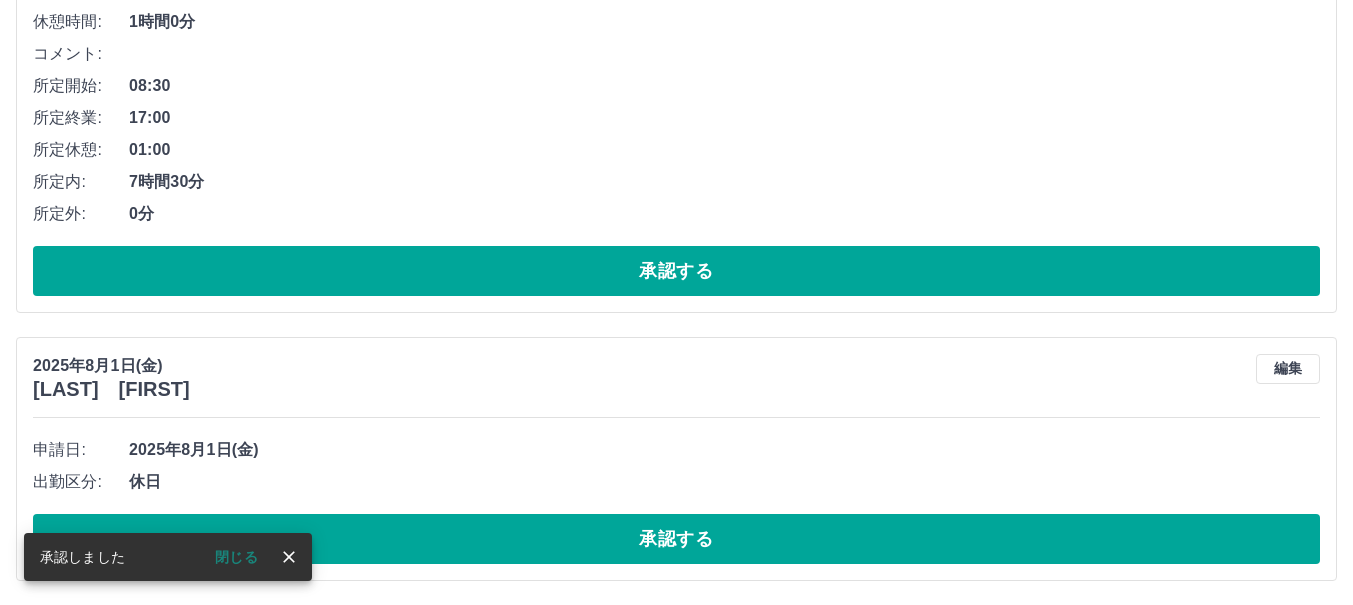 scroll, scrollTop: 4332, scrollLeft: 0, axis: vertical 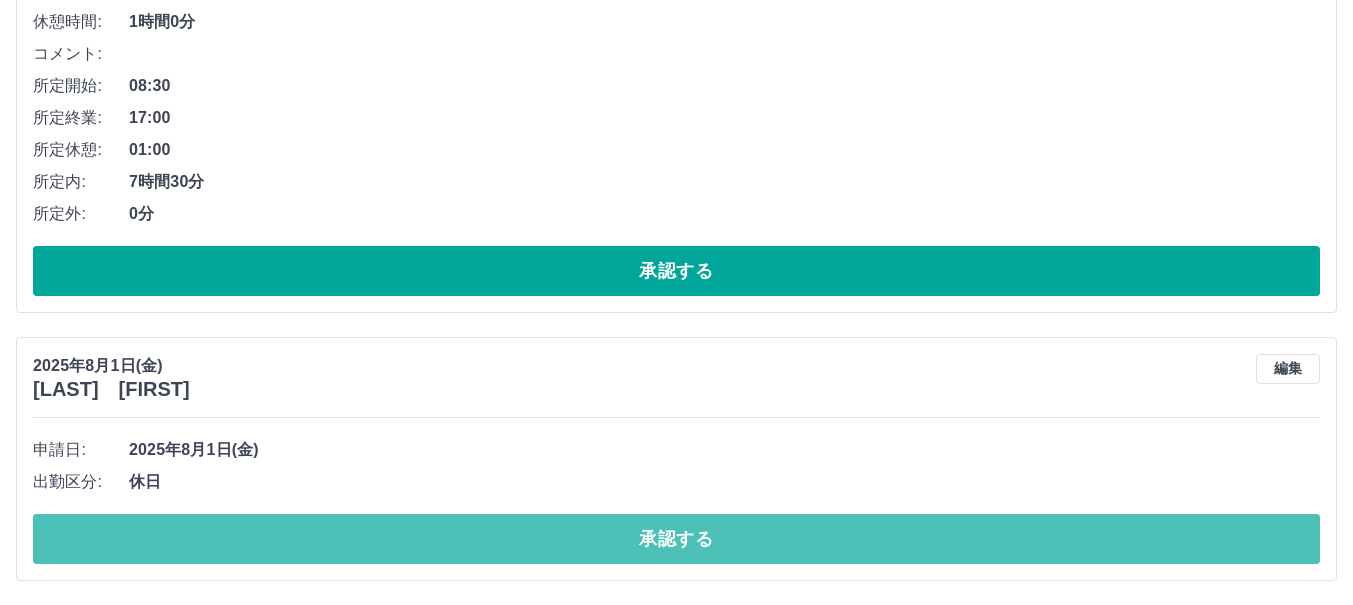 click on "承認する" at bounding box center [676, 539] 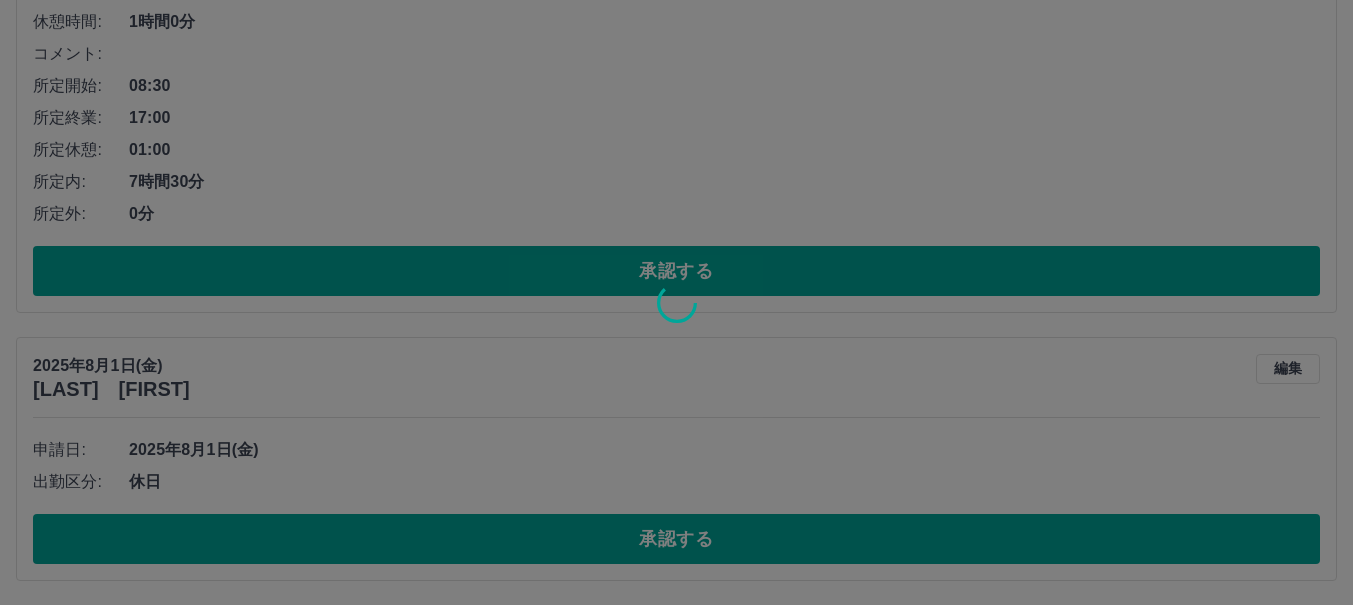 scroll, scrollTop: 4064, scrollLeft: 0, axis: vertical 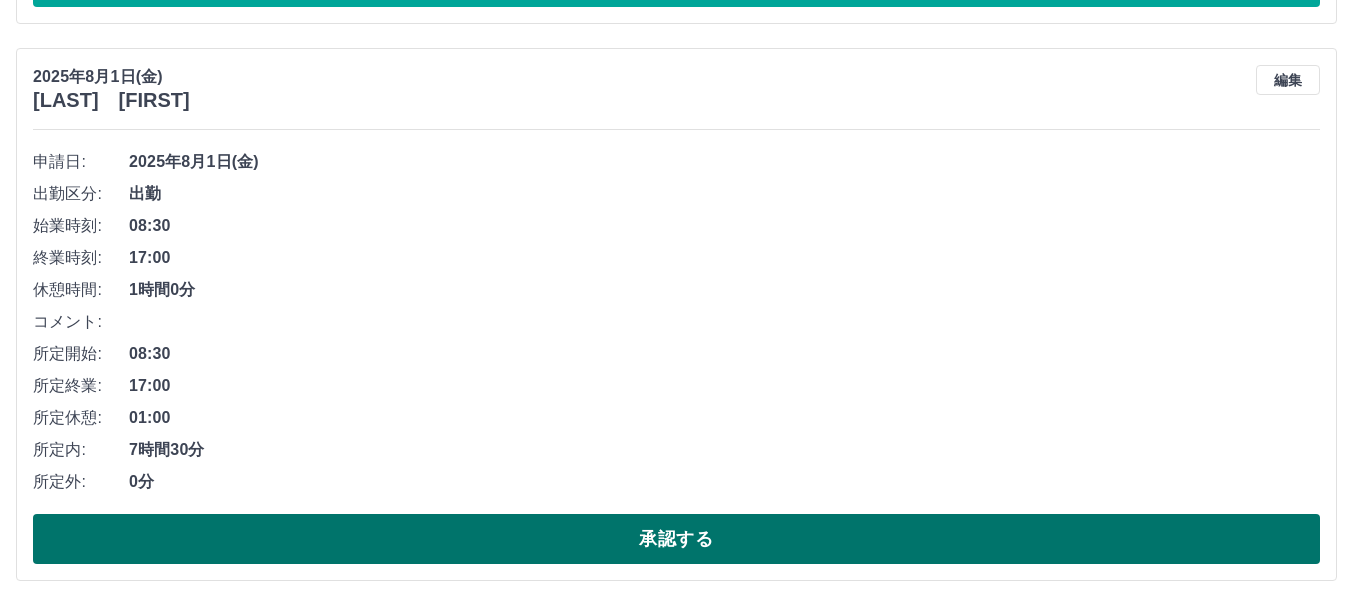 click on "承認する" at bounding box center [676, 539] 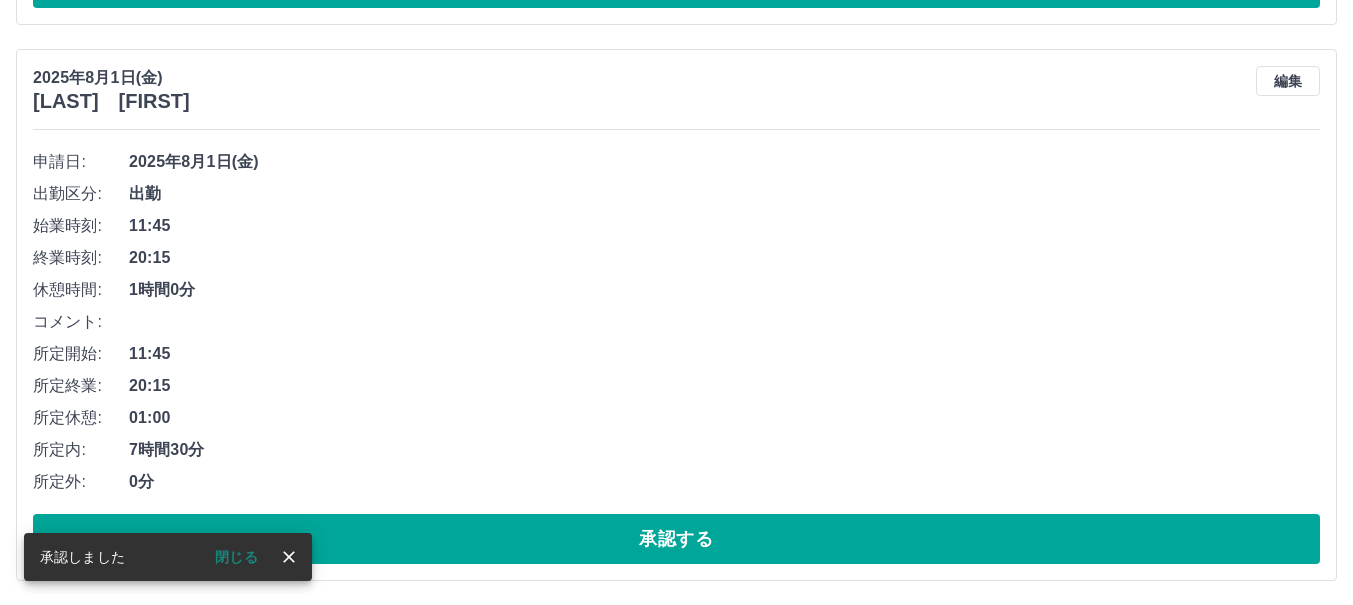 scroll, scrollTop: 3507, scrollLeft: 0, axis: vertical 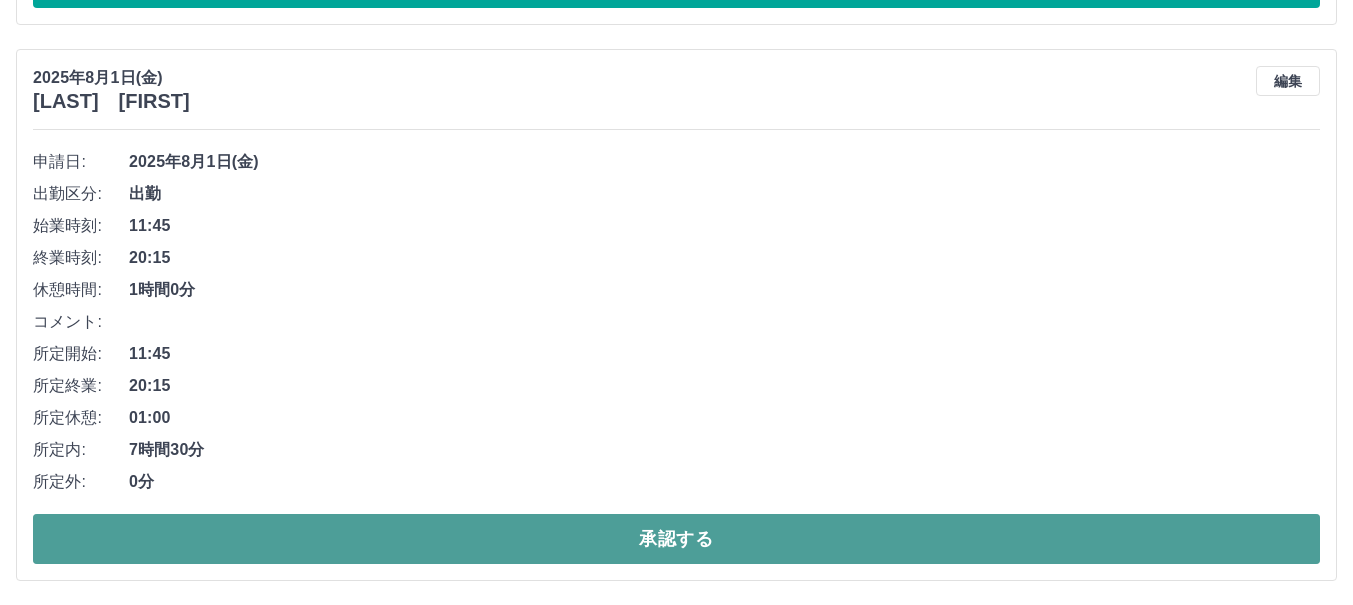 click on "承認する" at bounding box center (676, 539) 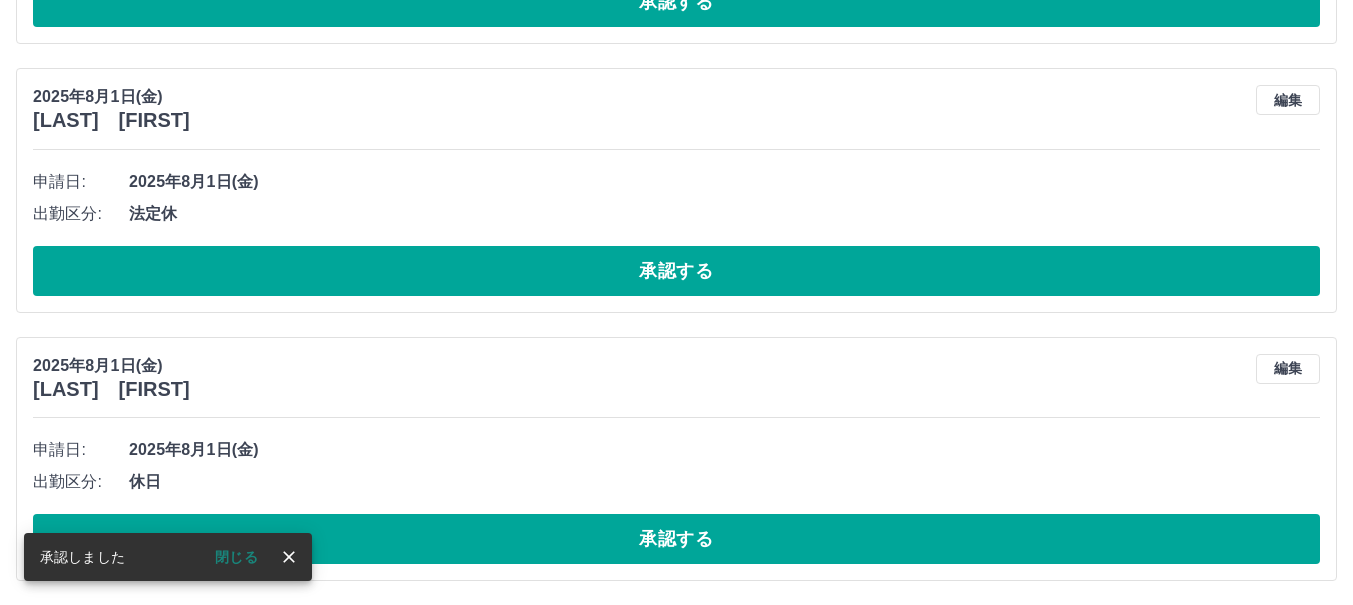 scroll, scrollTop: 2951, scrollLeft: 0, axis: vertical 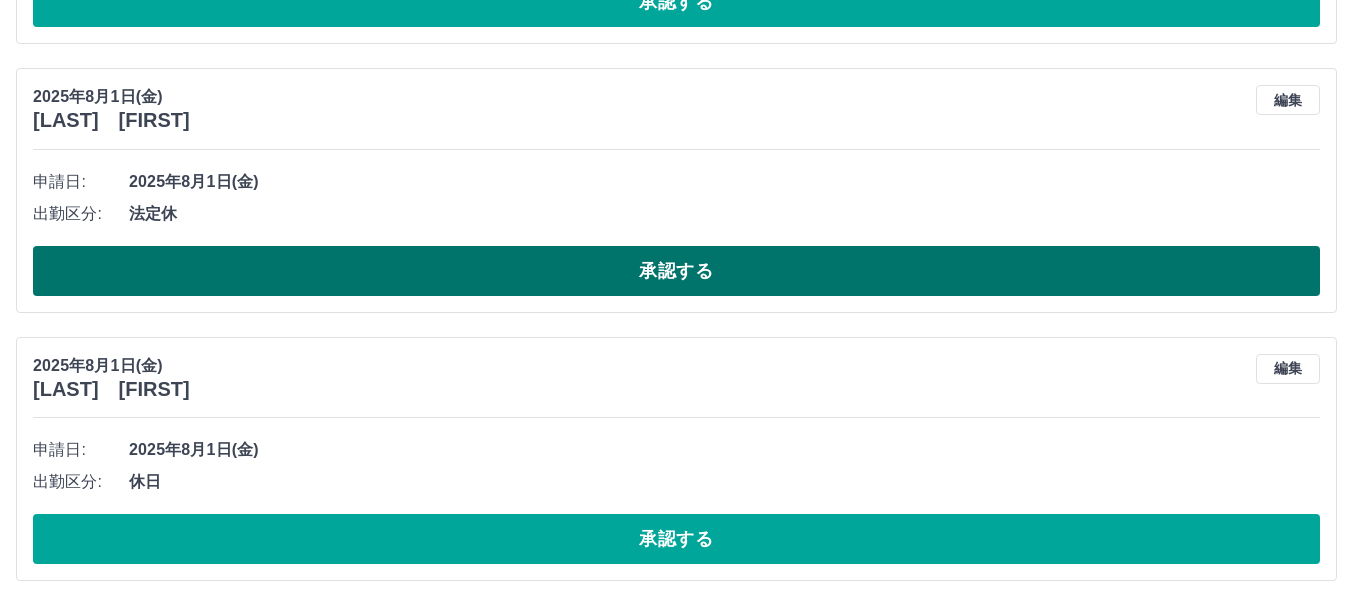 click on "承認する" at bounding box center [676, 271] 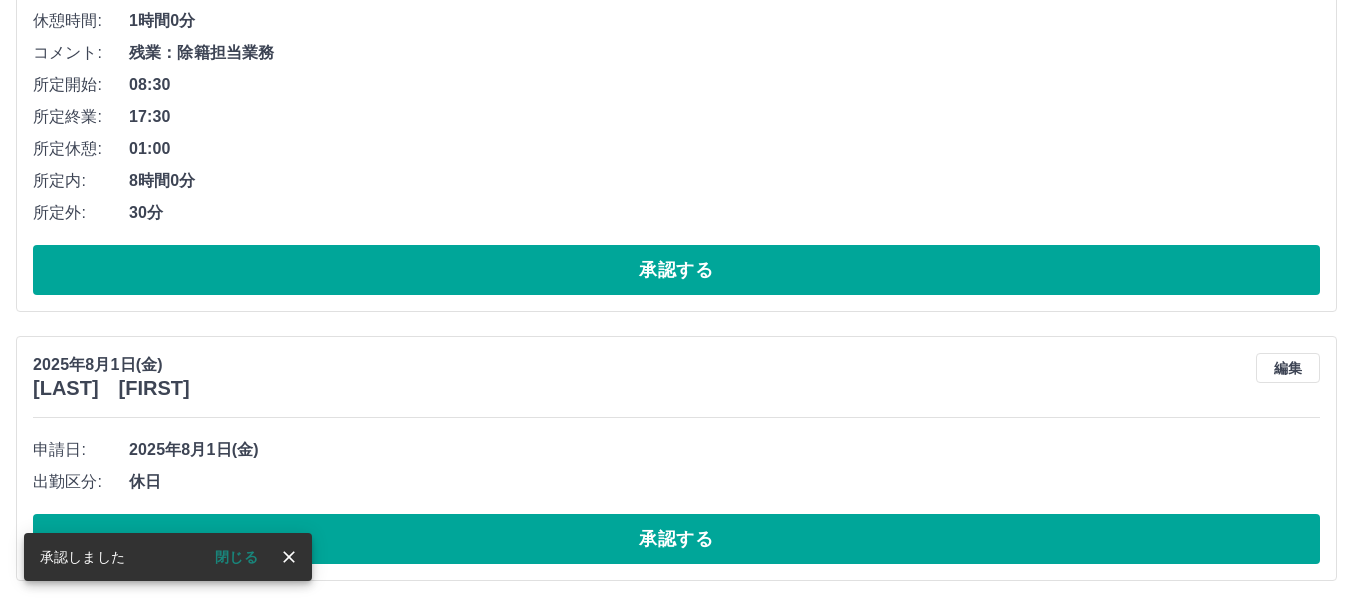 scroll, scrollTop: 2683, scrollLeft: 0, axis: vertical 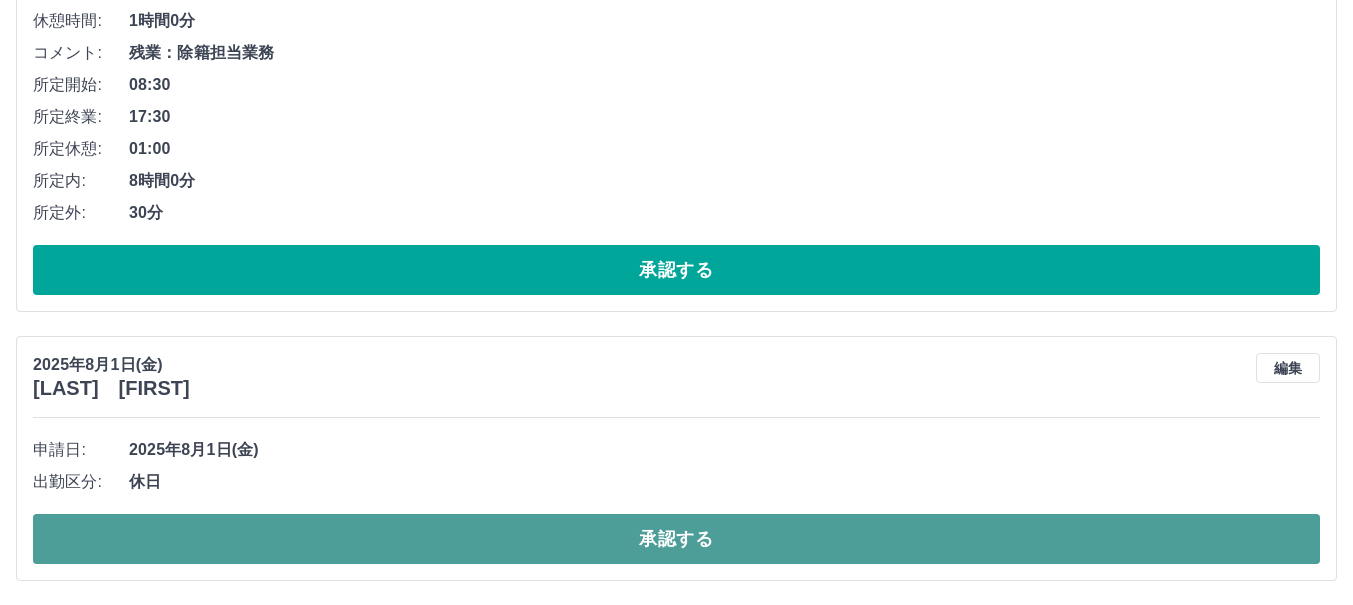 click on "承認する" at bounding box center (676, 539) 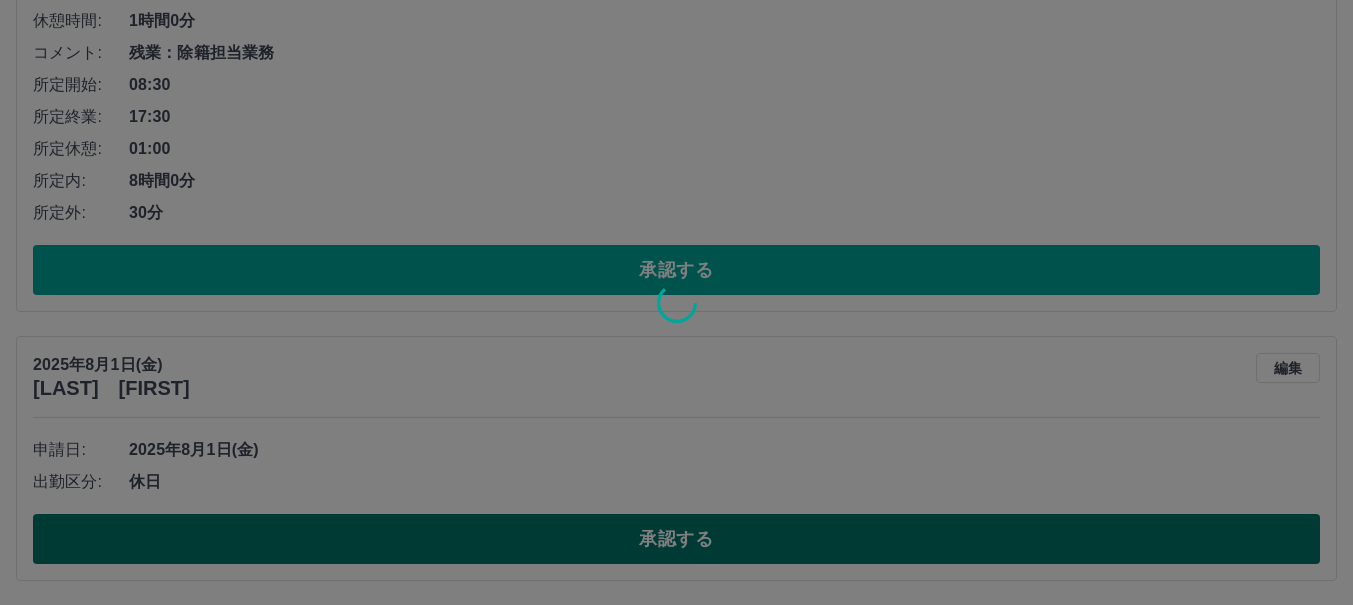 scroll, scrollTop: 2414, scrollLeft: 0, axis: vertical 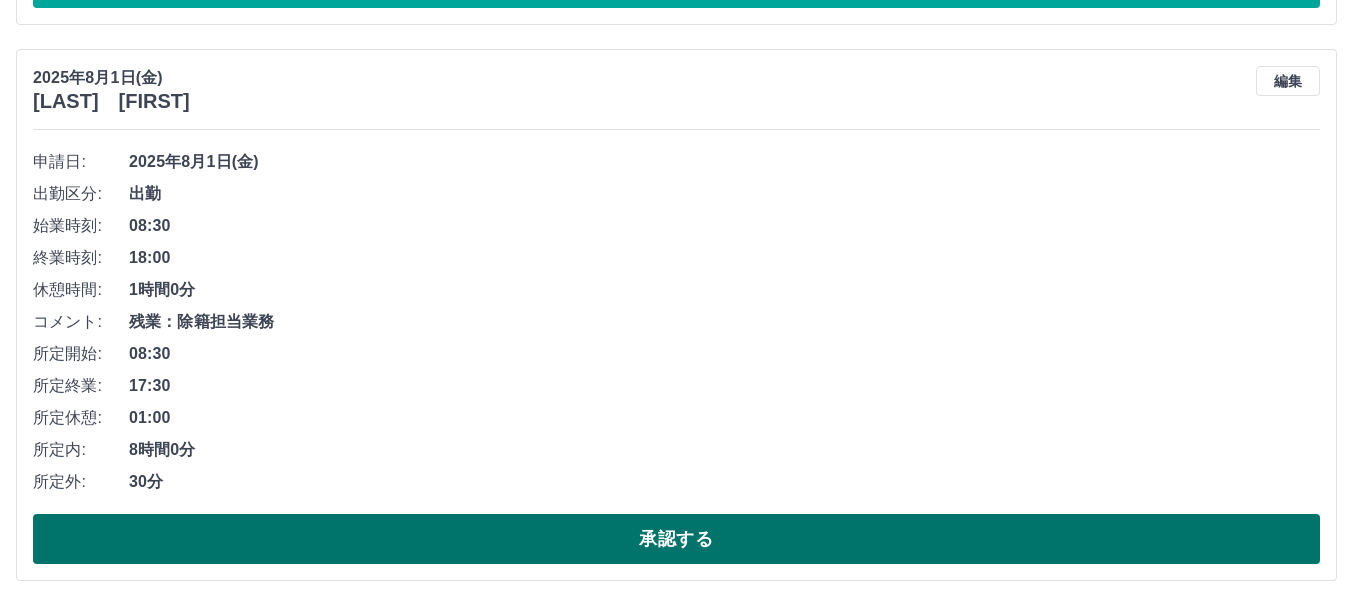 click on "承認する" at bounding box center [676, 539] 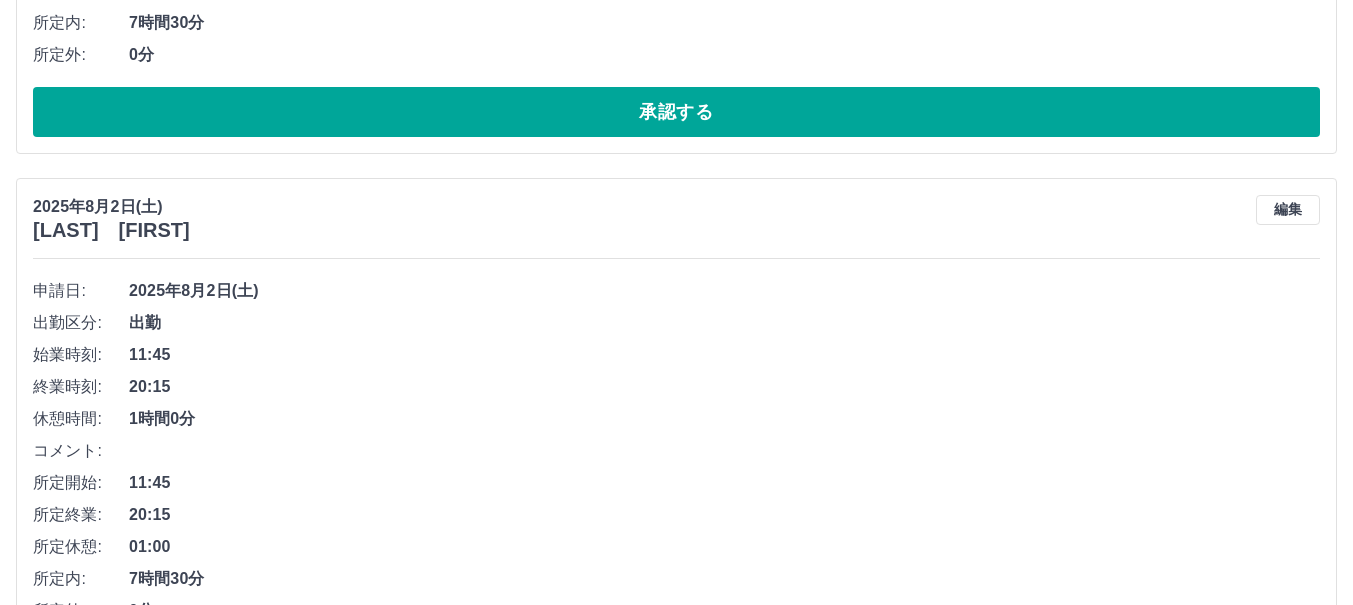 scroll, scrollTop: 1858, scrollLeft: 0, axis: vertical 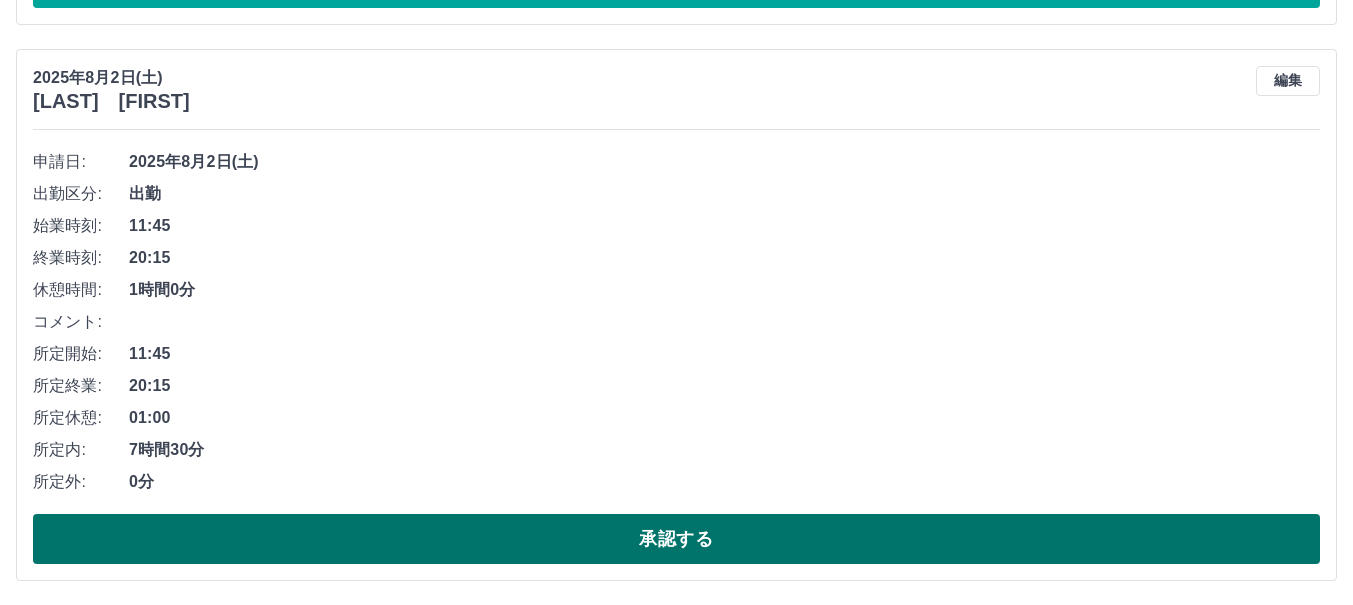 click on "承認する" at bounding box center (676, 539) 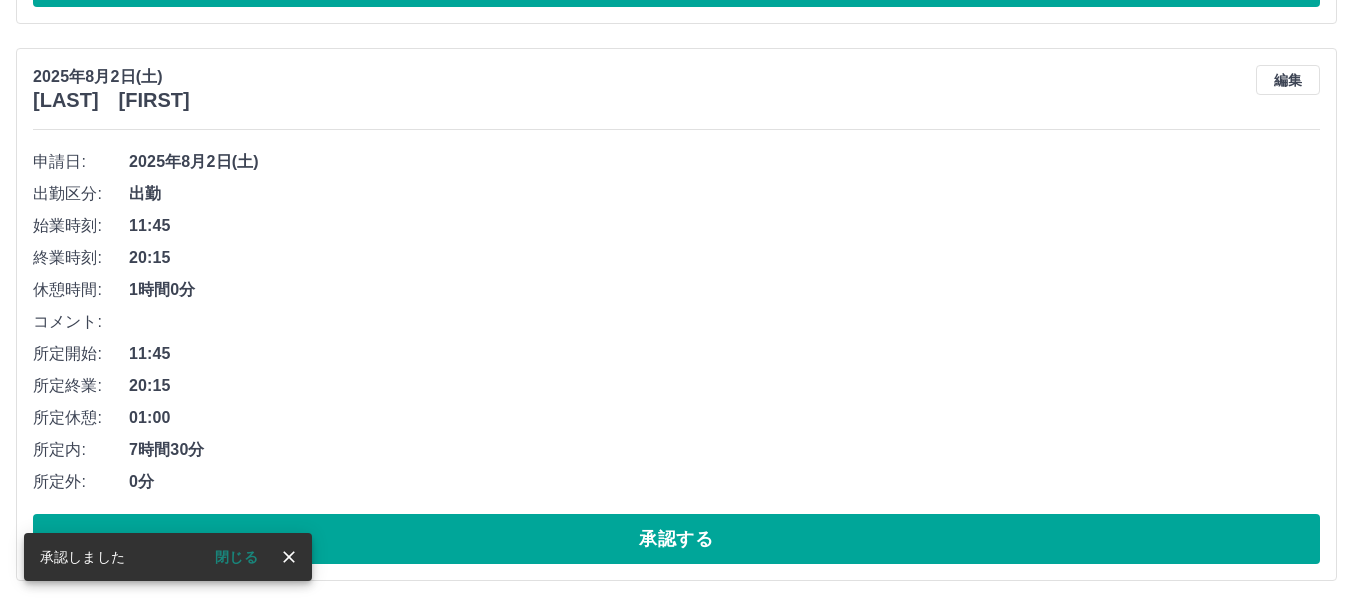 scroll, scrollTop: 1302, scrollLeft: 0, axis: vertical 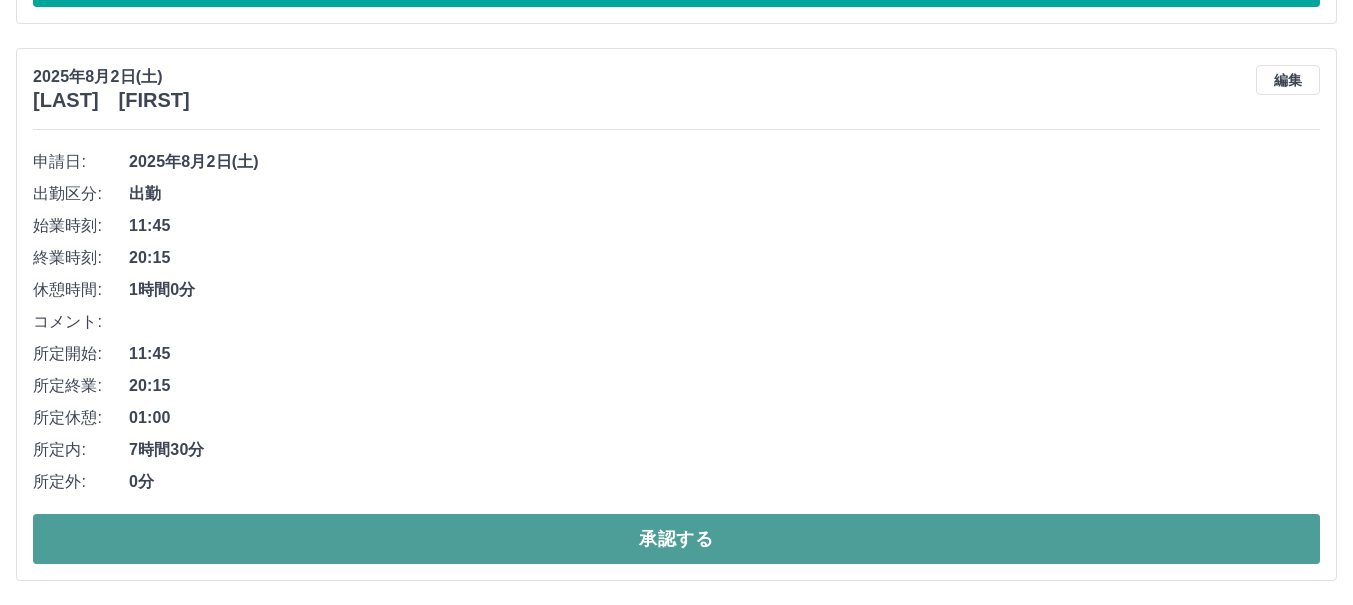 click on "承認する" at bounding box center (676, 539) 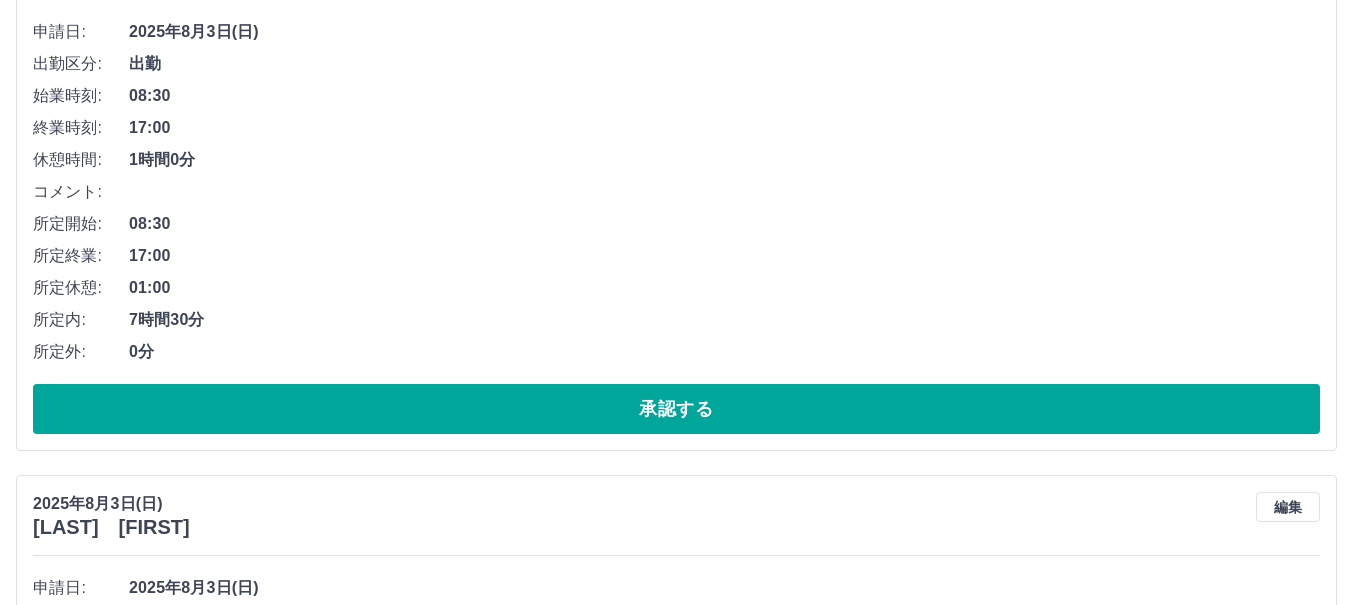 scroll, scrollTop: 0, scrollLeft: 0, axis: both 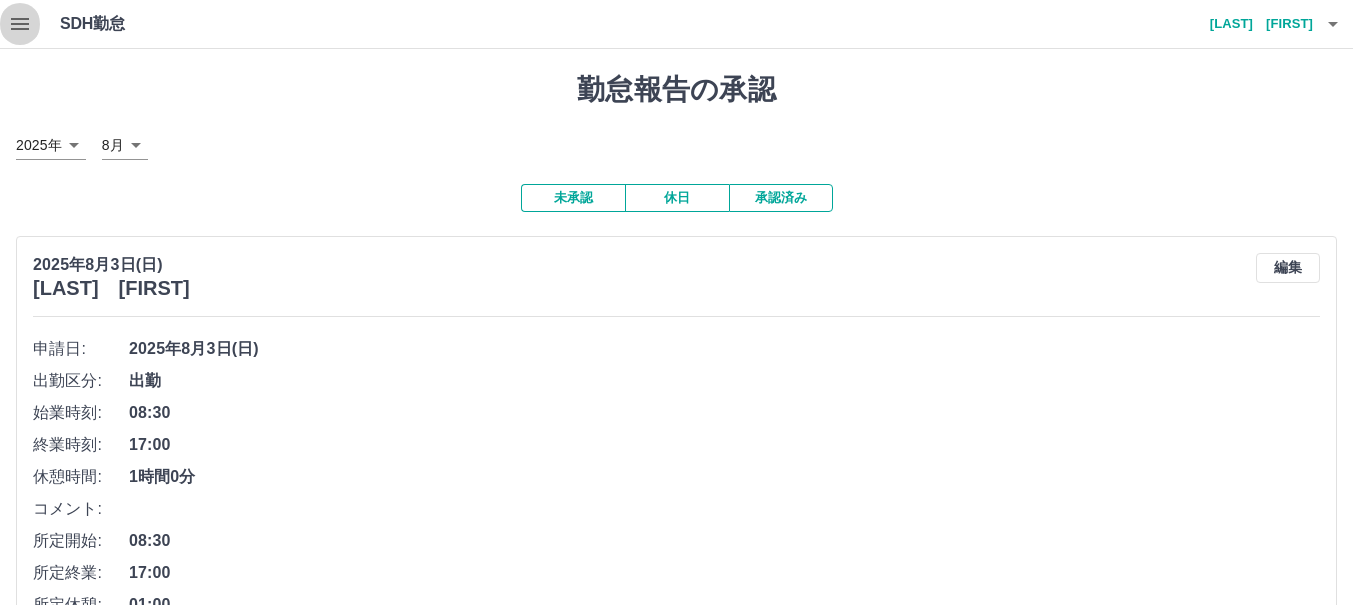 click 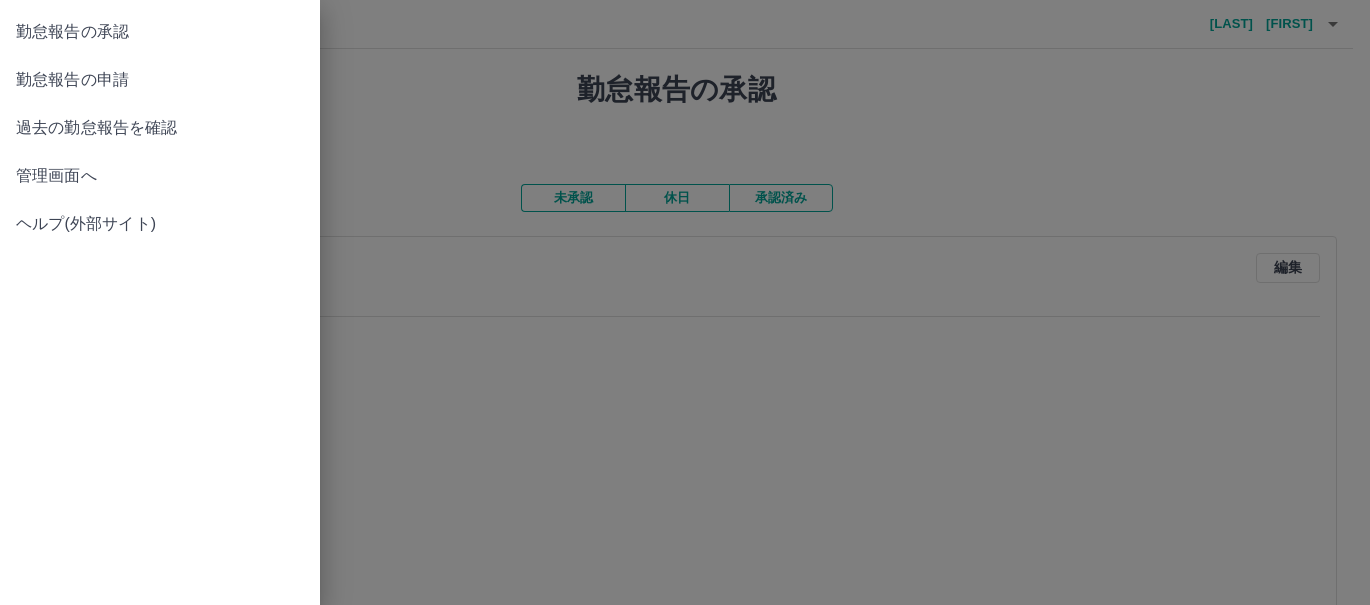 click on "管理画面へ" at bounding box center [160, 176] 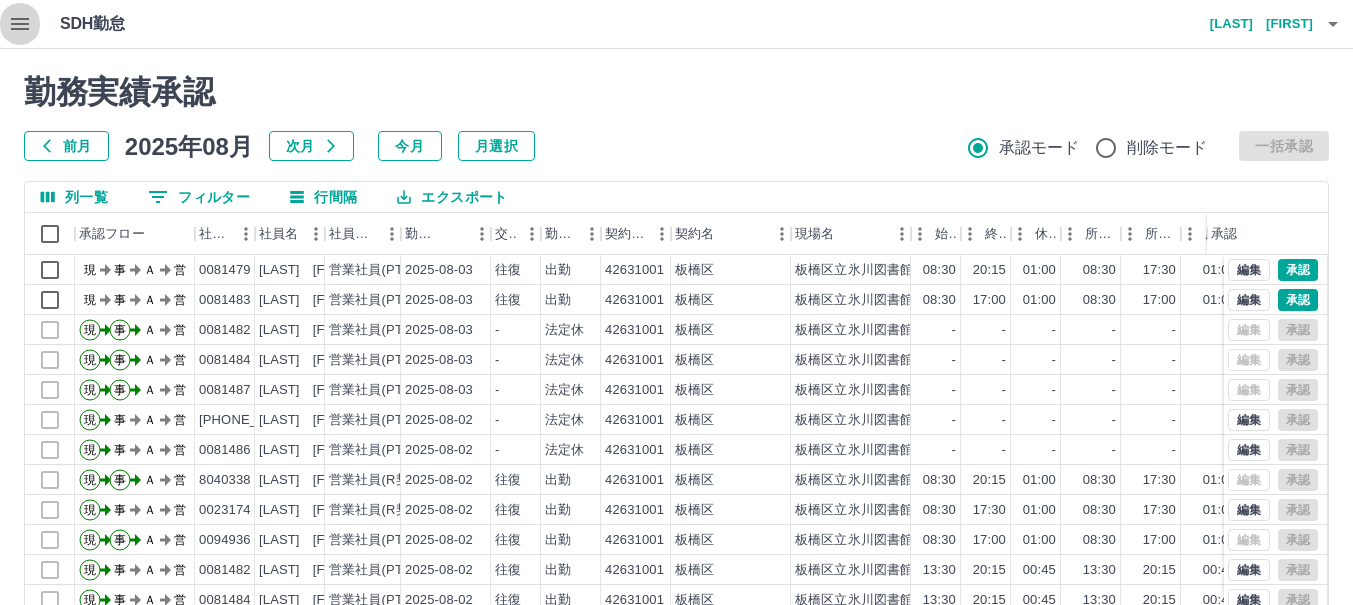 click 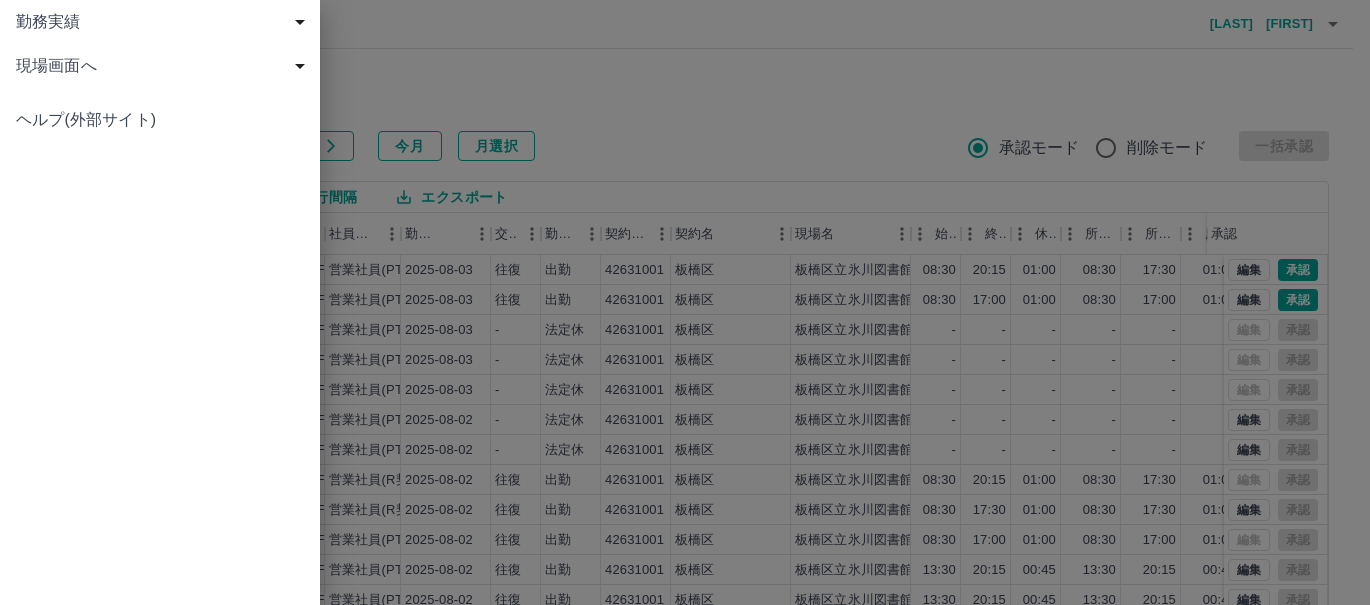 click on "現場画面へ" at bounding box center [164, 66] 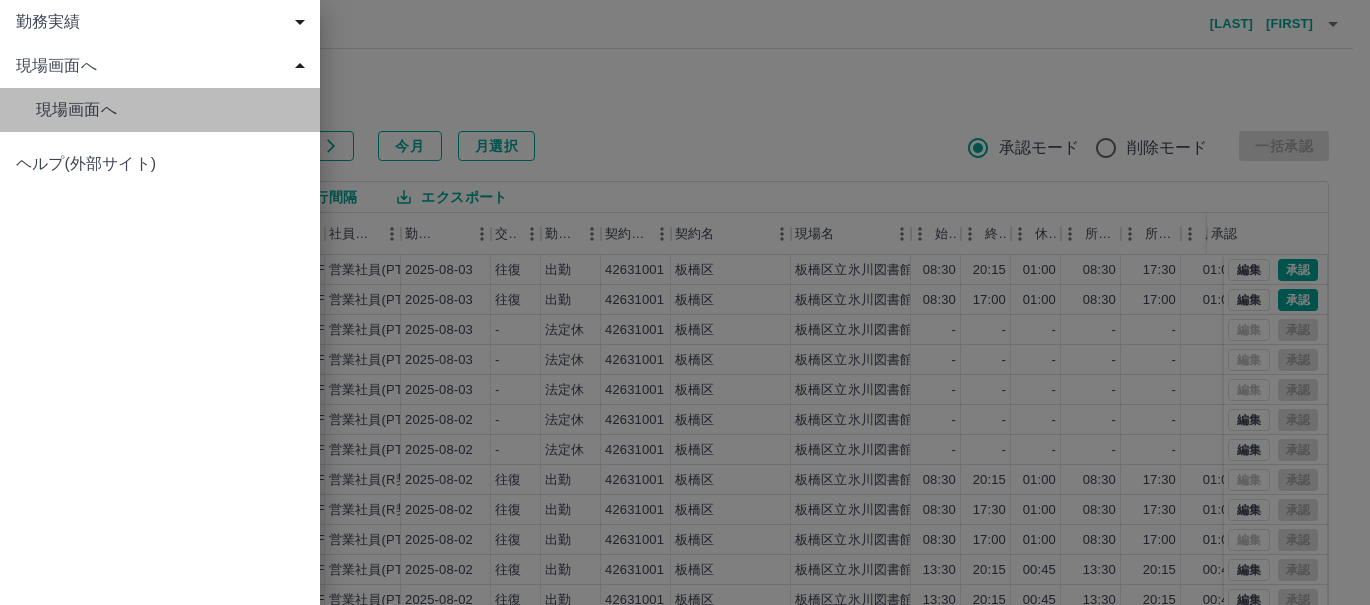 click on "現場画面へ" at bounding box center (170, 110) 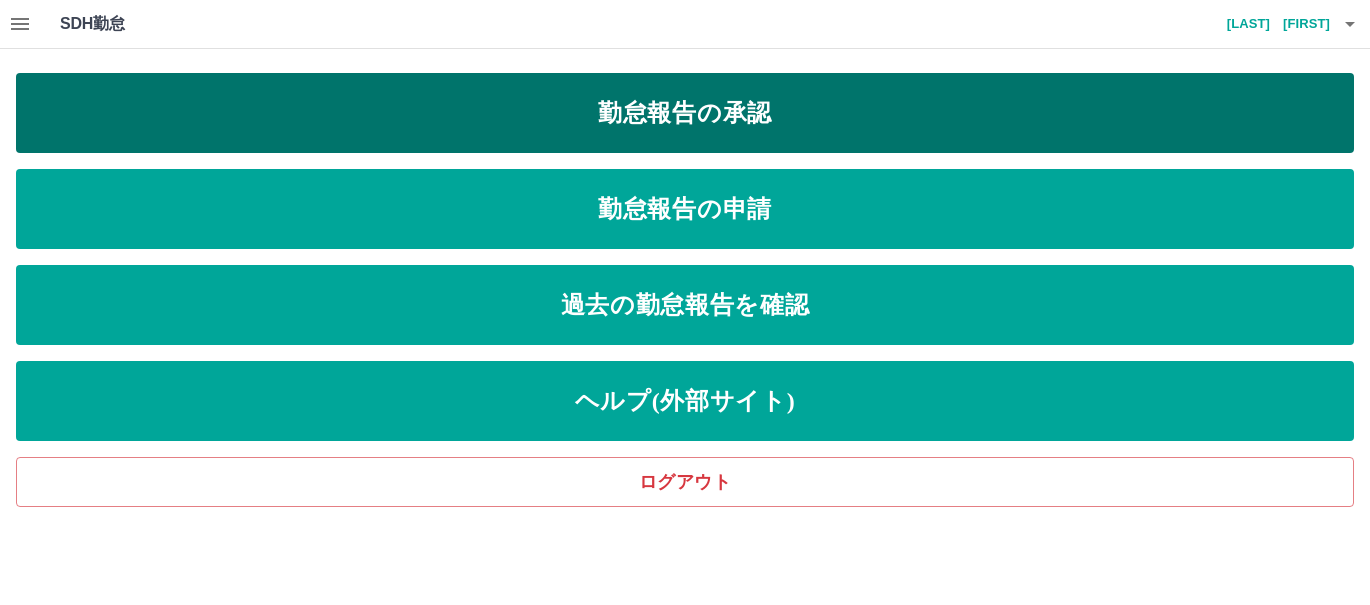 click on "勤怠報告の承認" at bounding box center [685, 113] 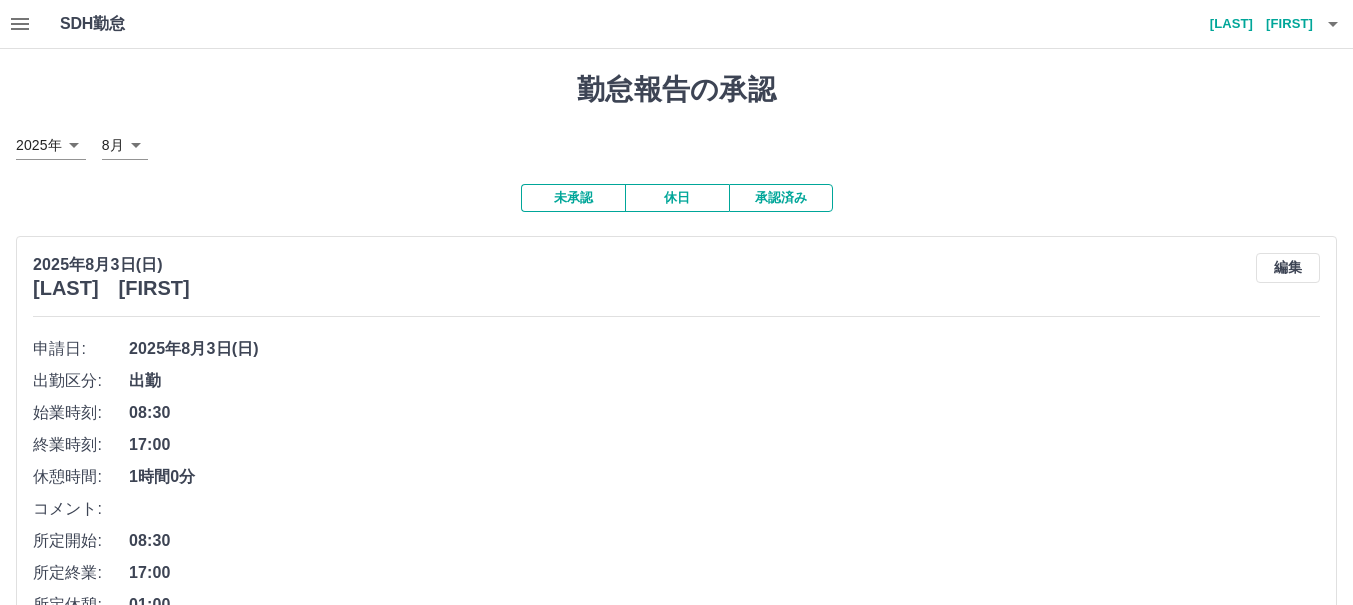 click on "休日" at bounding box center [677, 198] 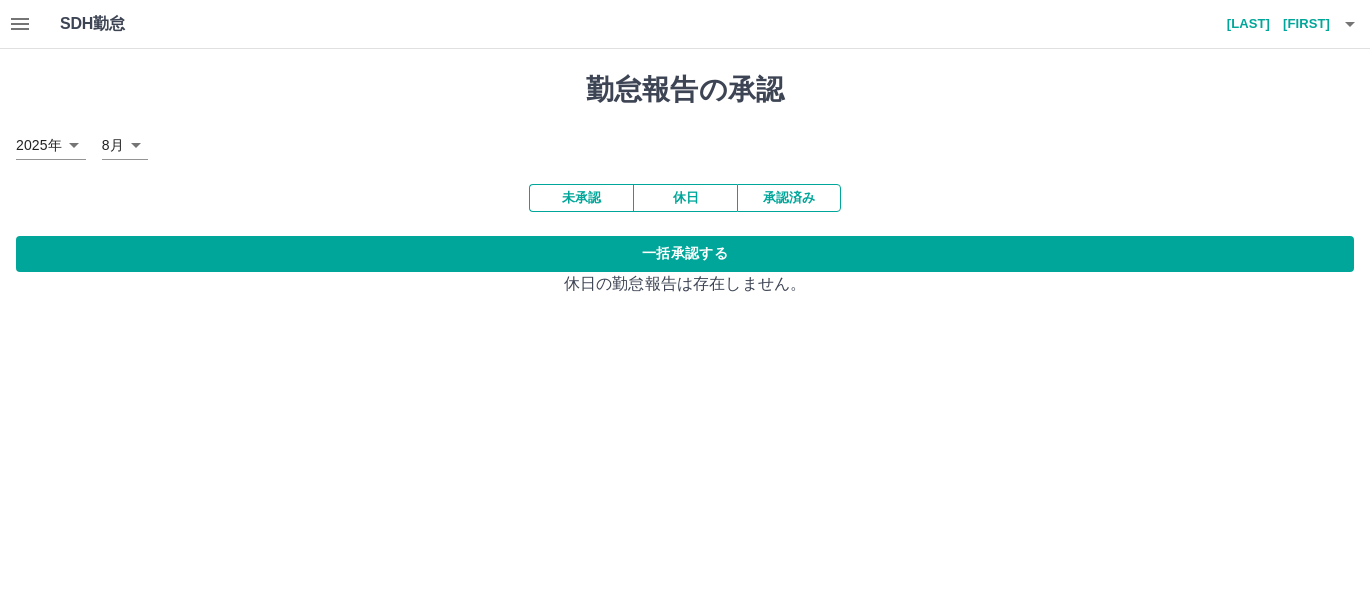 click on "未承認" at bounding box center (581, 198) 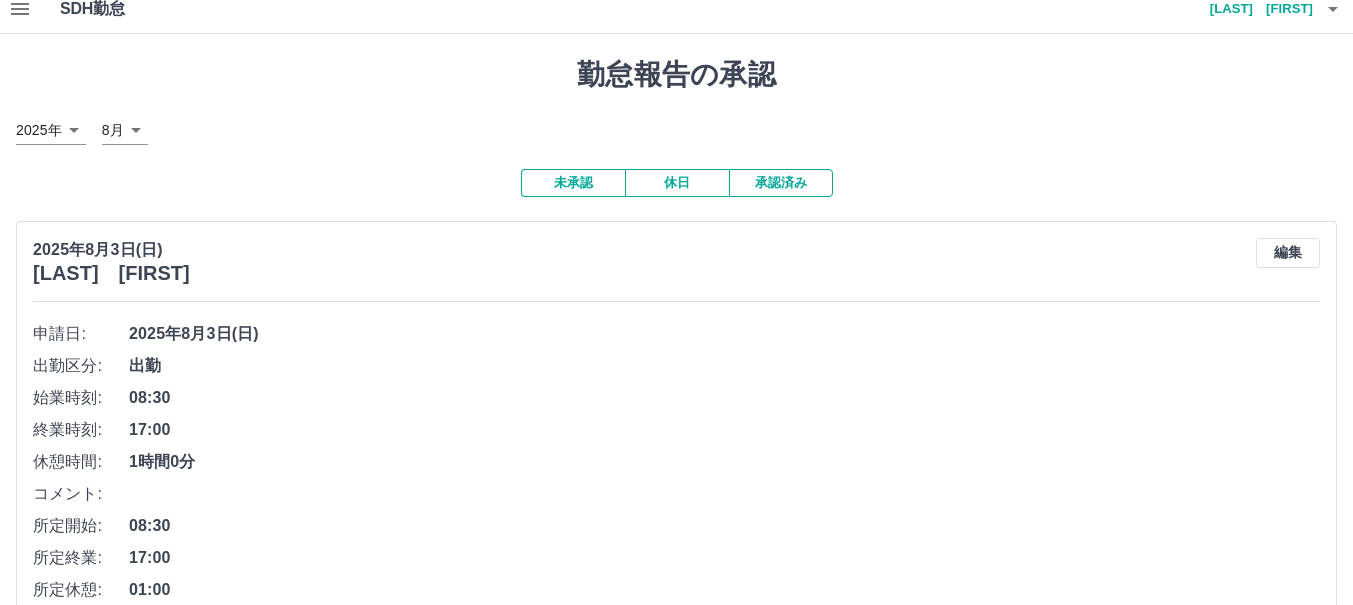 scroll, scrollTop: 0, scrollLeft: 0, axis: both 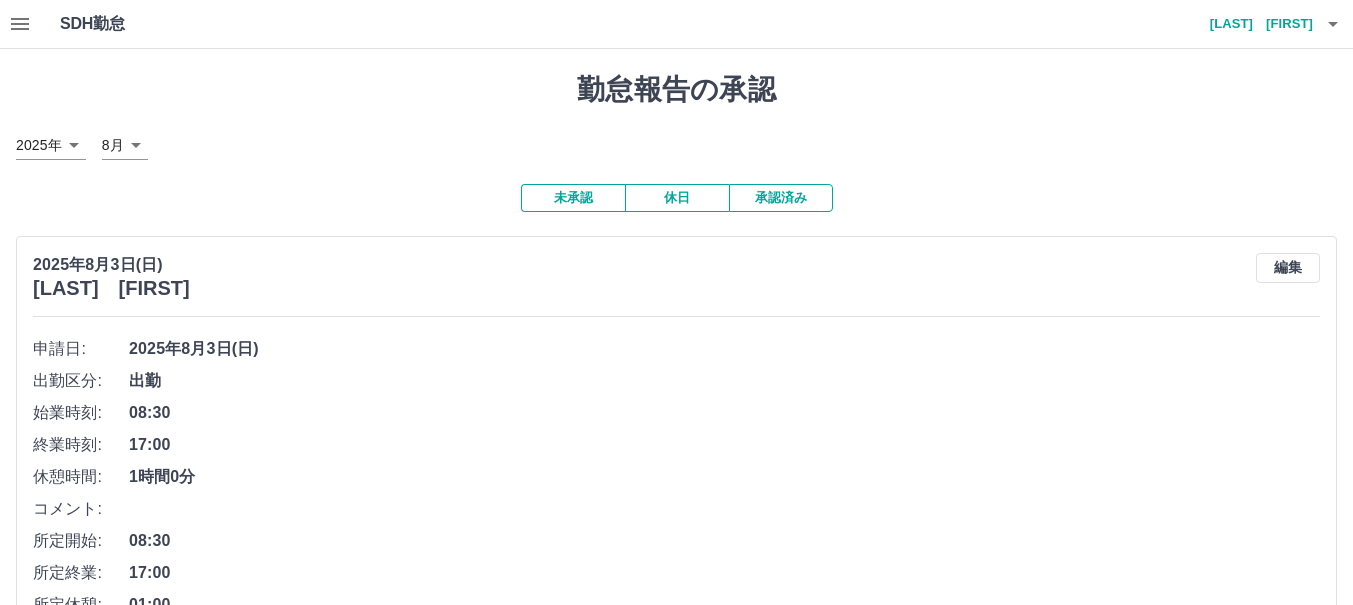 click on "承認済み" at bounding box center [781, 198] 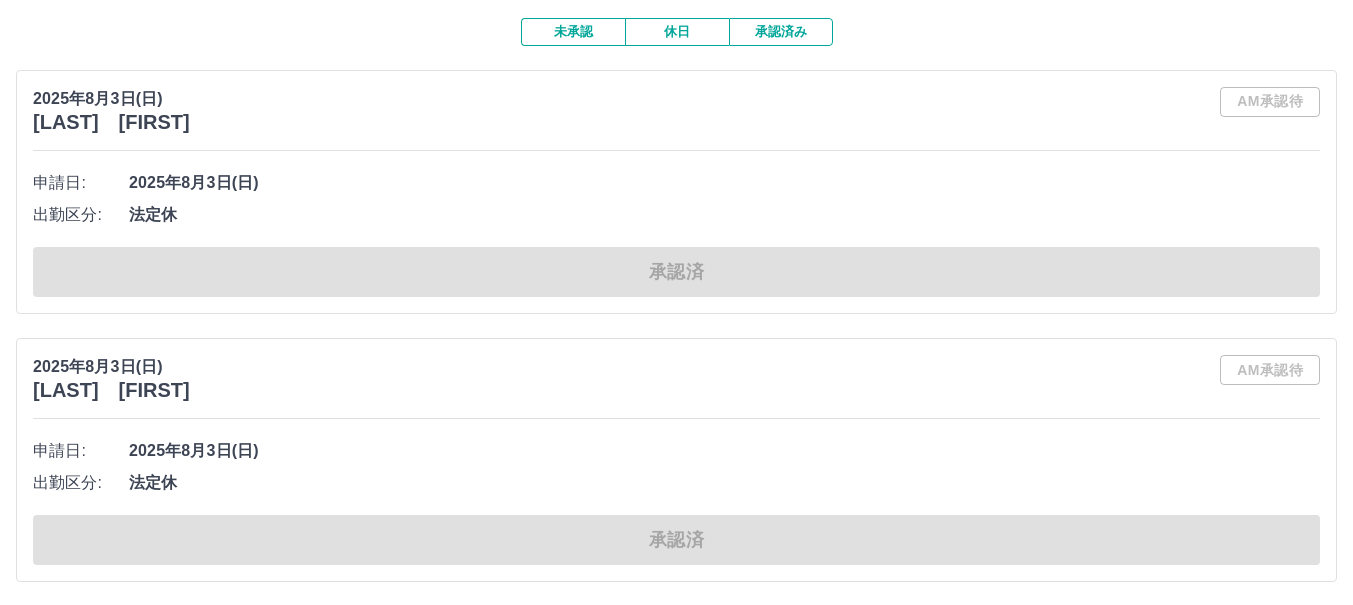 scroll, scrollTop: 0, scrollLeft: 0, axis: both 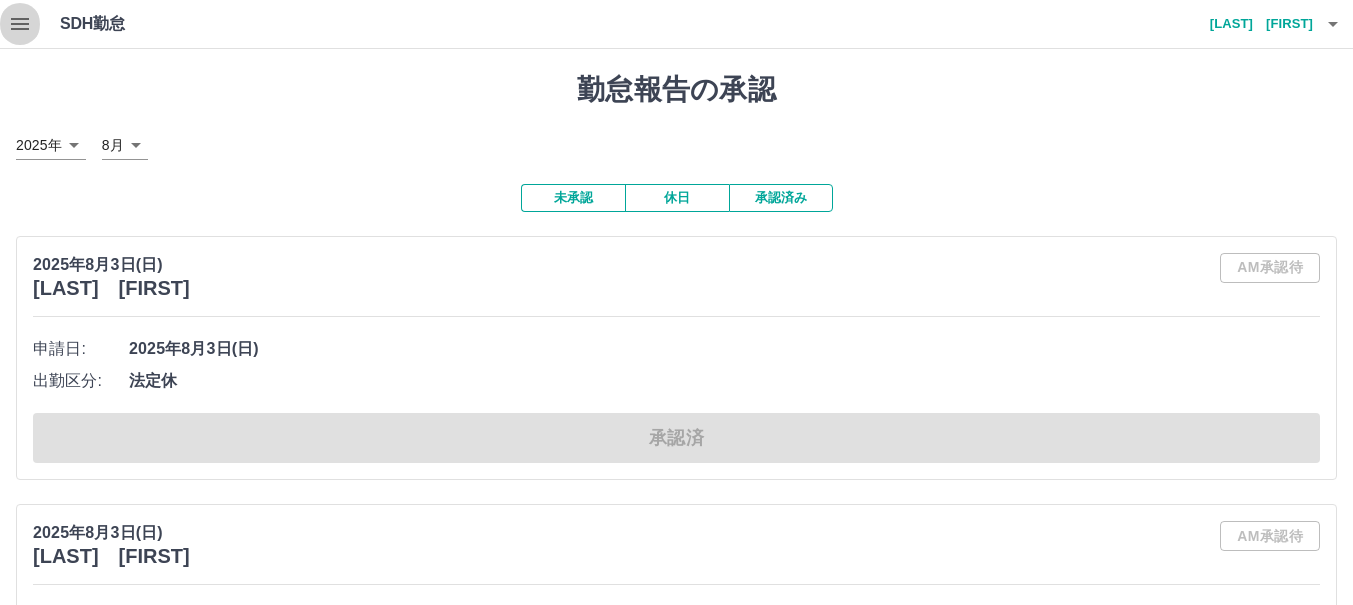 click 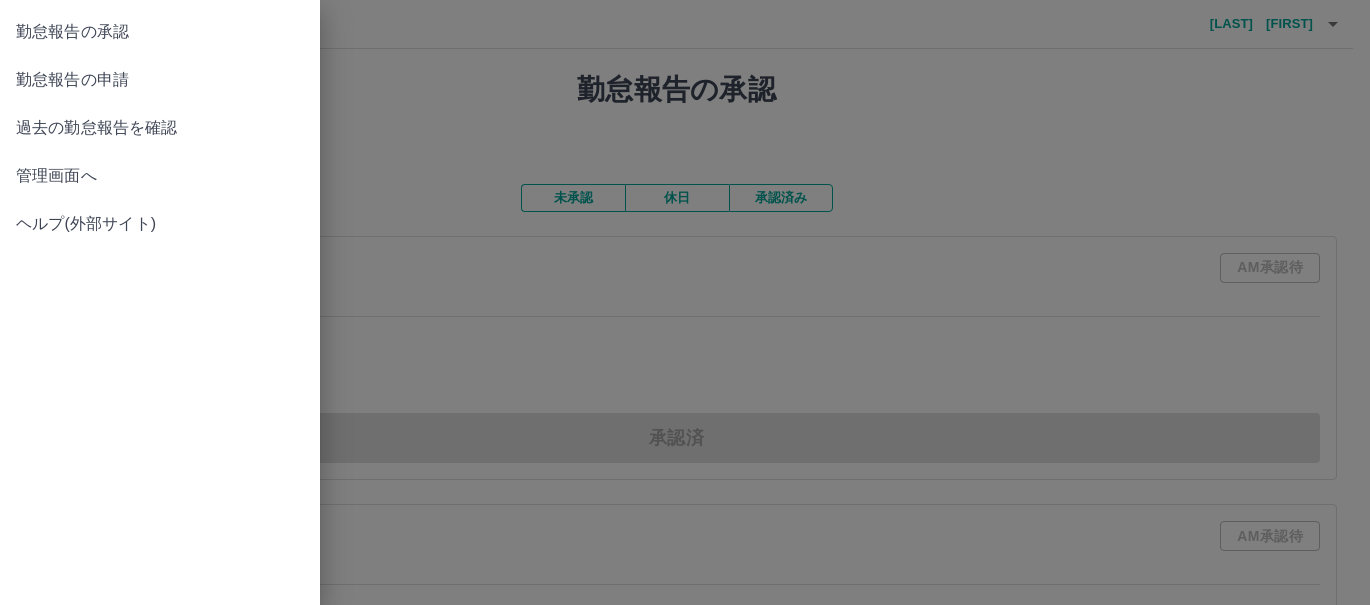 click on "勤怠報告の申請" at bounding box center [160, 80] 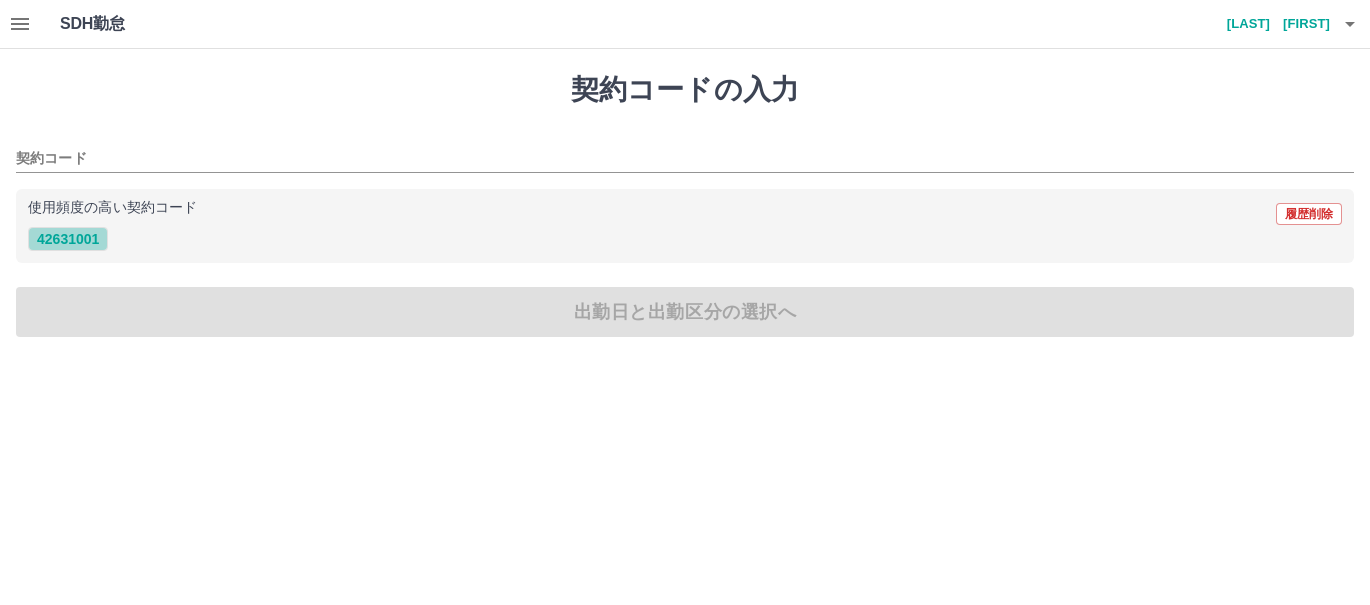 click on "42631001" at bounding box center [68, 239] 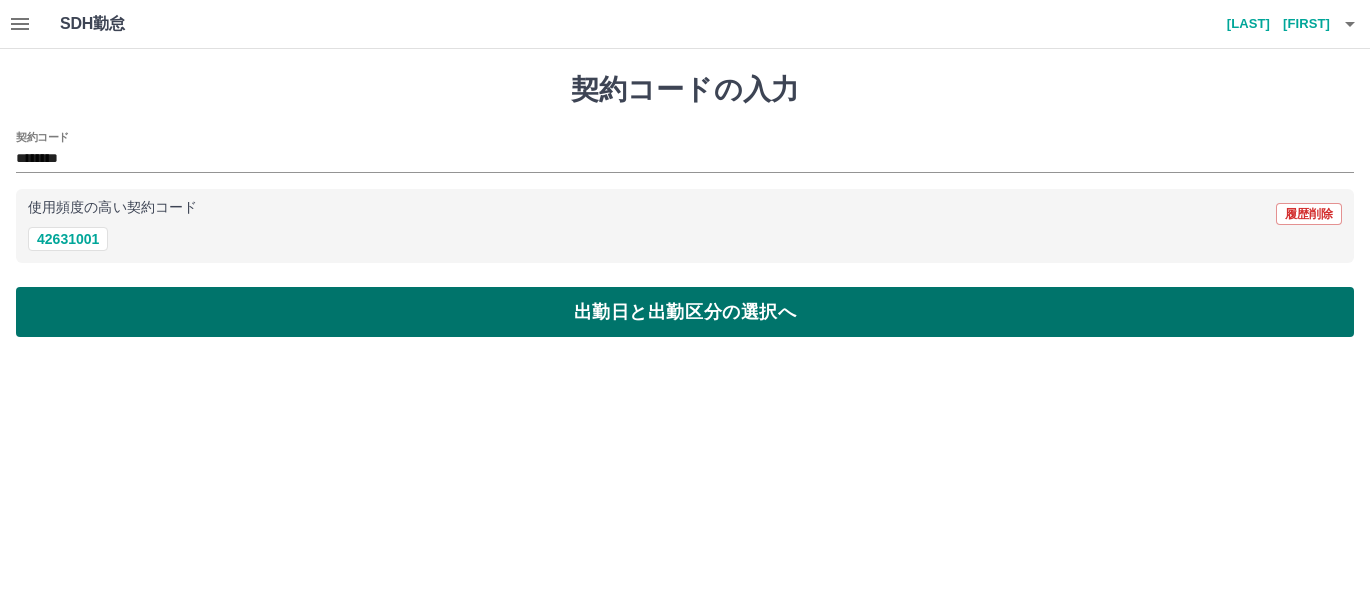click on "出勤日と出勤区分の選択へ" at bounding box center (685, 312) 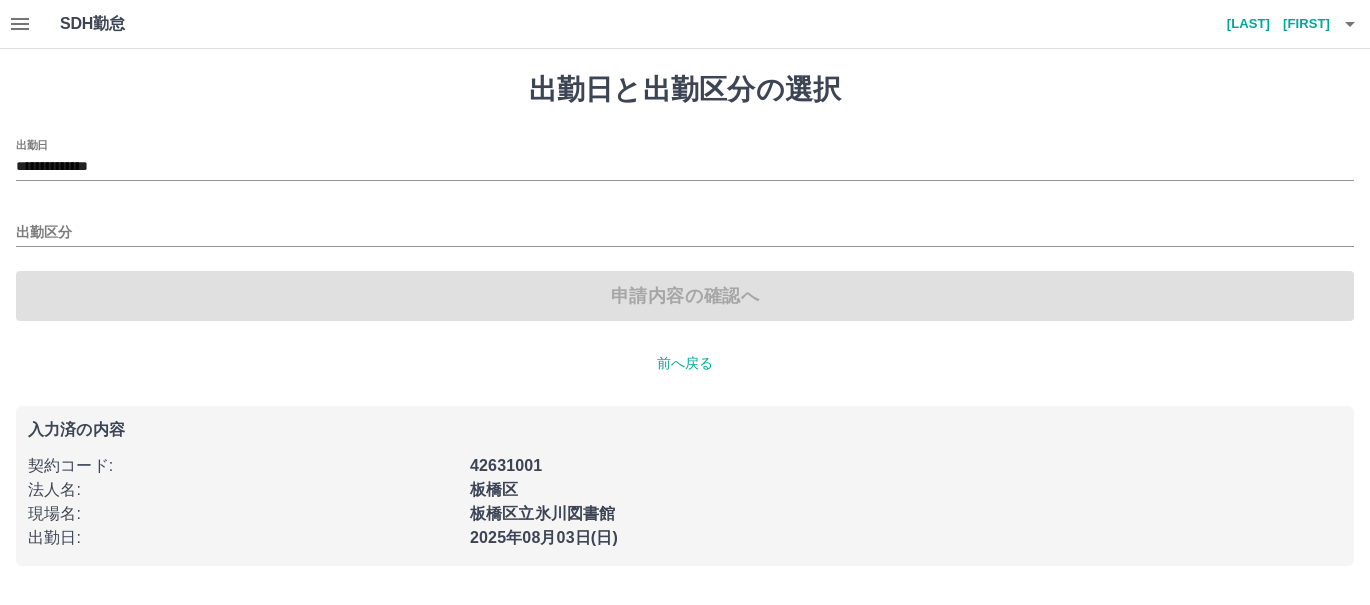 click on "出勤区分" at bounding box center (685, 226) 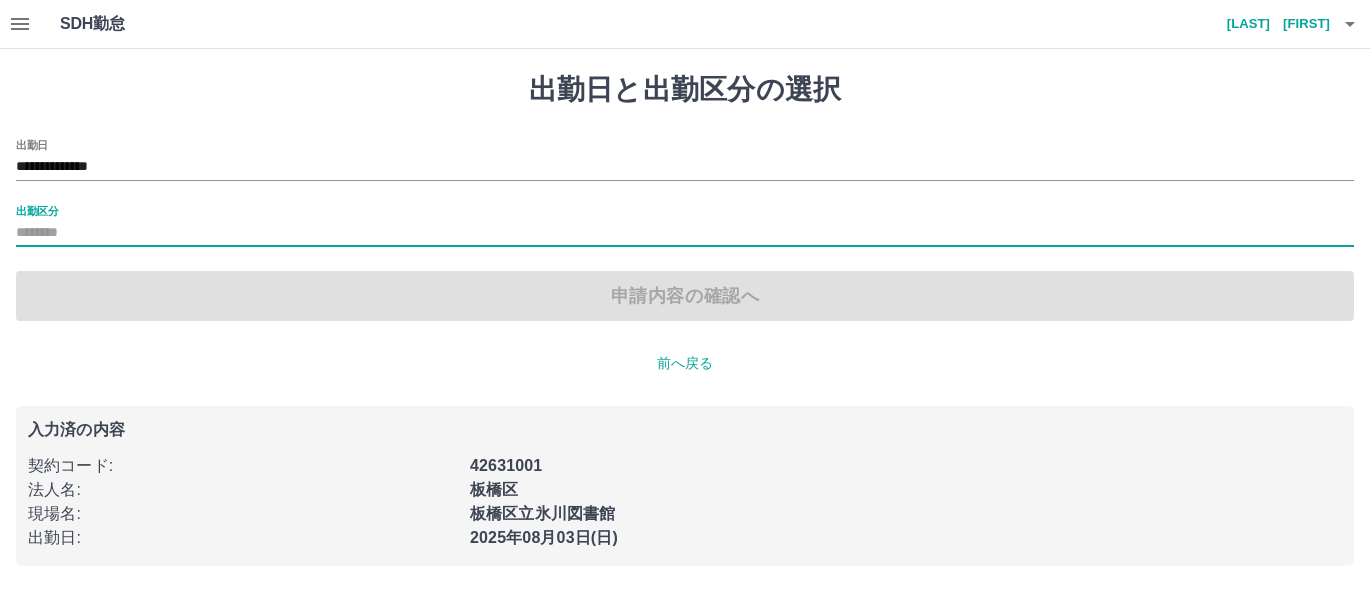 click on "出勤区分" at bounding box center [685, 226] 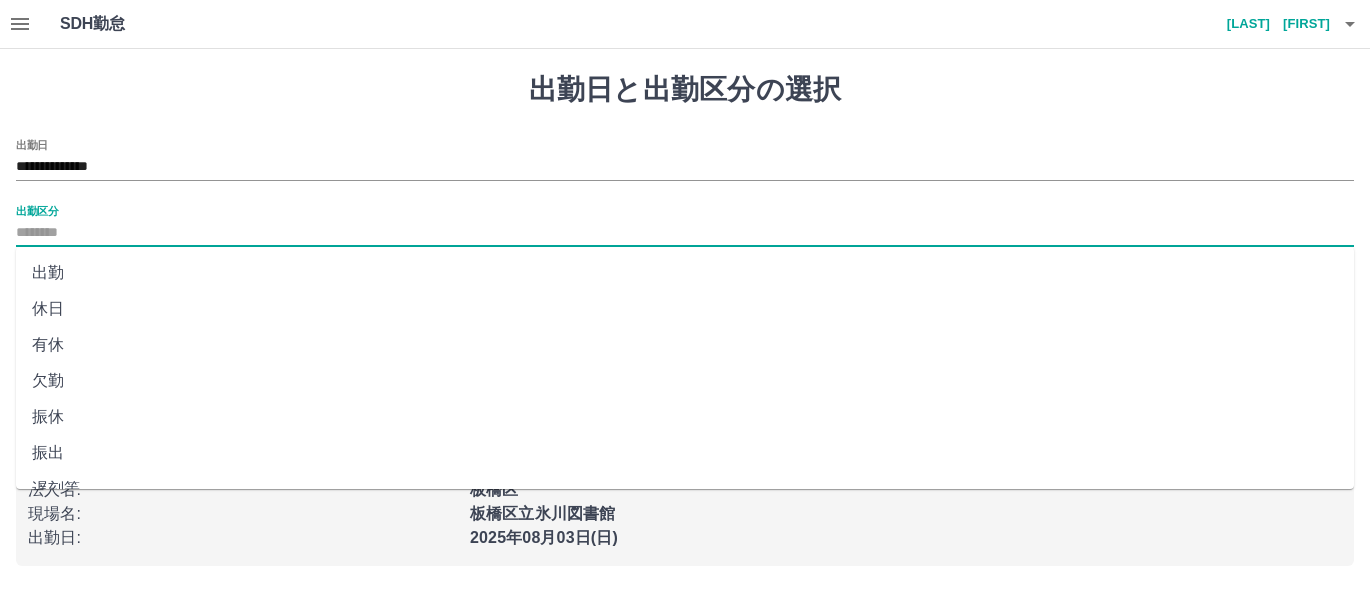 click on "出勤区分" at bounding box center (685, 233) 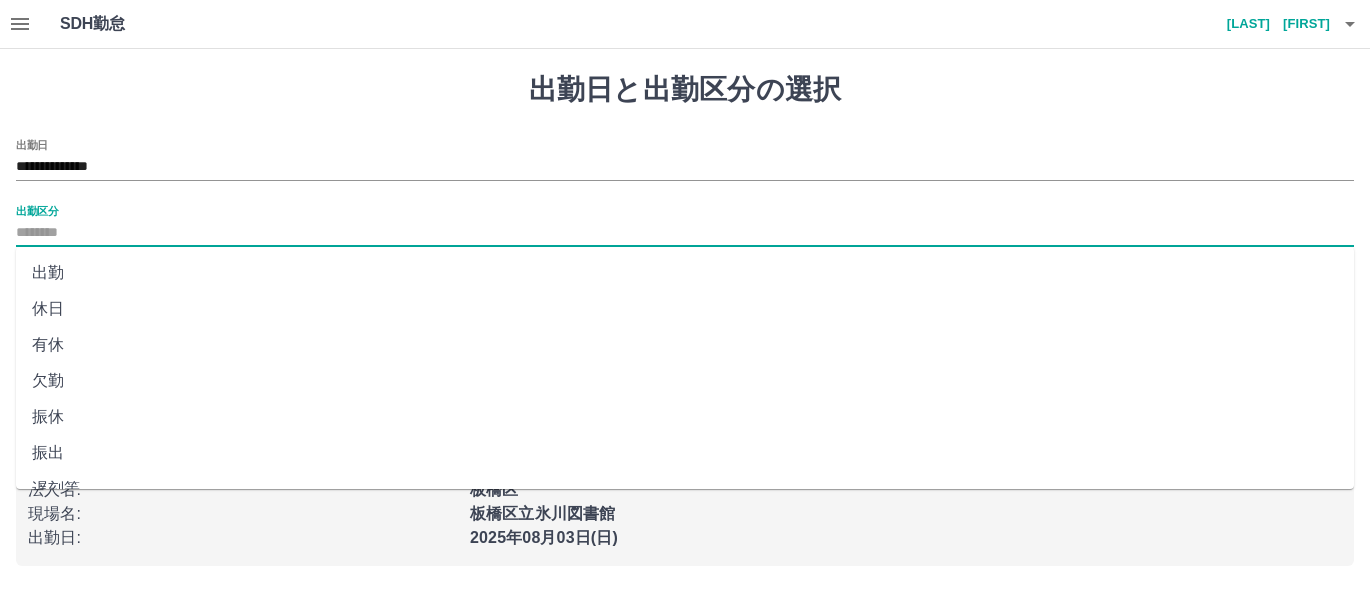 click on "出勤" at bounding box center (685, 273) 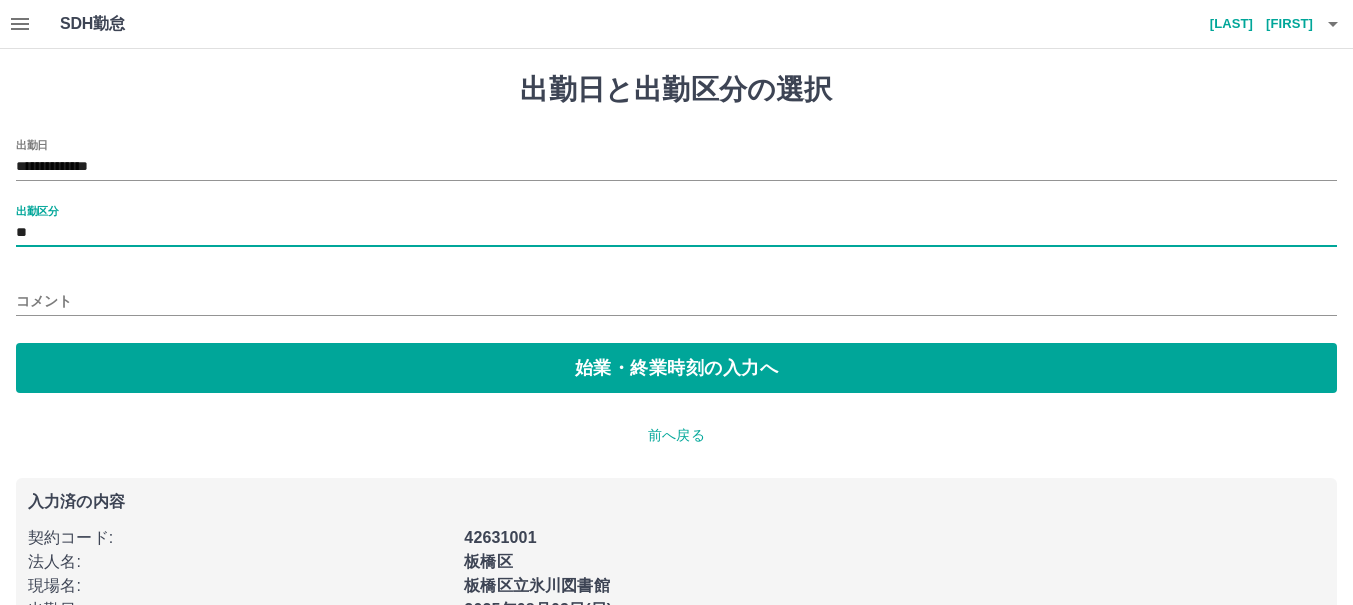 click on "コメント" at bounding box center [676, 301] 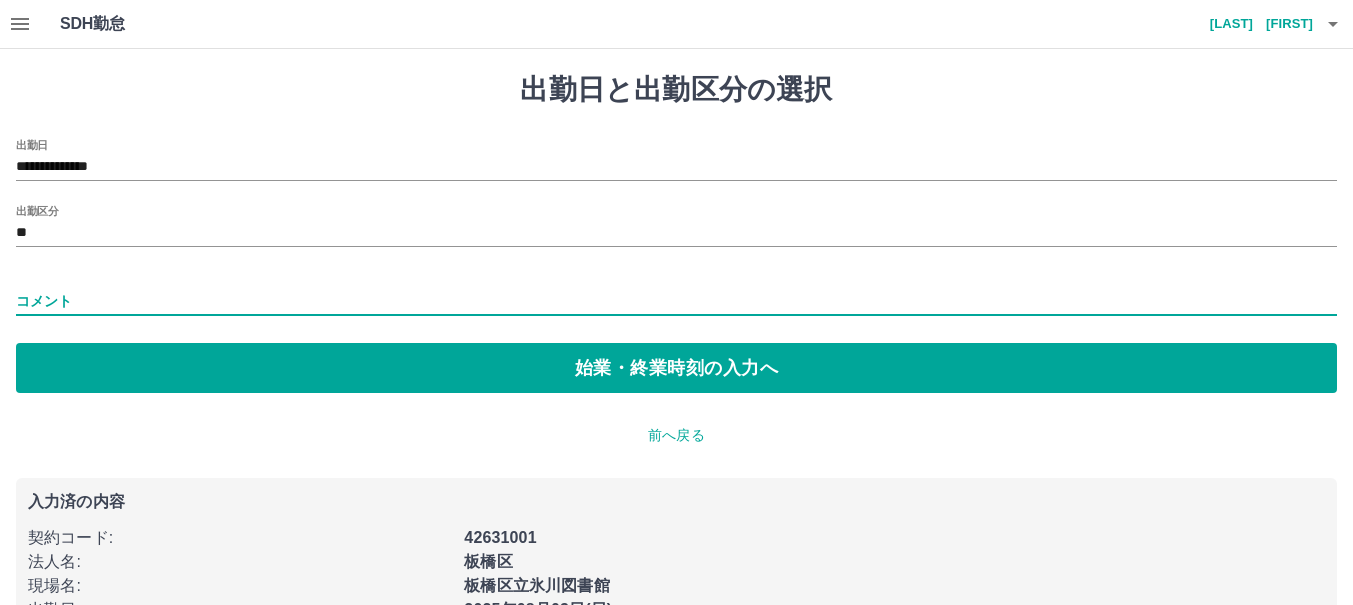 click on "出勤区分 **" at bounding box center (676, 226) 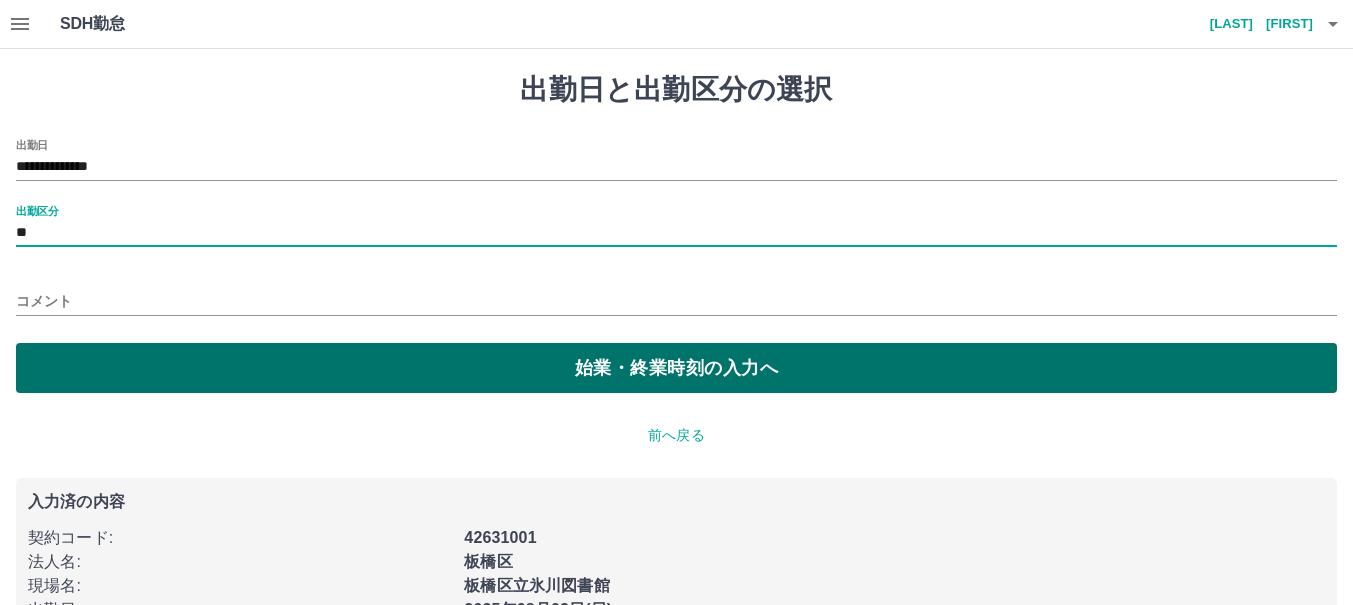 click on "始業・終業時刻の入力へ" at bounding box center [676, 368] 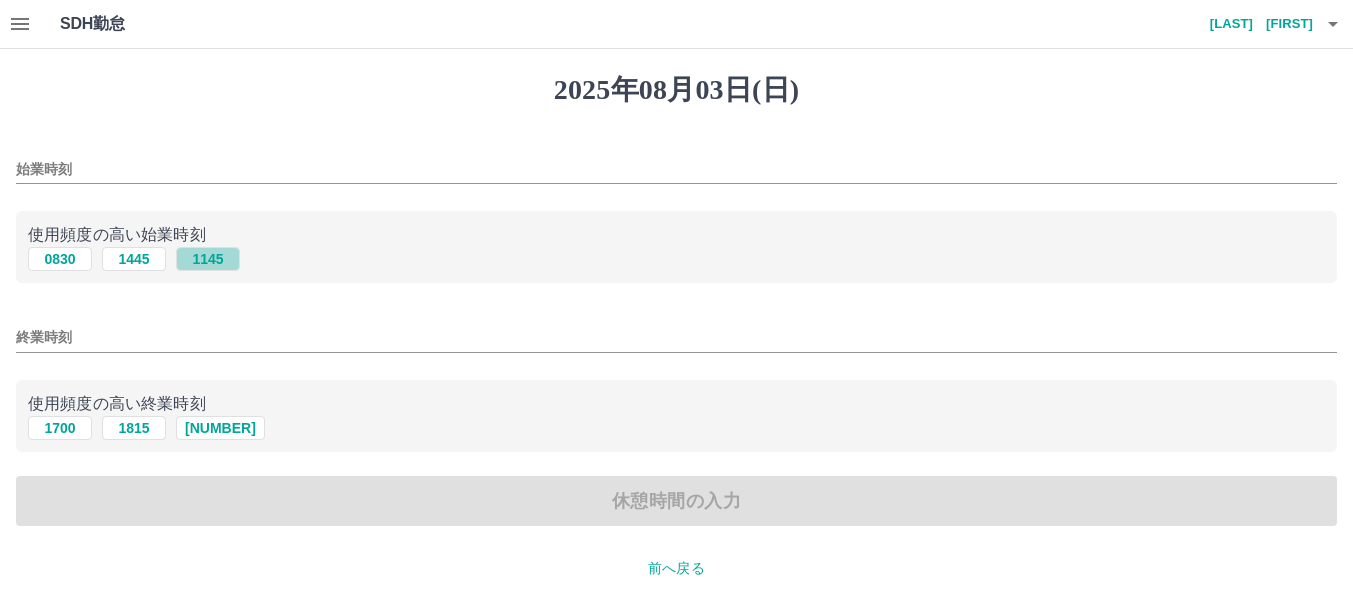 click on "1145" at bounding box center (208, 259) 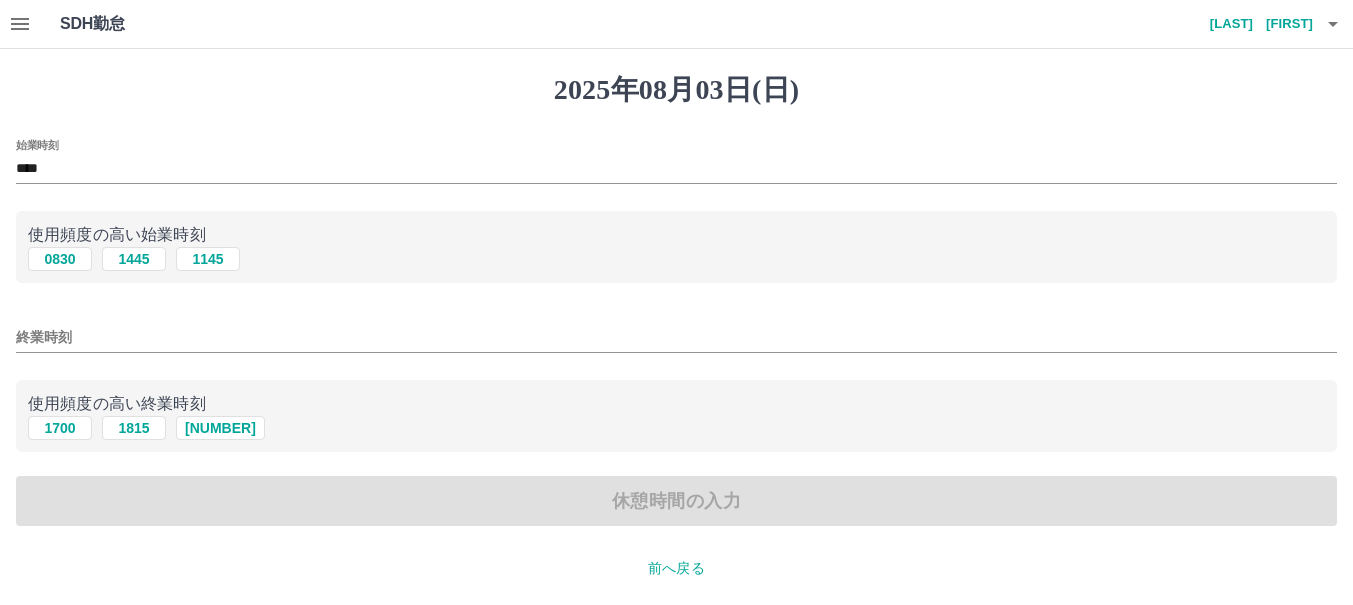 click on "終業時刻" at bounding box center [676, 337] 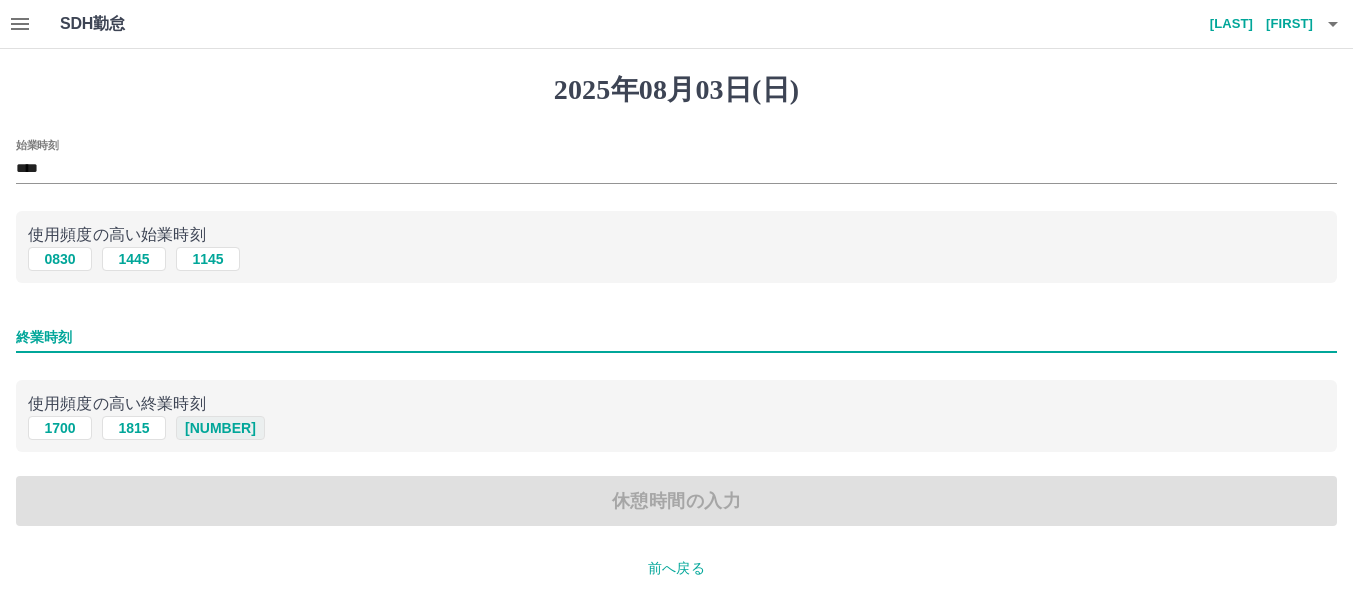 type on "****" 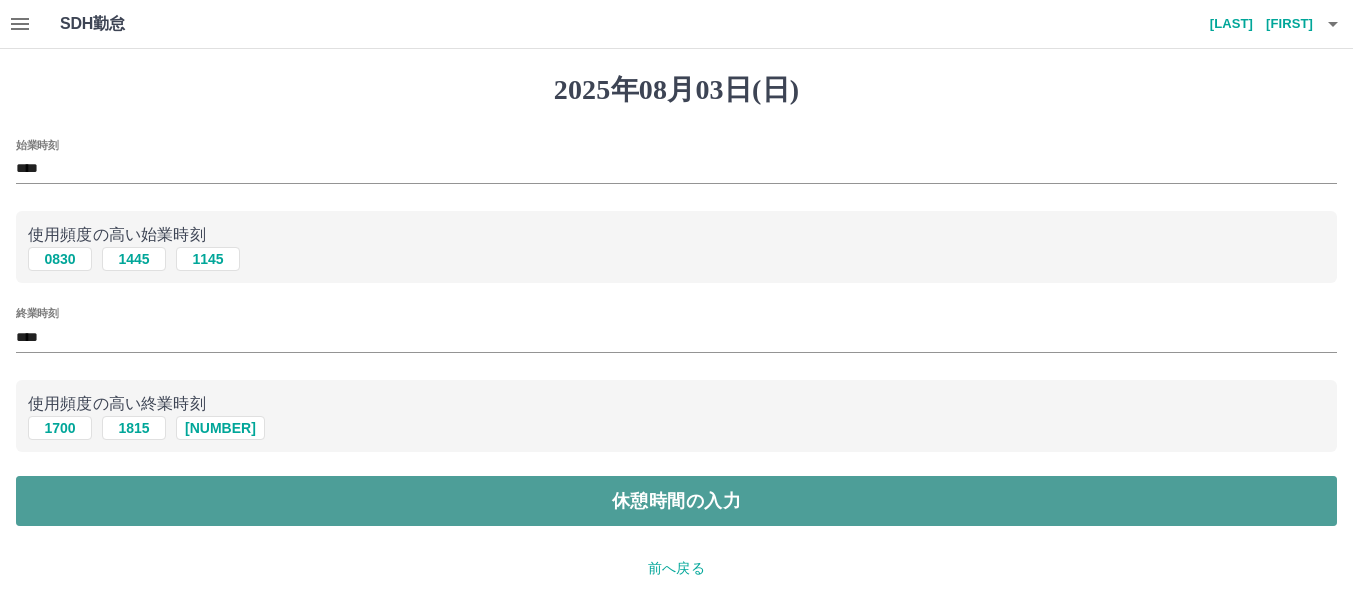 click on "休憩時間の入力" at bounding box center [676, 501] 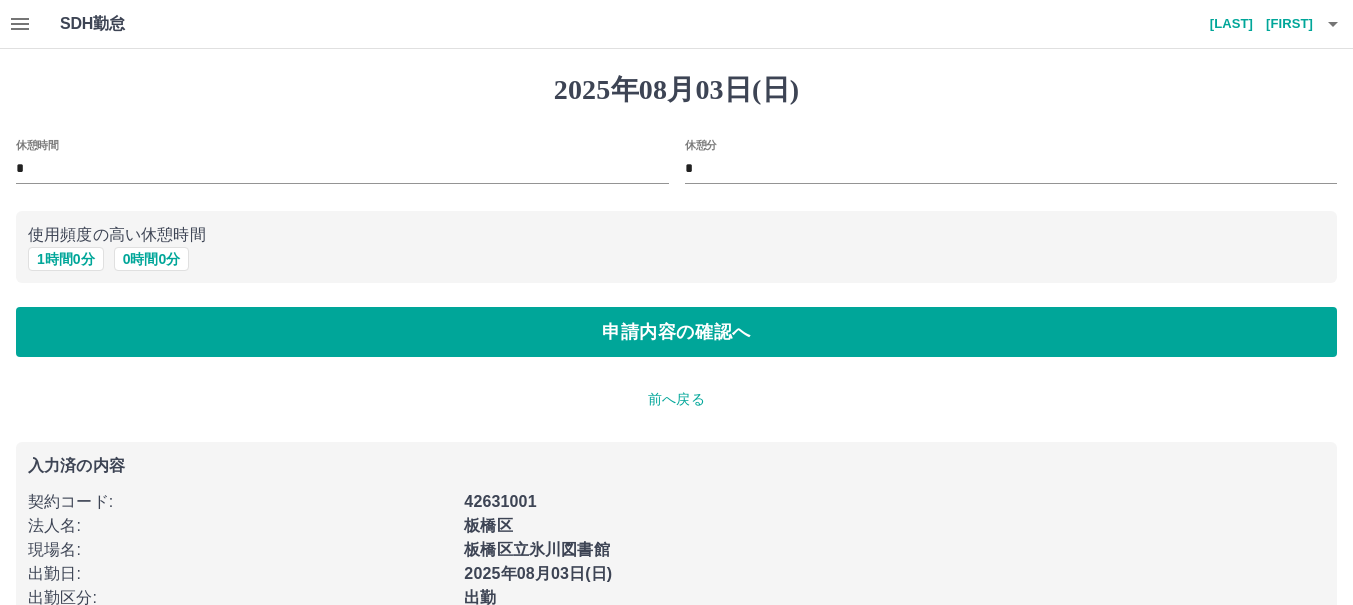 click on "*" at bounding box center [342, 169] 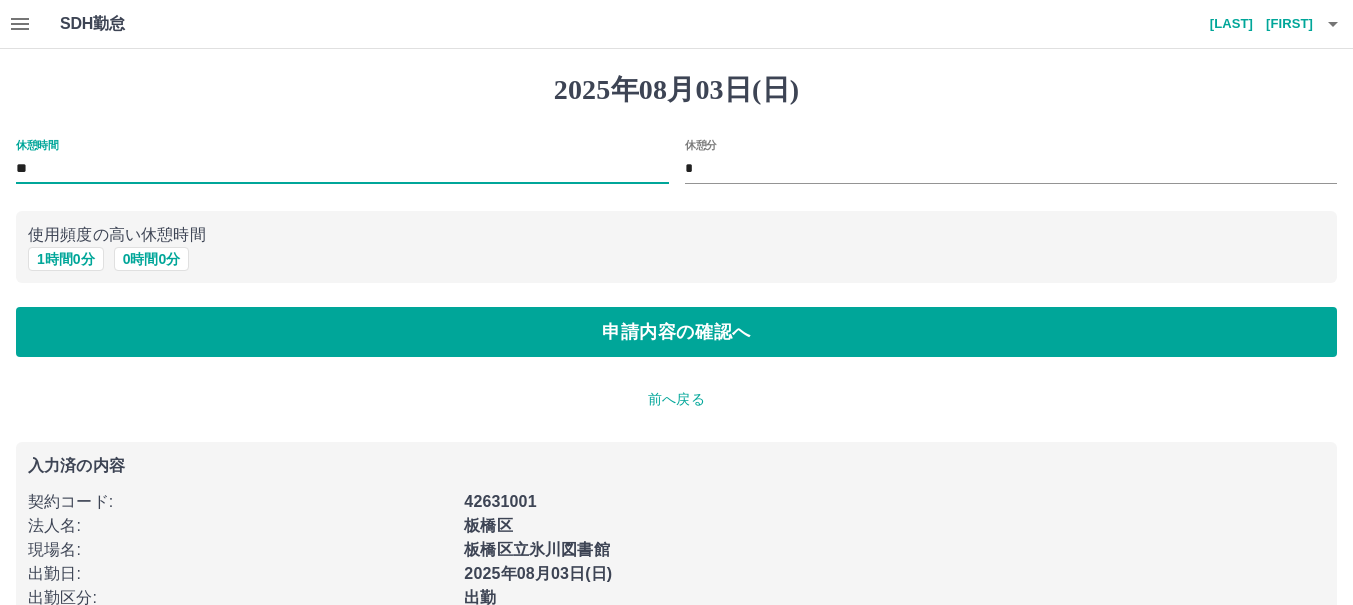 type on "**" 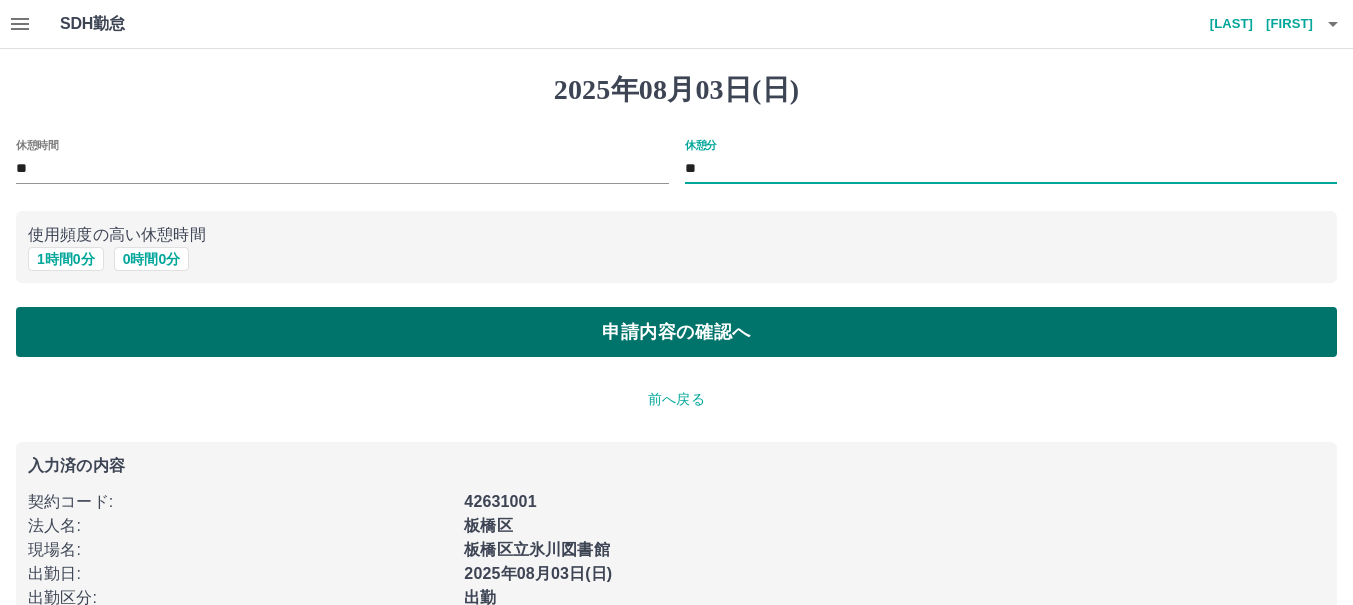 type on "**" 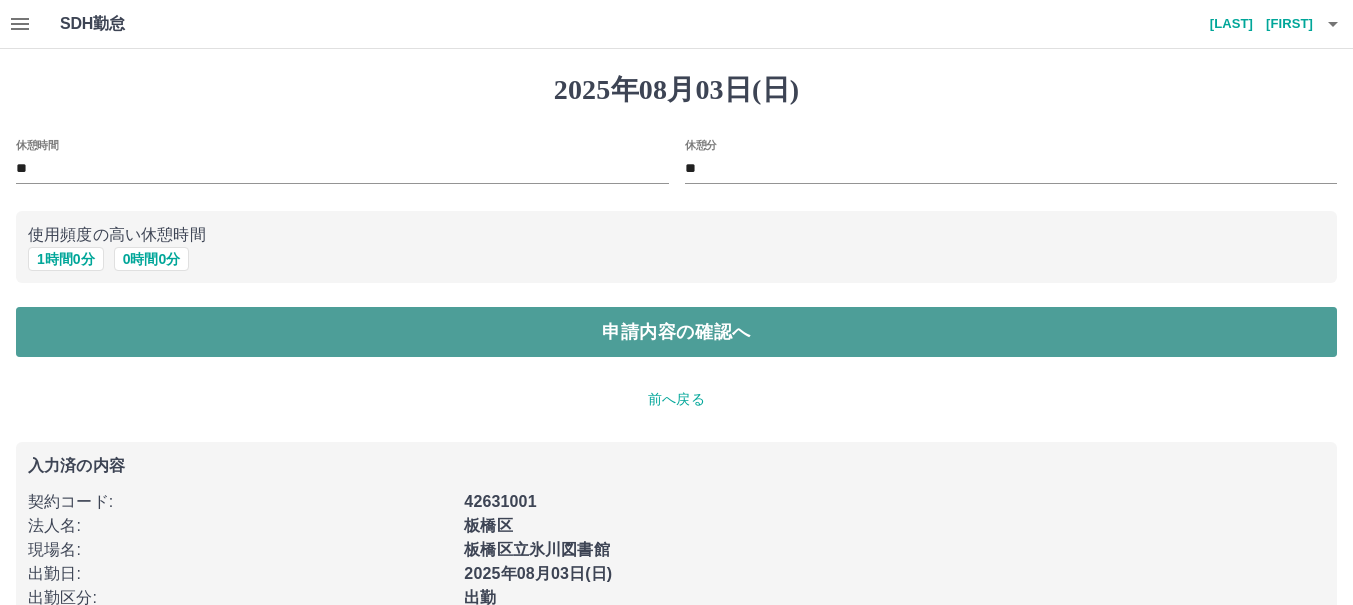 click on "申請内容の確認へ" at bounding box center (676, 332) 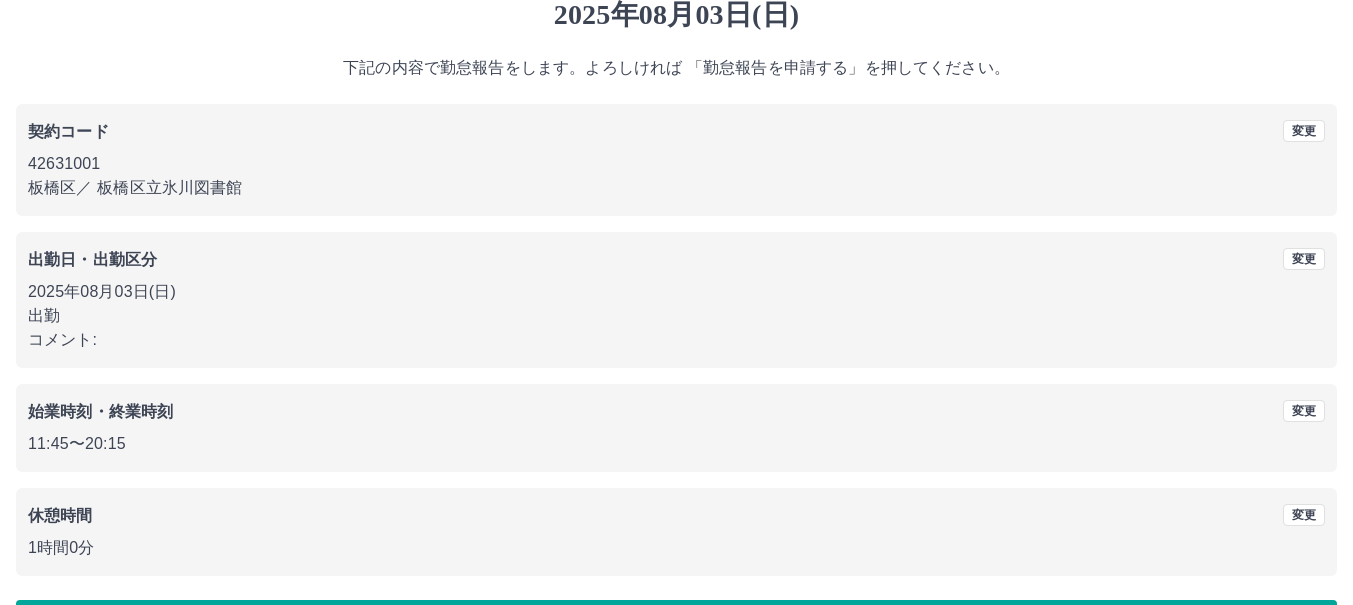 scroll, scrollTop: 144, scrollLeft: 0, axis: vertical 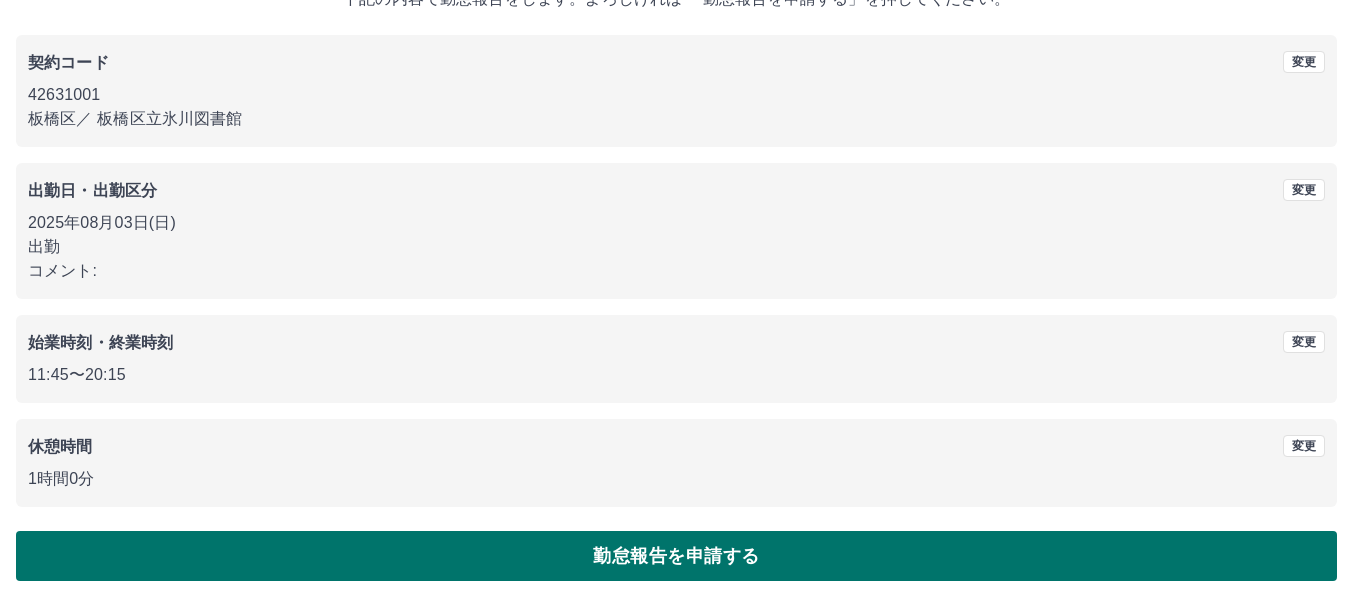 click on "勤怠報告を申請する" at bounding box center [676, 556] 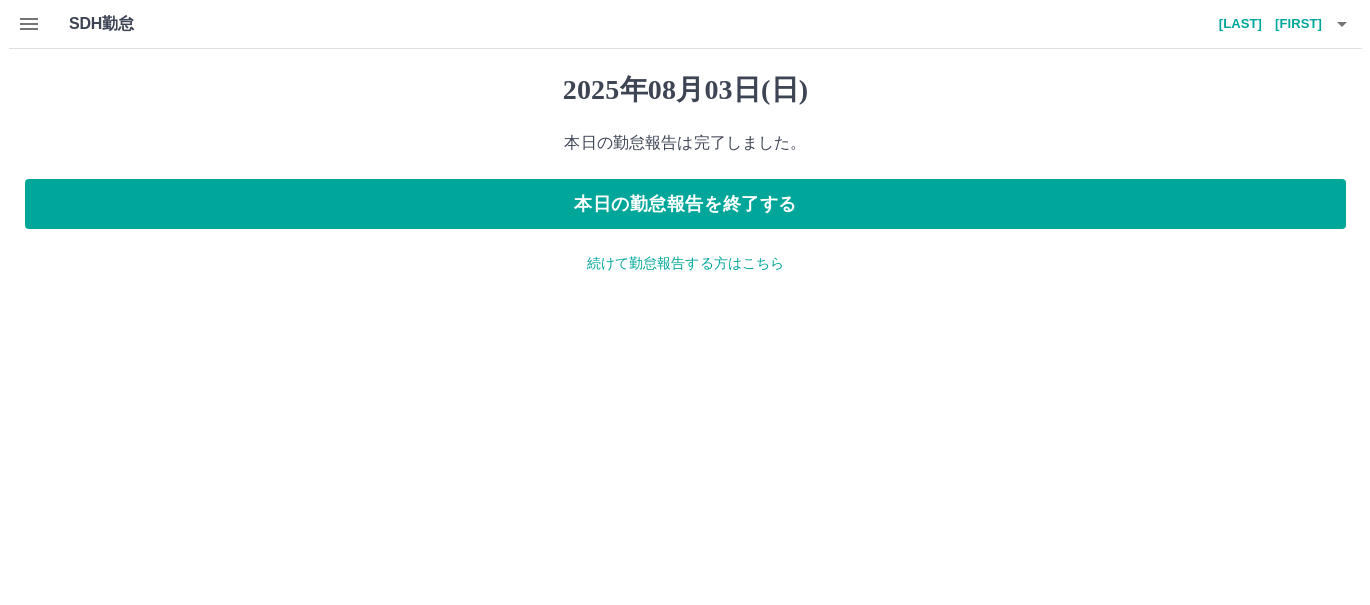 scroll, scrollTop: 0, scrollLeft: 0, axis: both 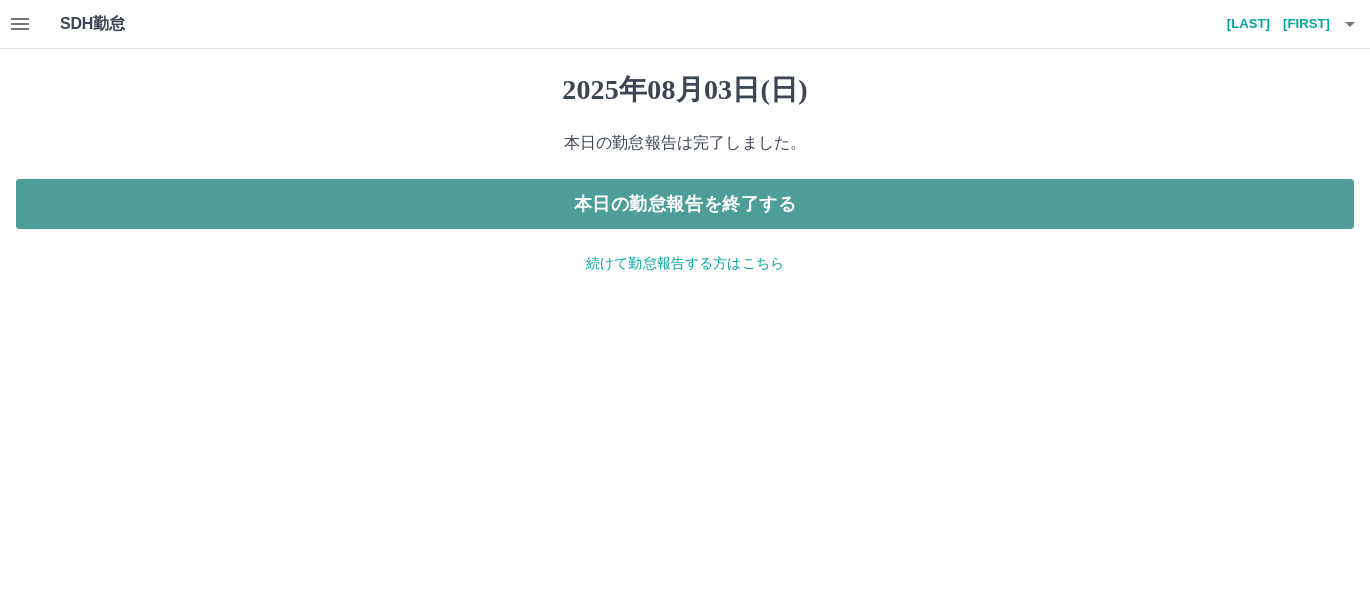 click on "本日の勤怠報告を終了する" at bounding box center [685, 204] 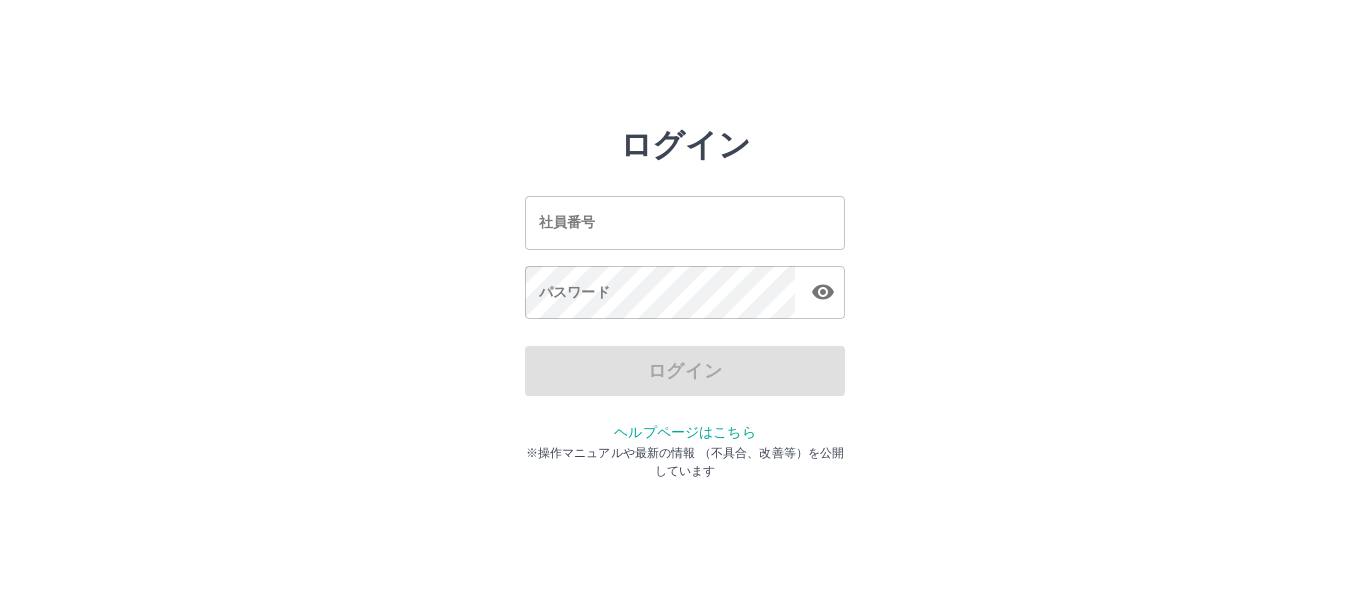 scroll, scrollTop: 0, scrollLeft: 0, axis: both 